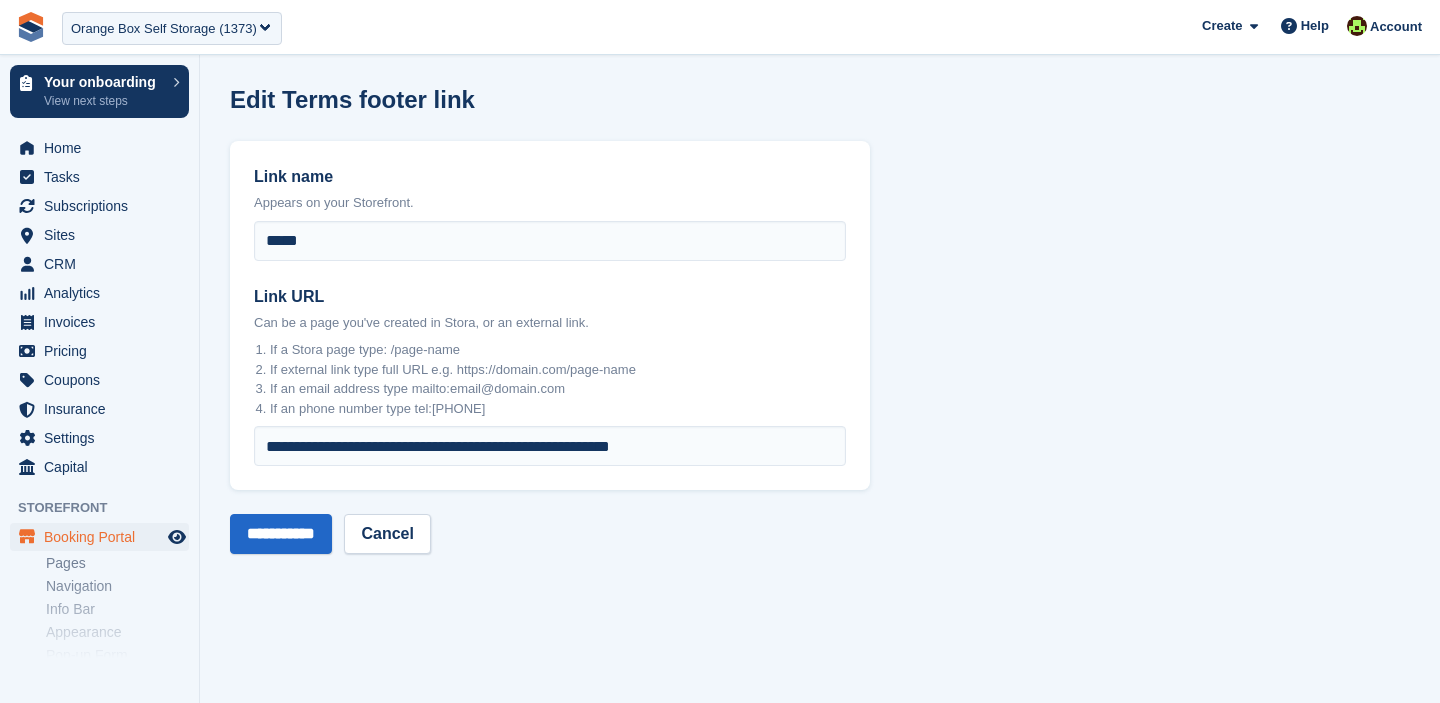 scroll, scrollTop: 0, scrollLeft: 0, axis: both 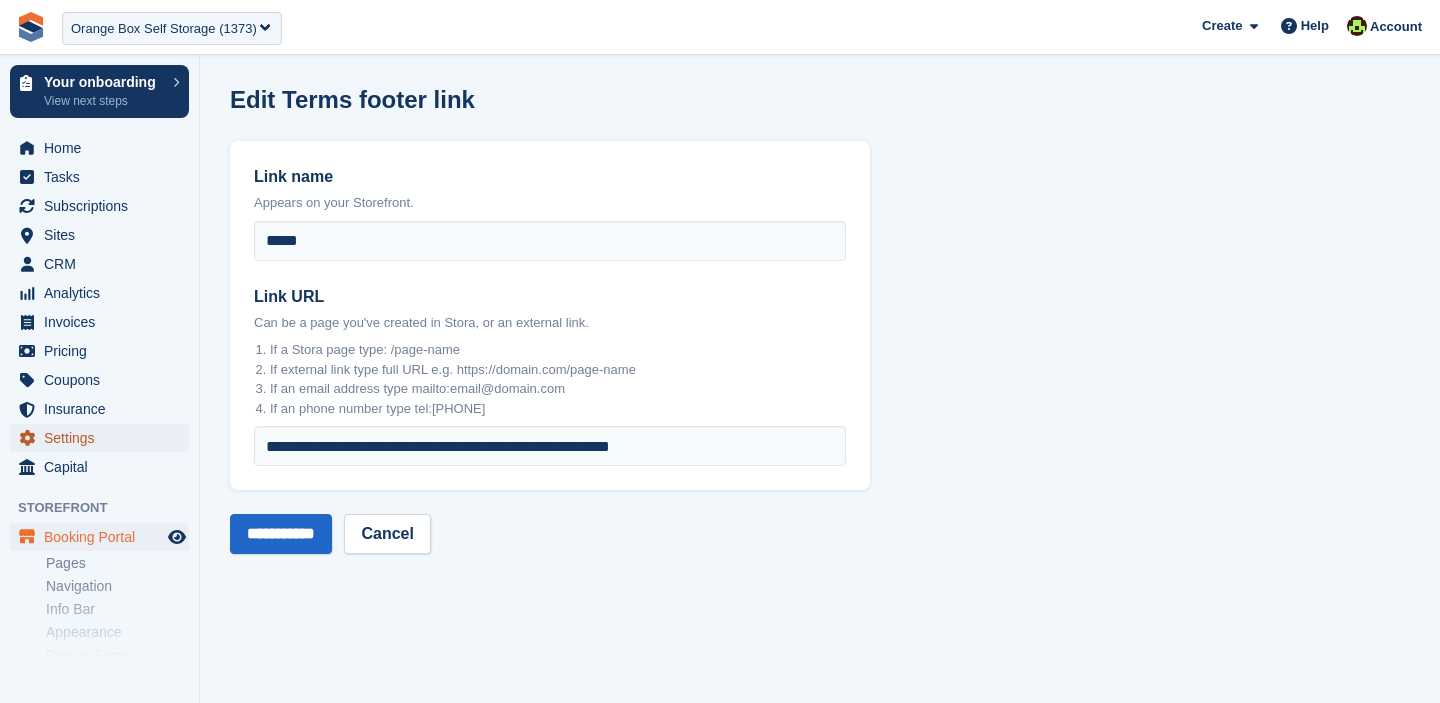 click on "Settings" at bounding box center (104, 438) 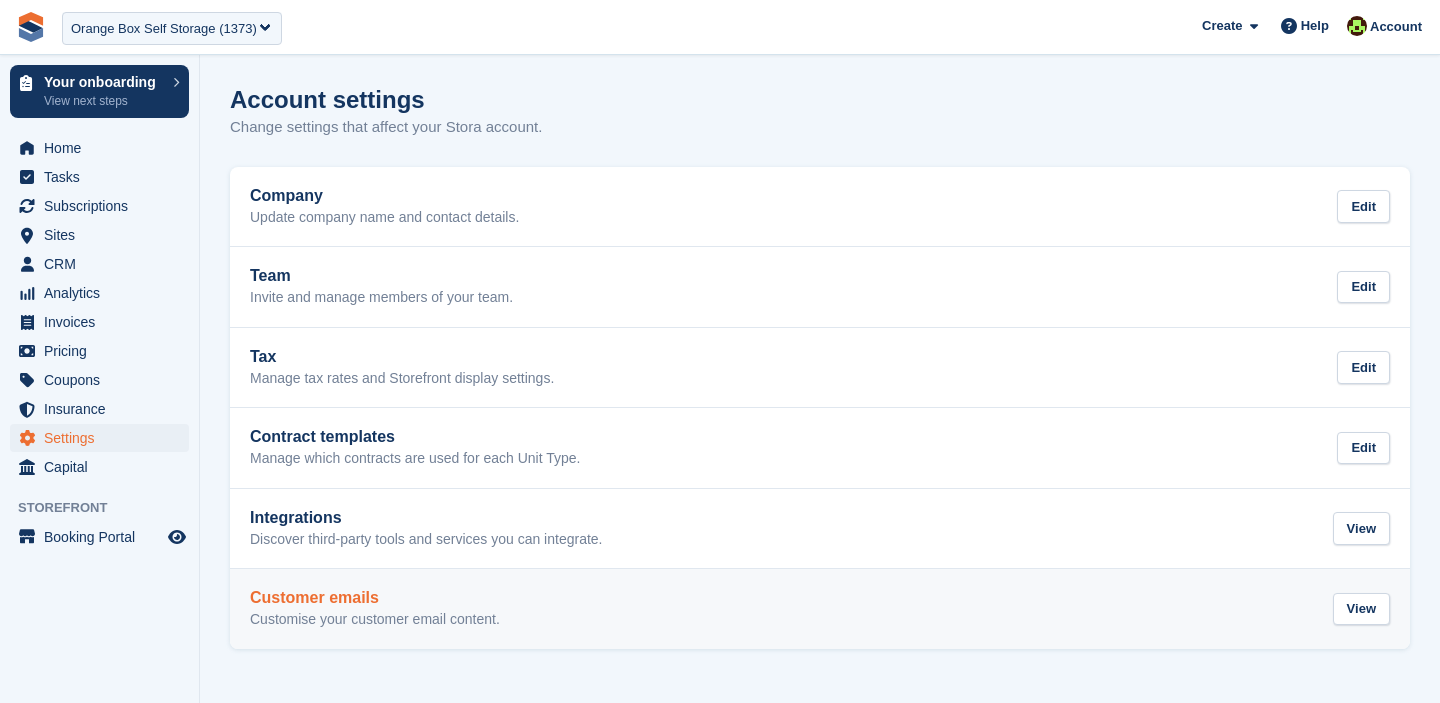 click on "Customise your customer email content." at bounding box center [375, 620] 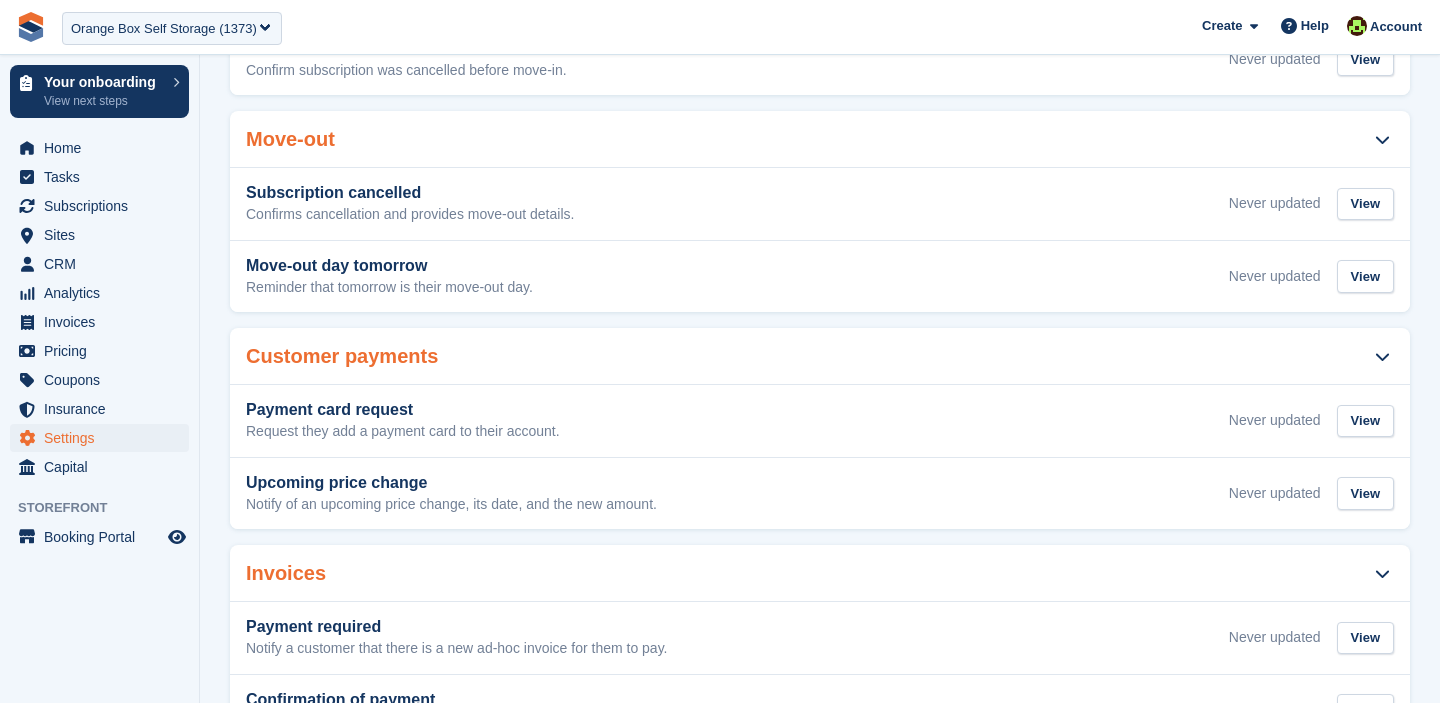 scroll, scrollTop: 694, scrollLeft: 0, axis: vertical 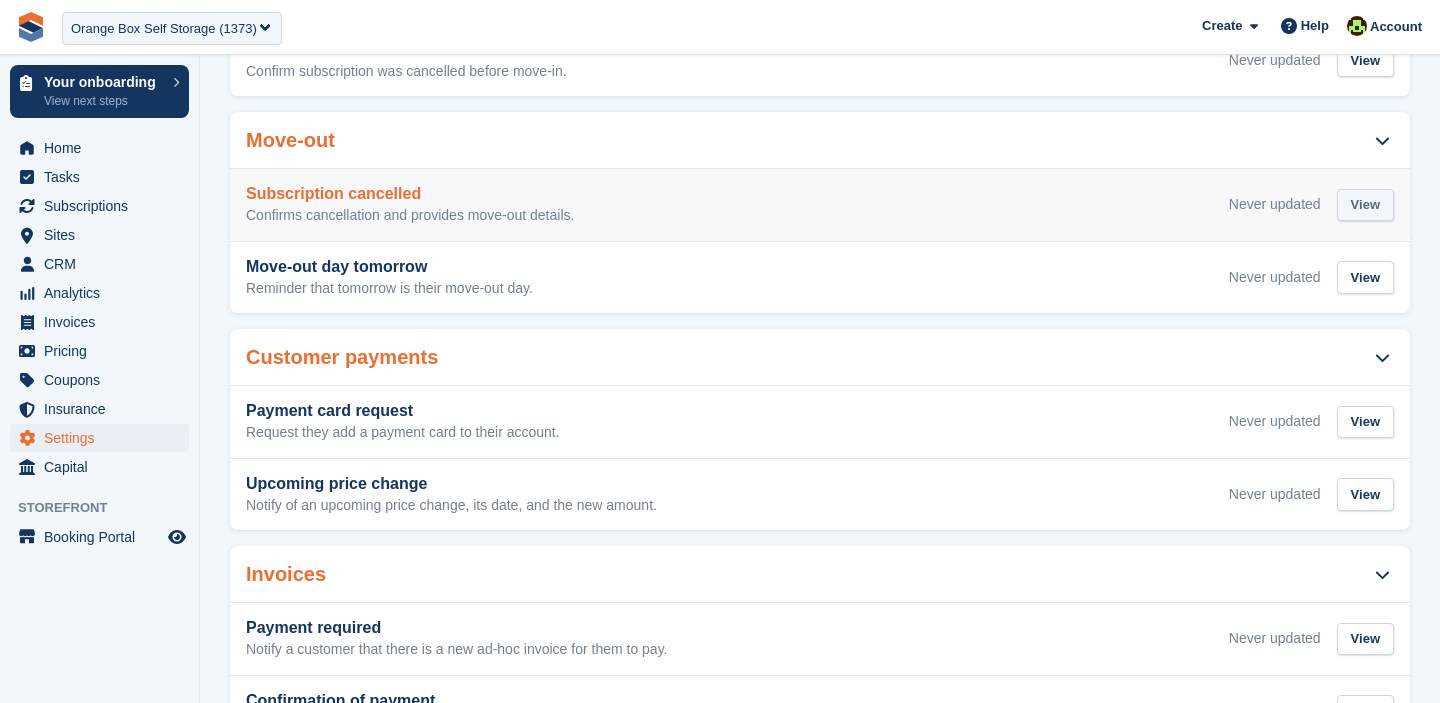 click on "View" at bounding box center (1365, 205) 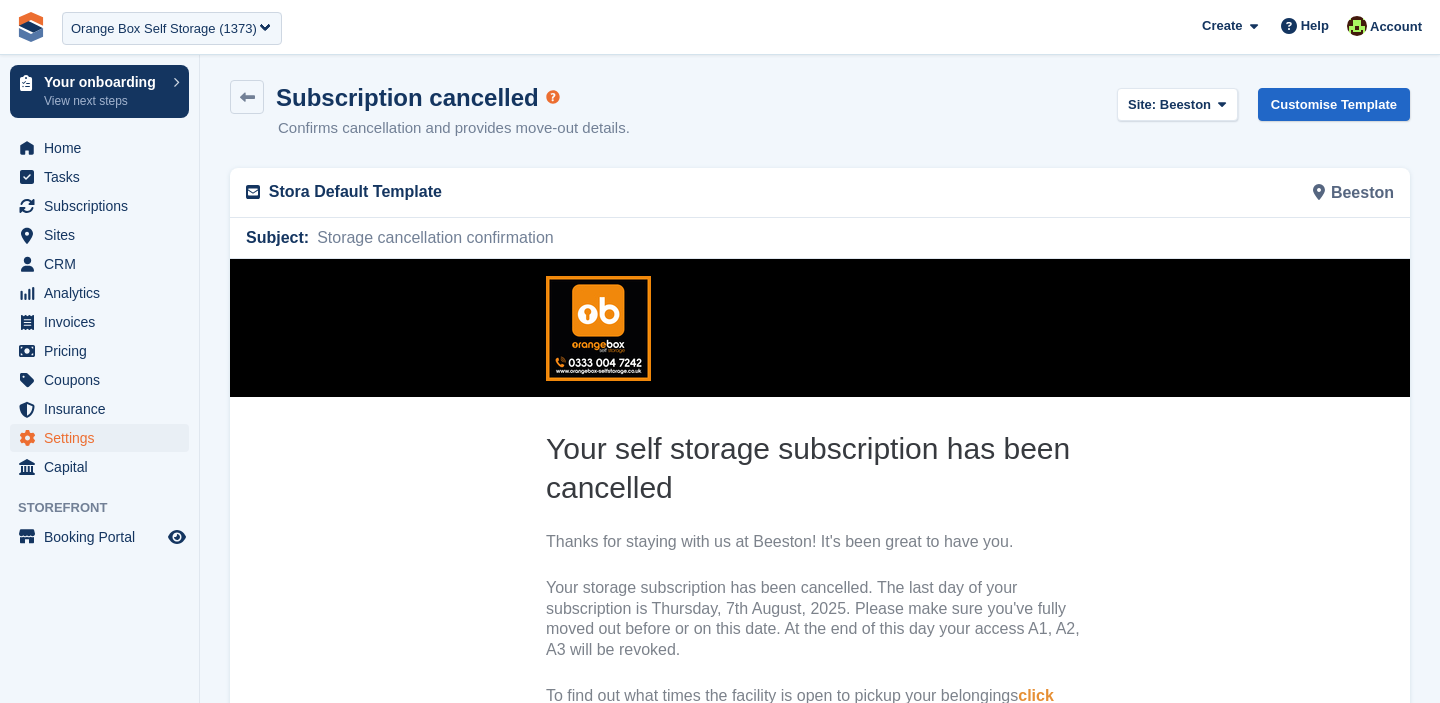 scroll, scrollTop: 0, scrollLeft: 0, axis: both 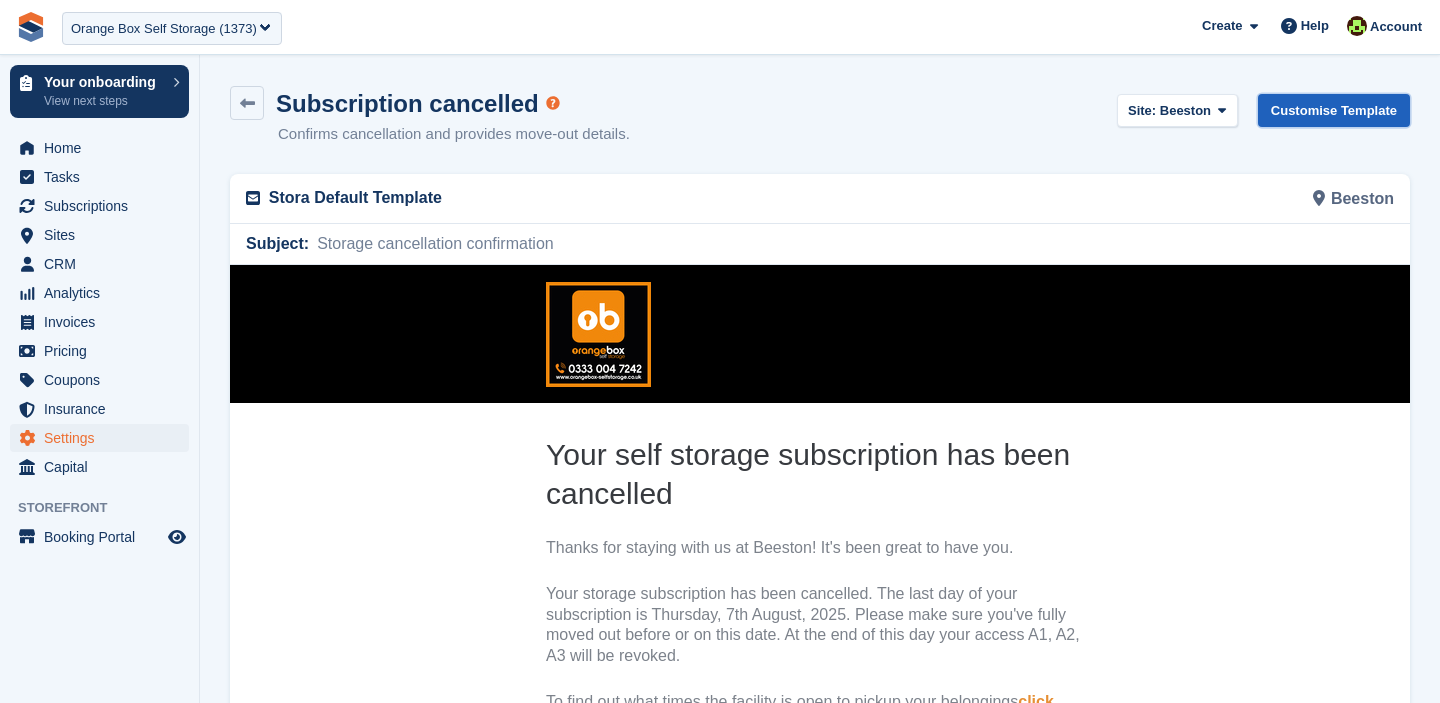 click on "Customise Template" at bounding box center [1334, 110] 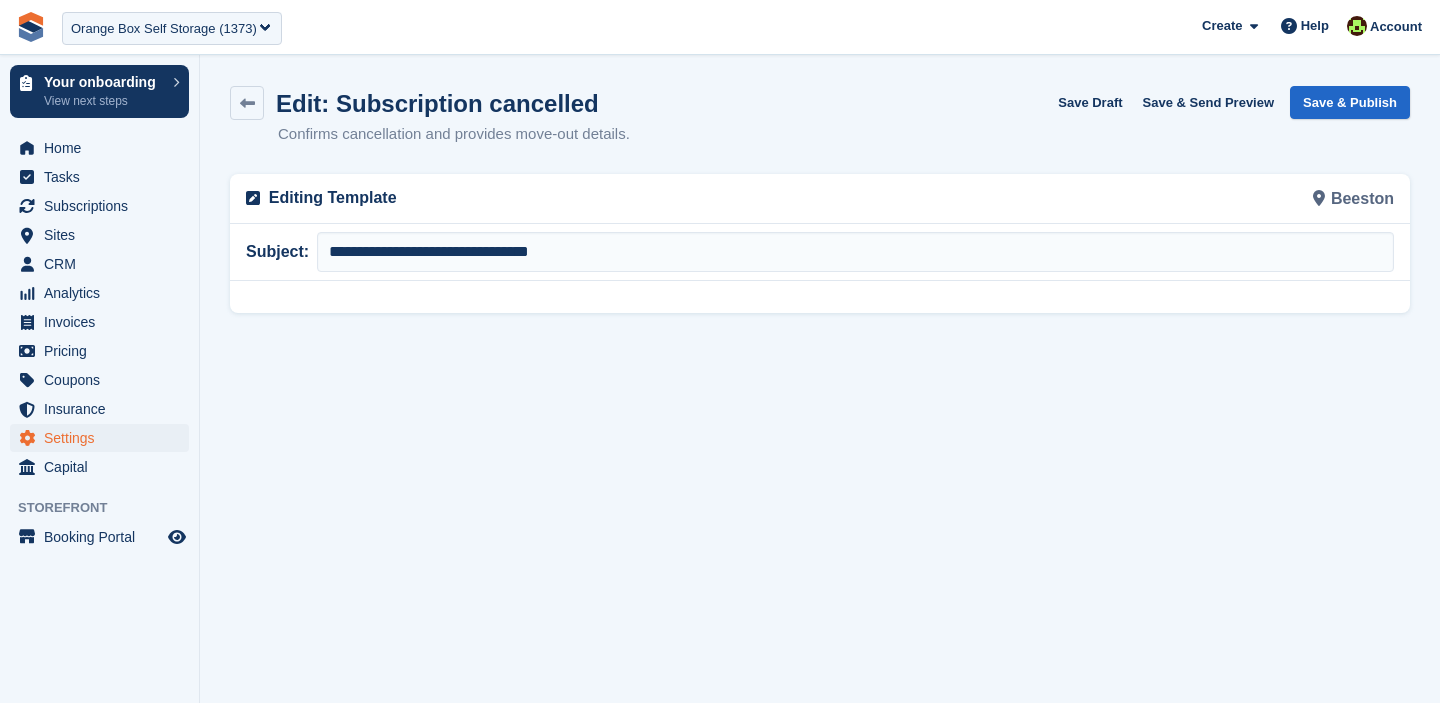 scroll, scrollTop: 0, scrollLeft: 0, axis: both 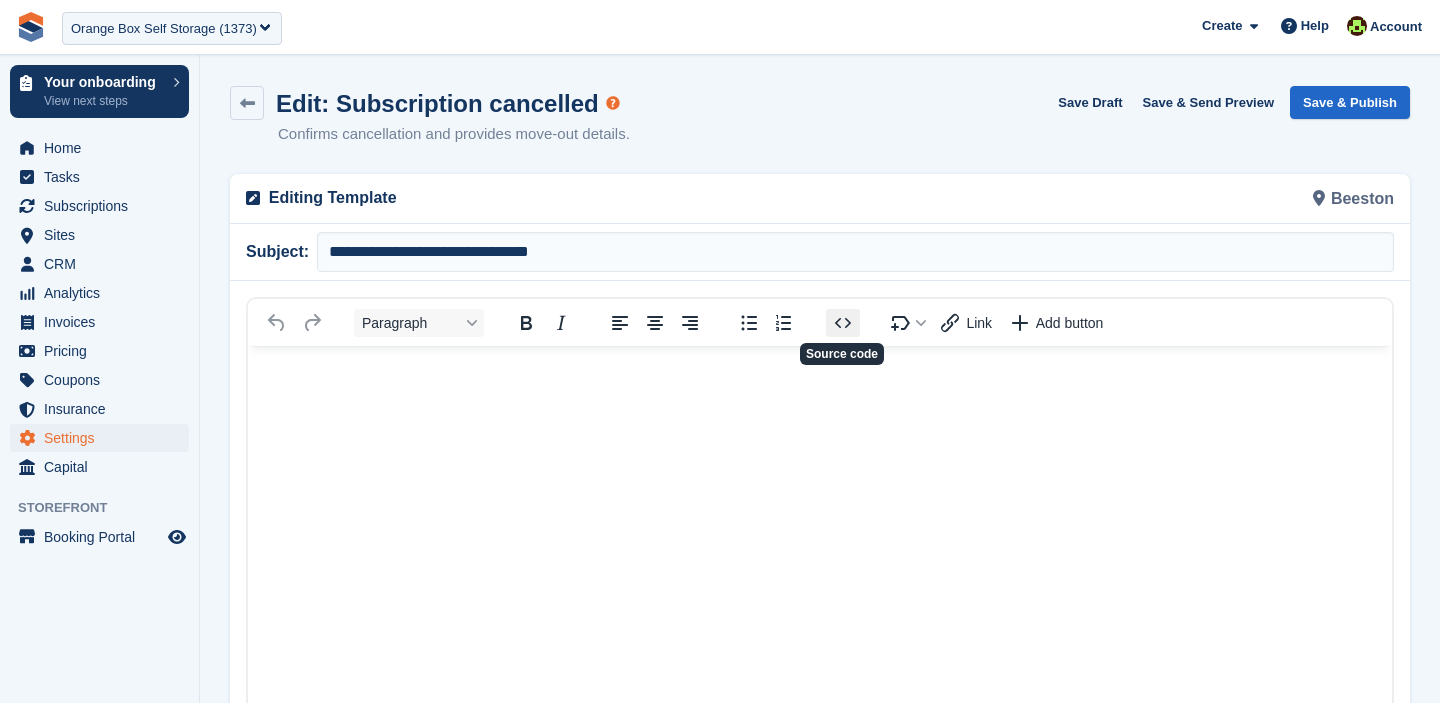 click 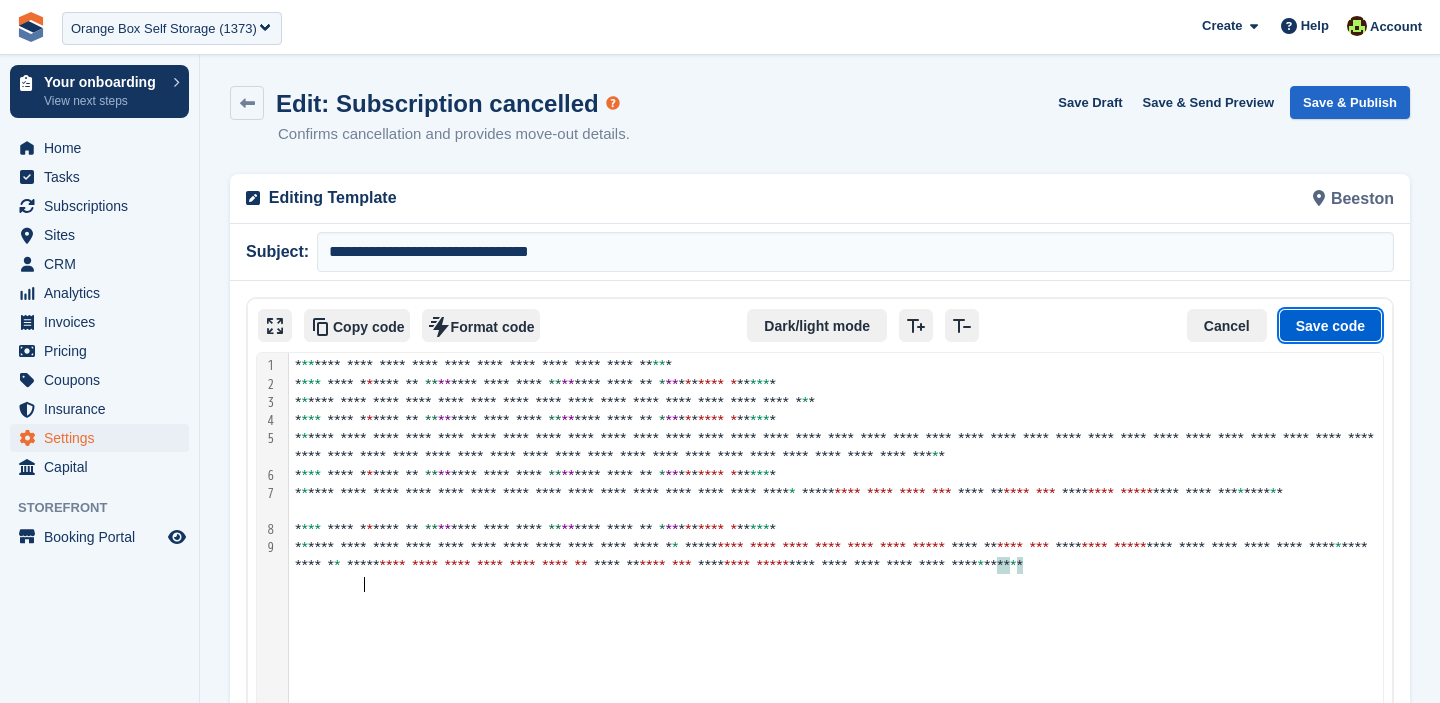 click on "Save code" at bounding box center (1330, 326) 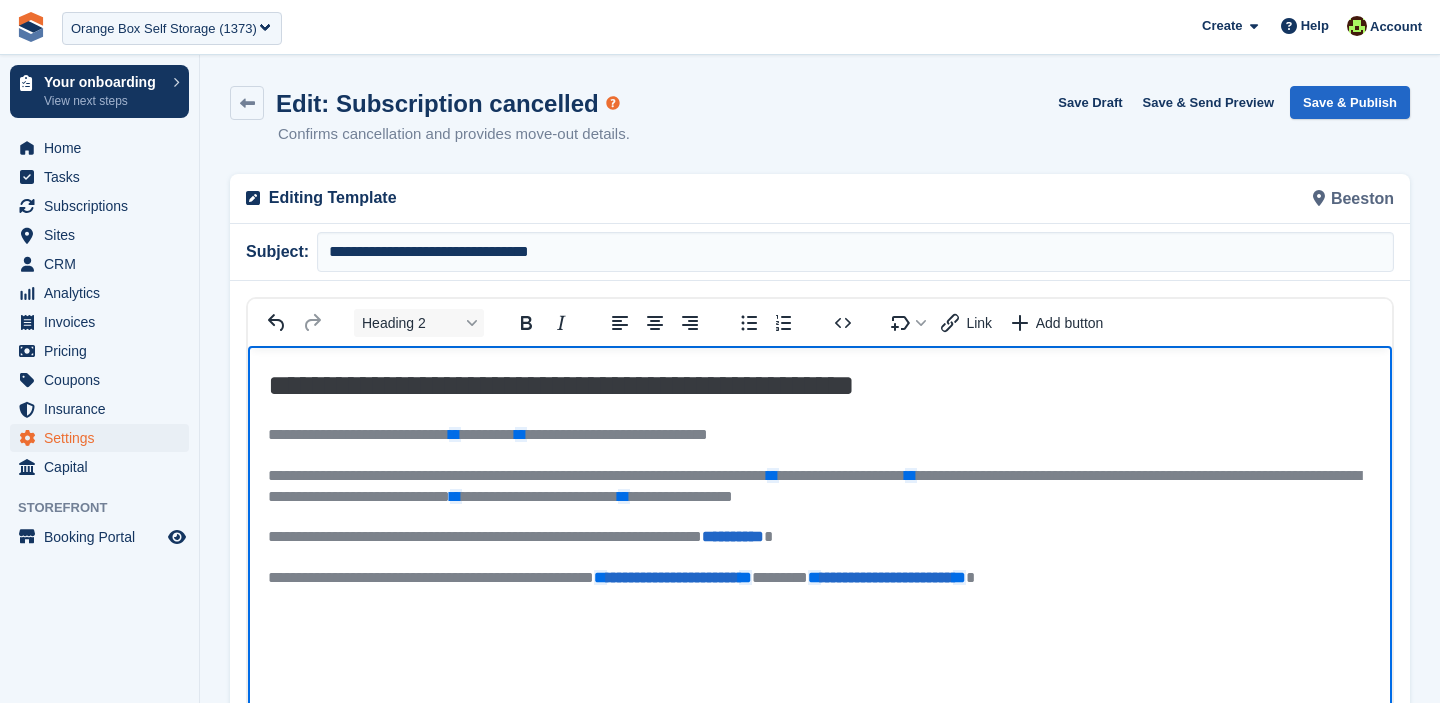 click on "**********" at bounding box center [820, 486] 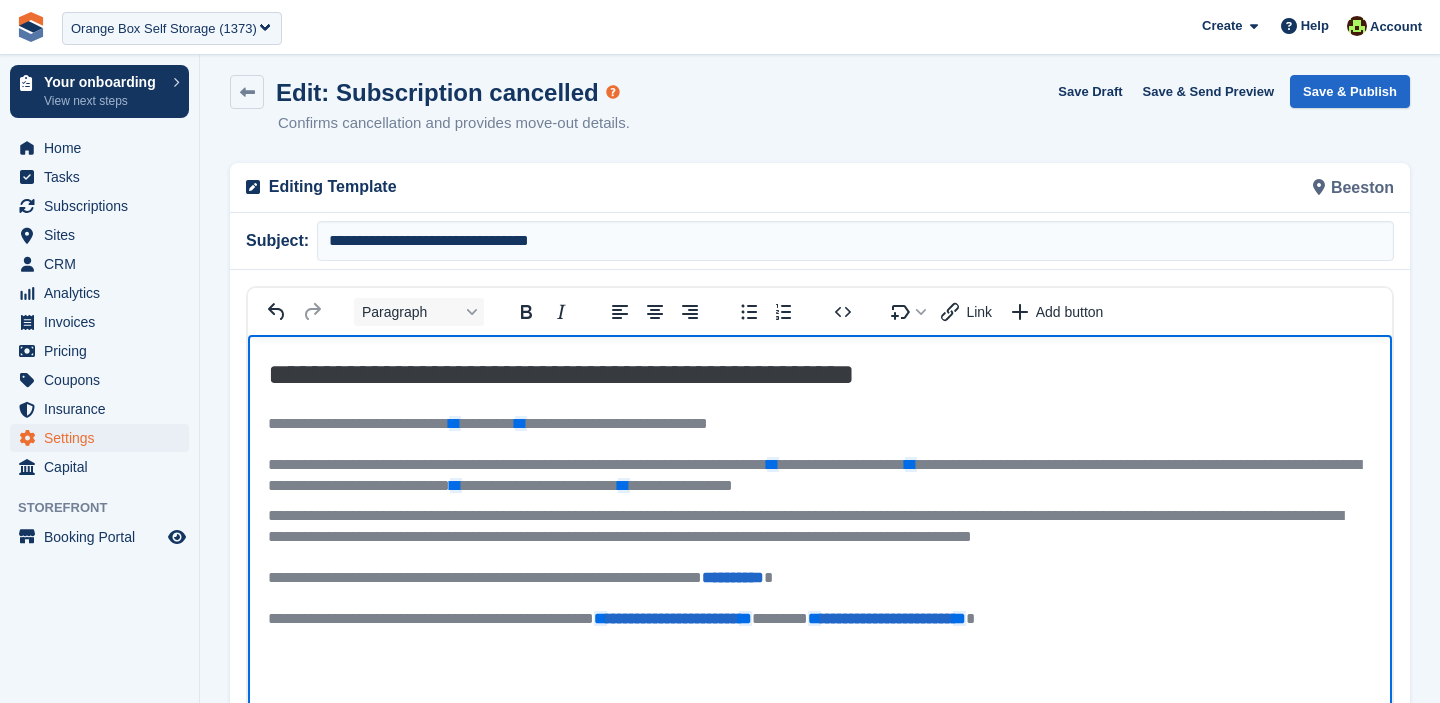scroll, scrollTop: 13, scrollLeft: 0, axis: vertical 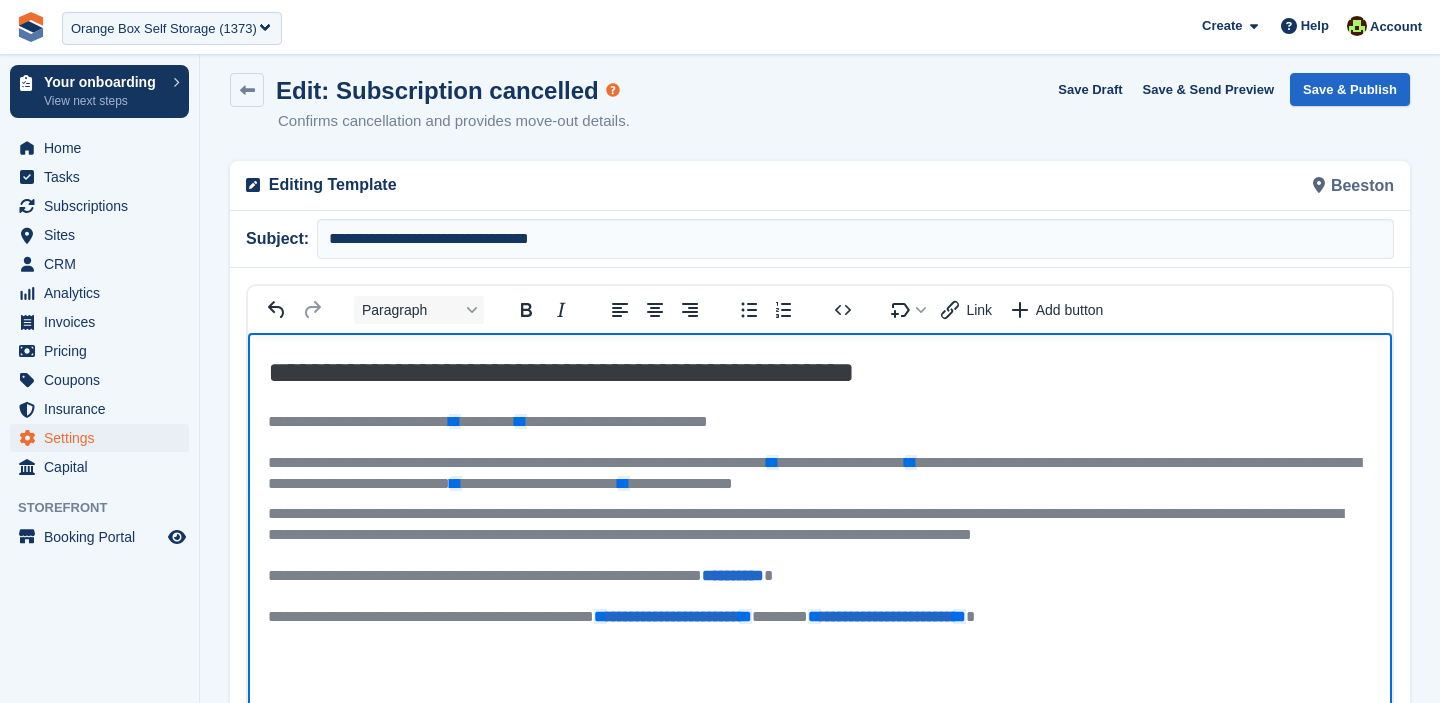 click on "**********" at bounding box center (805, 523) 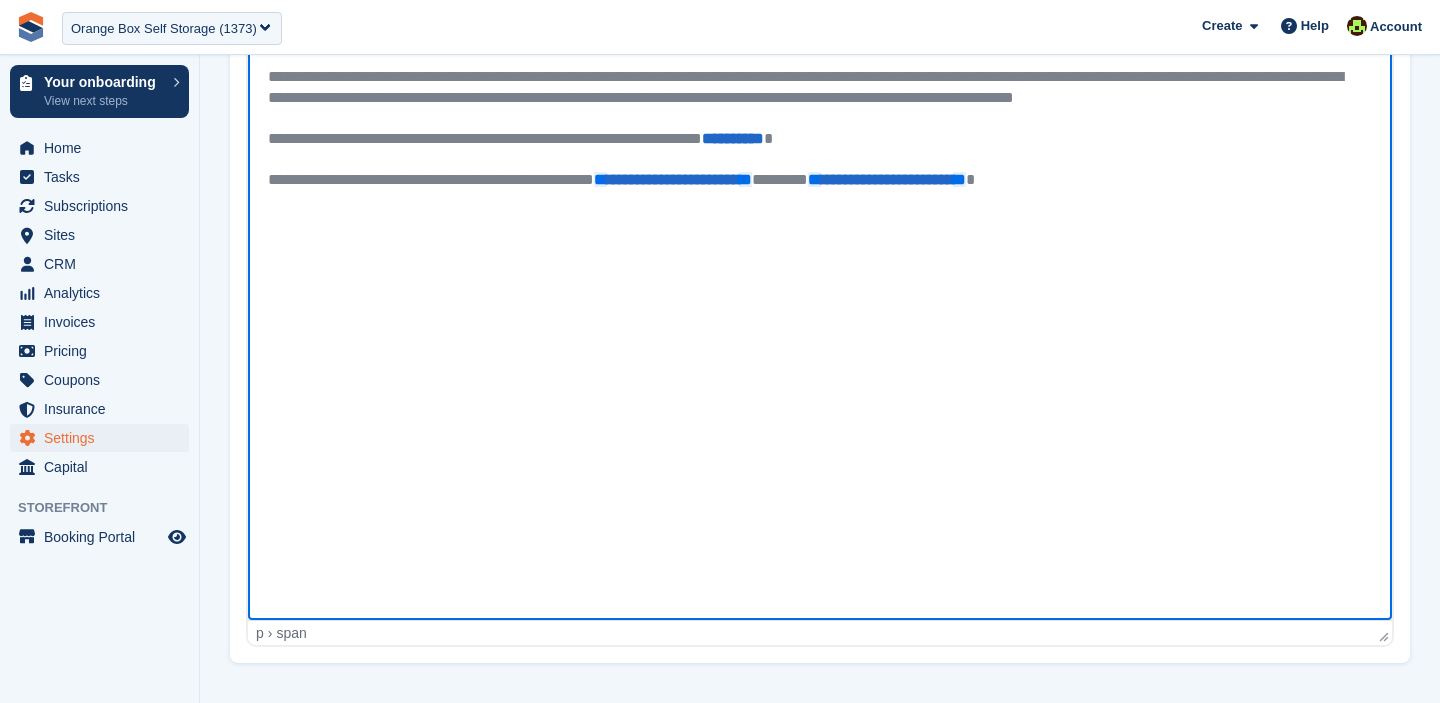 scroll, scrollTop: 0, scrollLeft: 0, axis: both 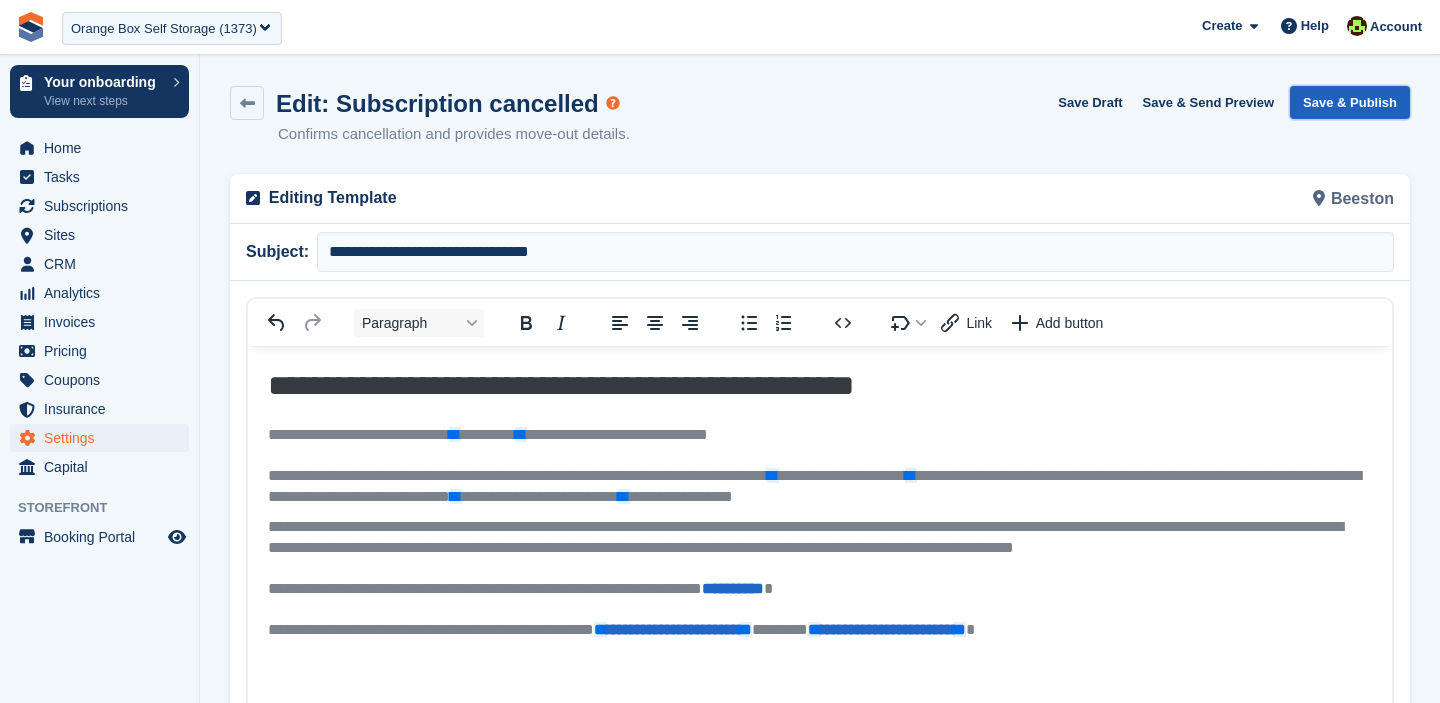 click on "Save & Publish" at bounding box center (1350, 102) 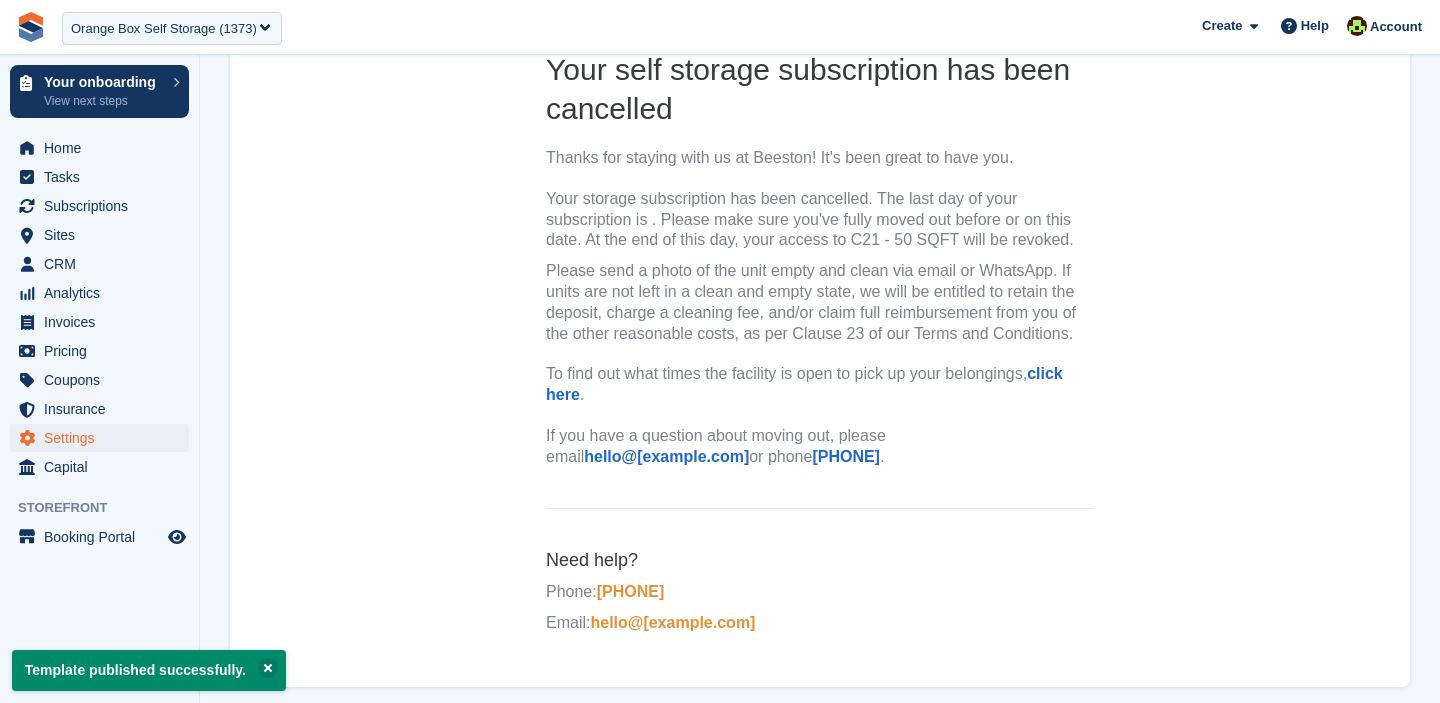 scroll, scrollTop: 400, scrollLeft: 0, axis: vertical 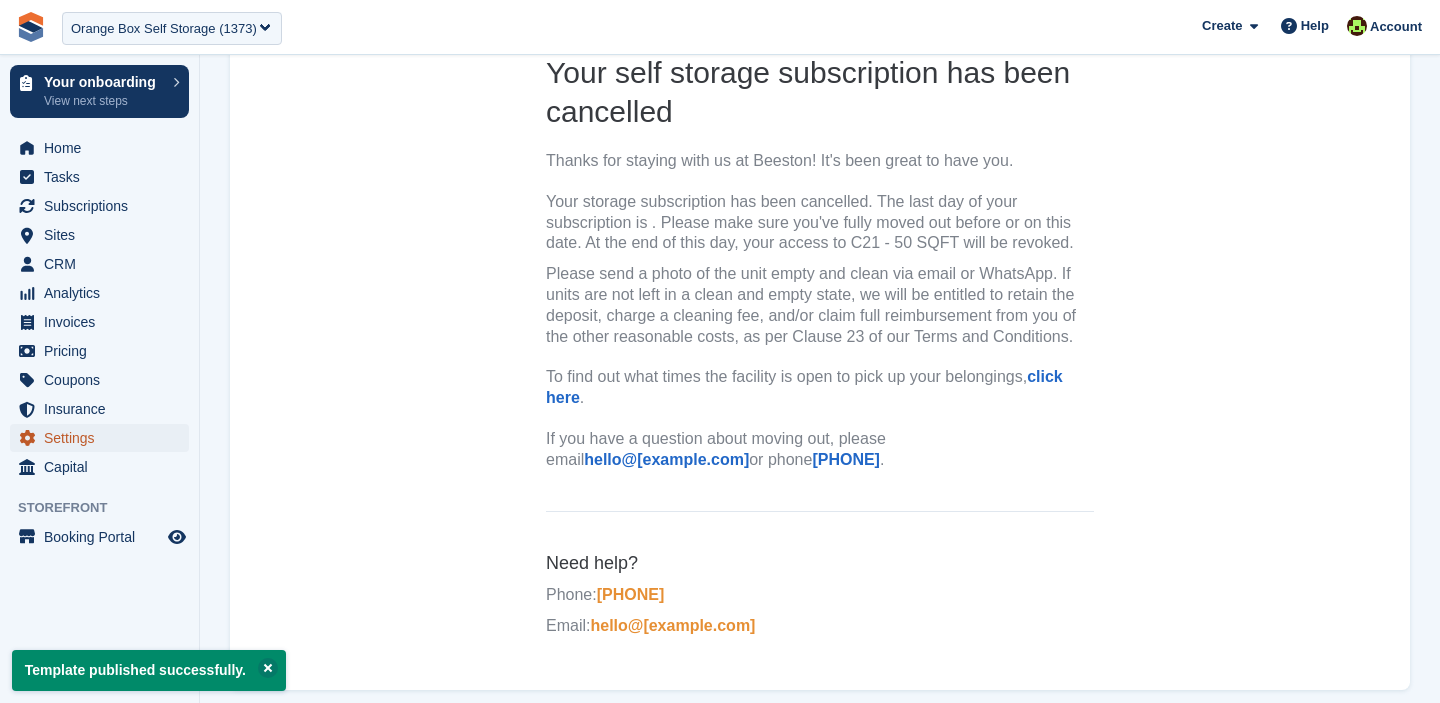 click on "Settings" at bounding box center [104, 438] 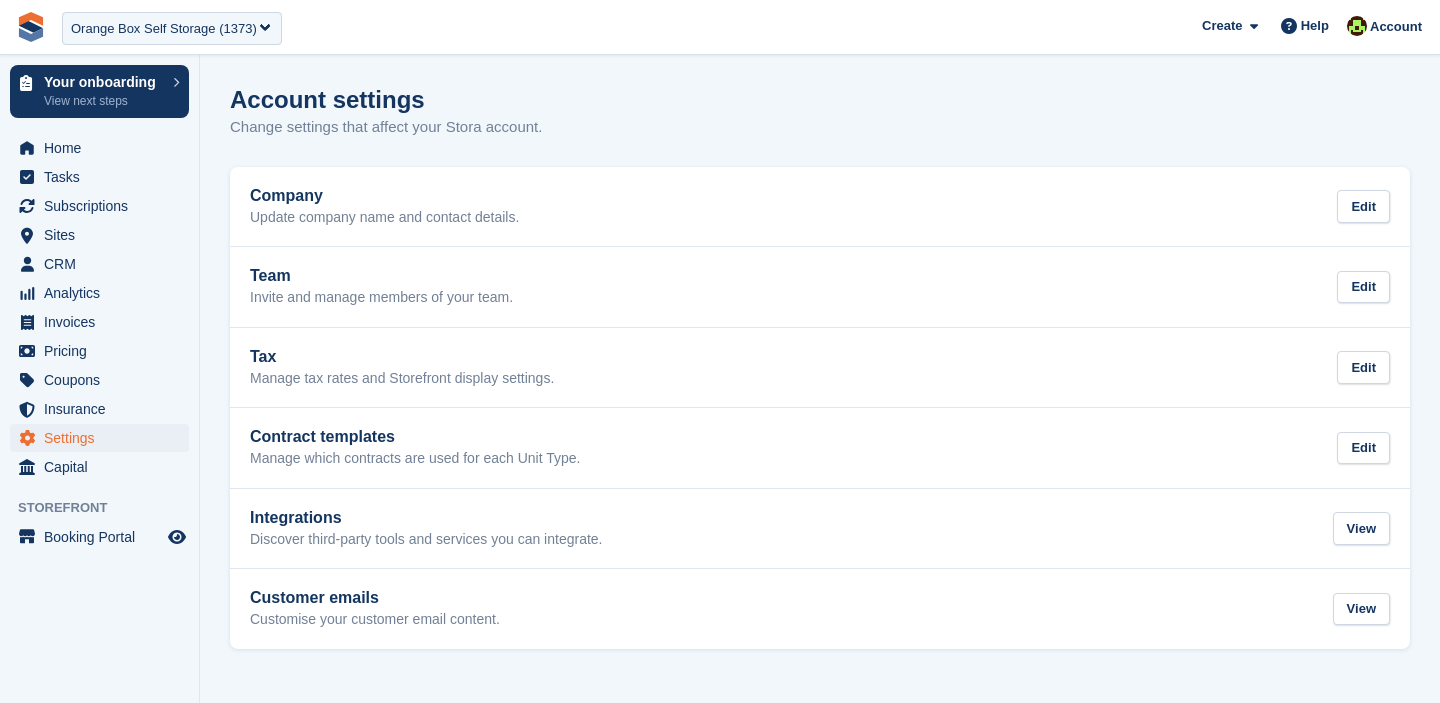 scroll, scrollTop: 0, scrollLeft: 0, axis: both 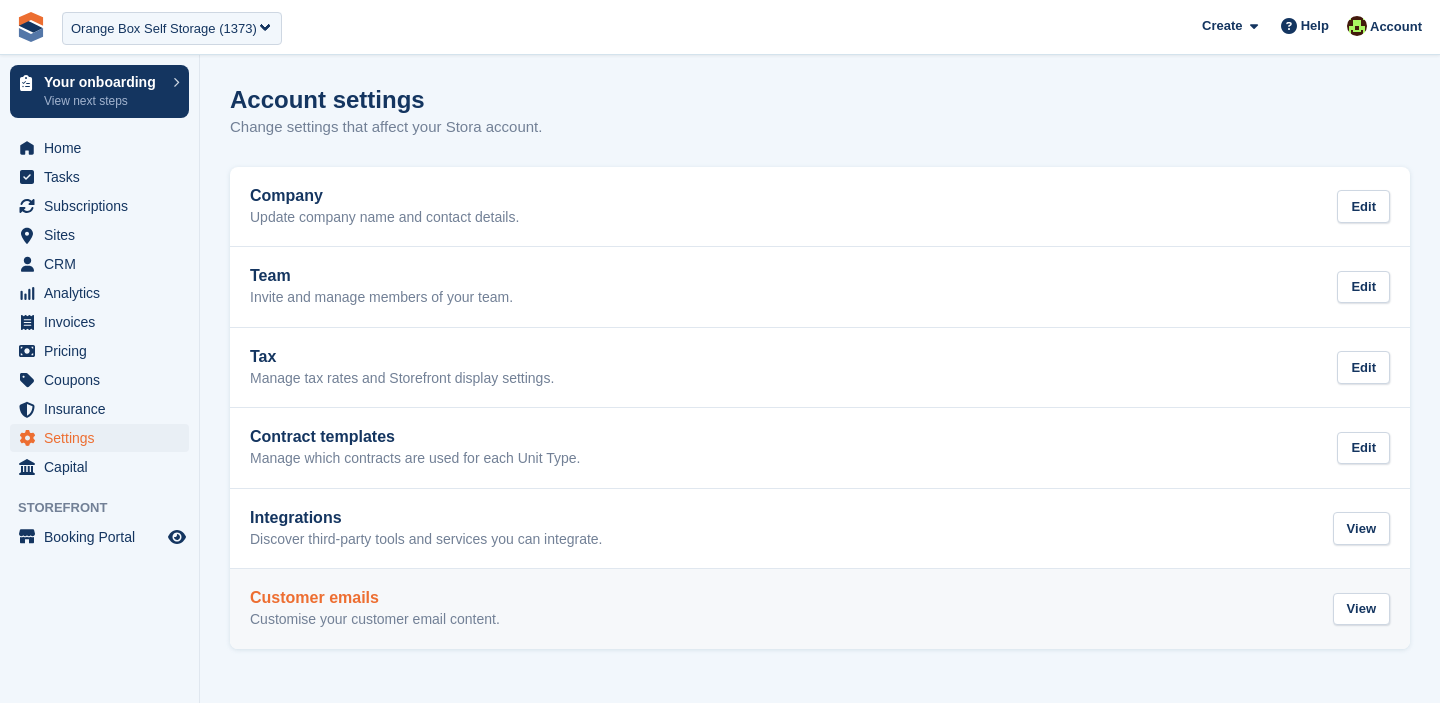 click on "Customer emails
Customise your customer email content.
View" at bounding box center (820, 609) 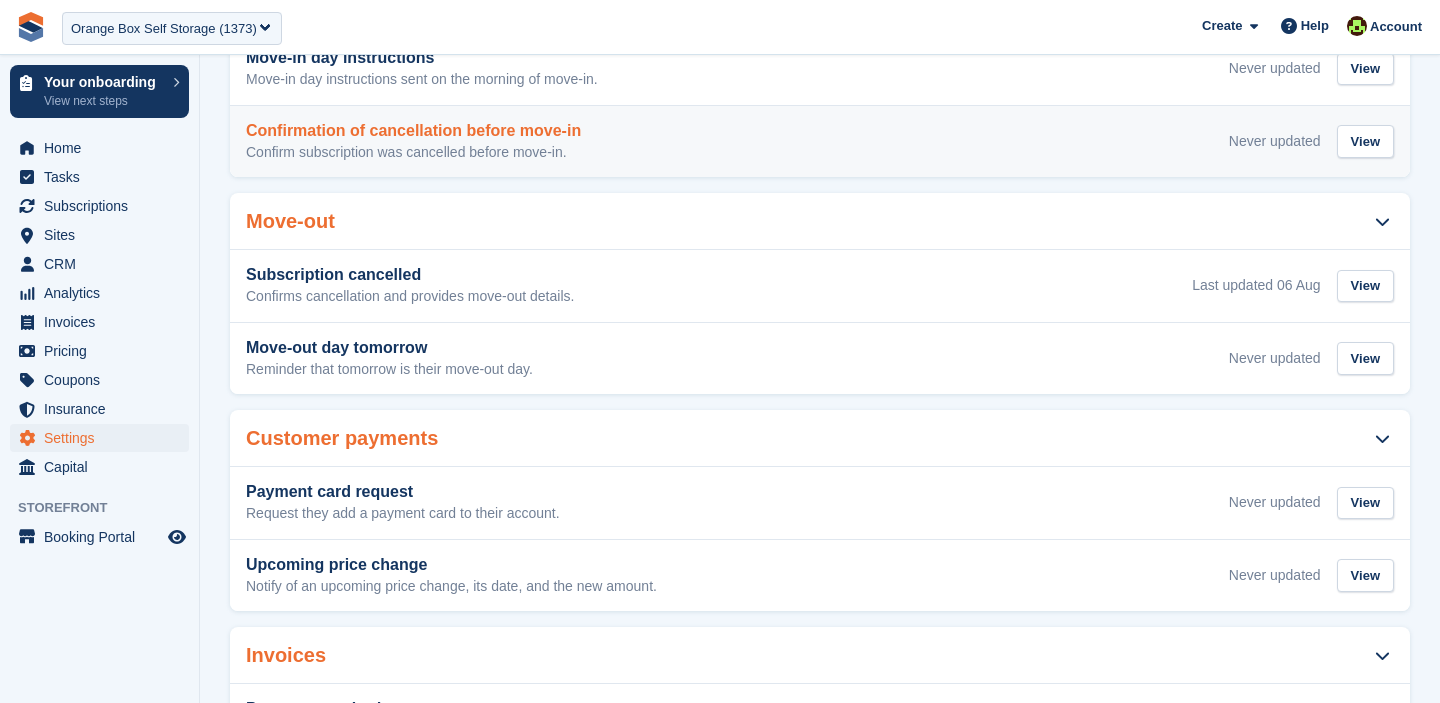 scroll, scrollTop: 623, scrollLeft: 0, axis: vertical 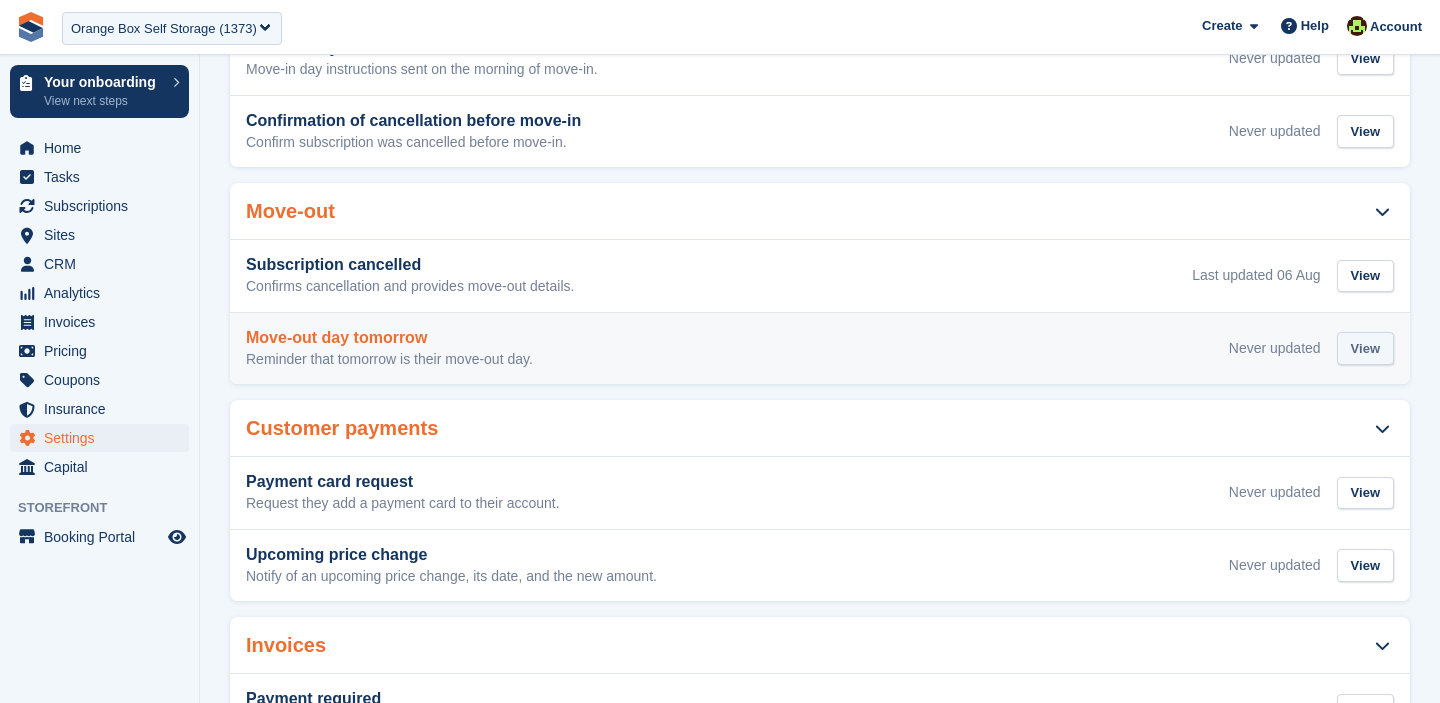 click on "View" at bounding box center [1365, 348] 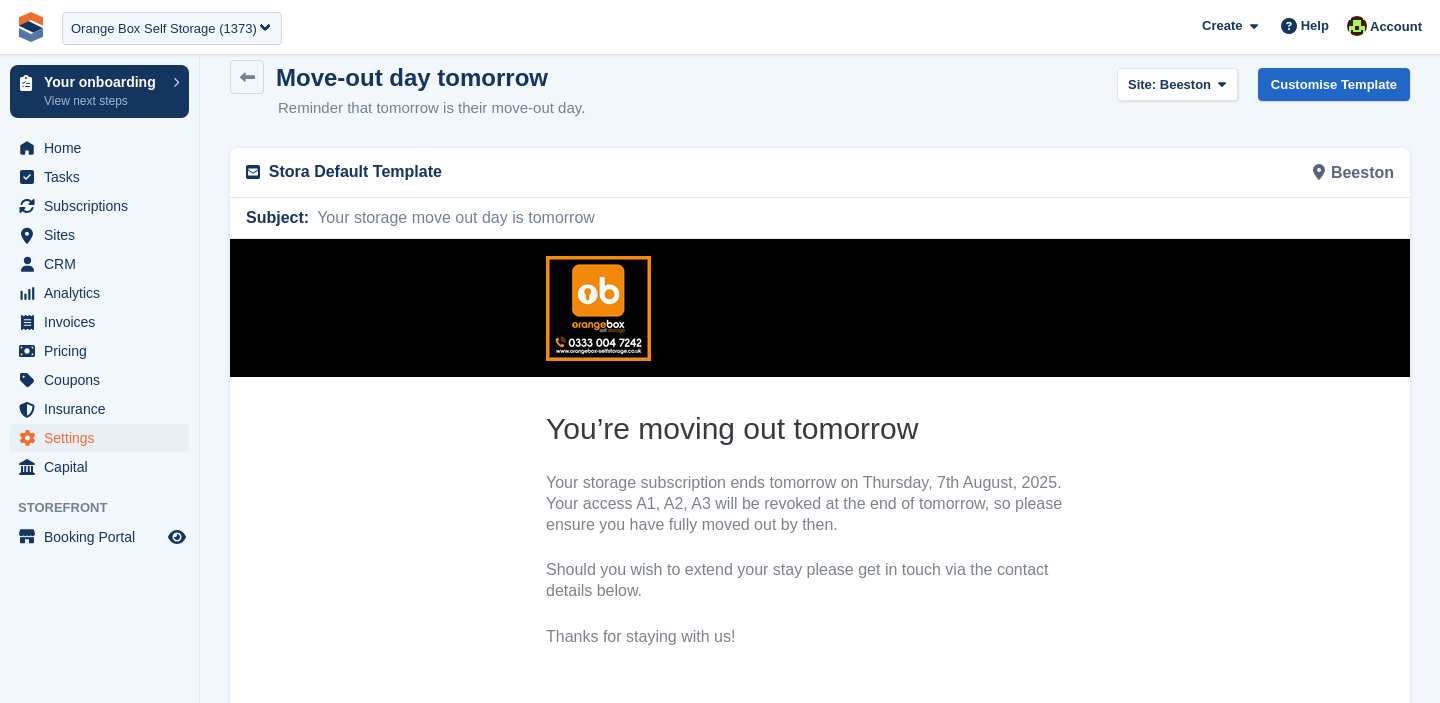 scroll, scrollTop: 8, scrollLeft: 0, axis: vertical 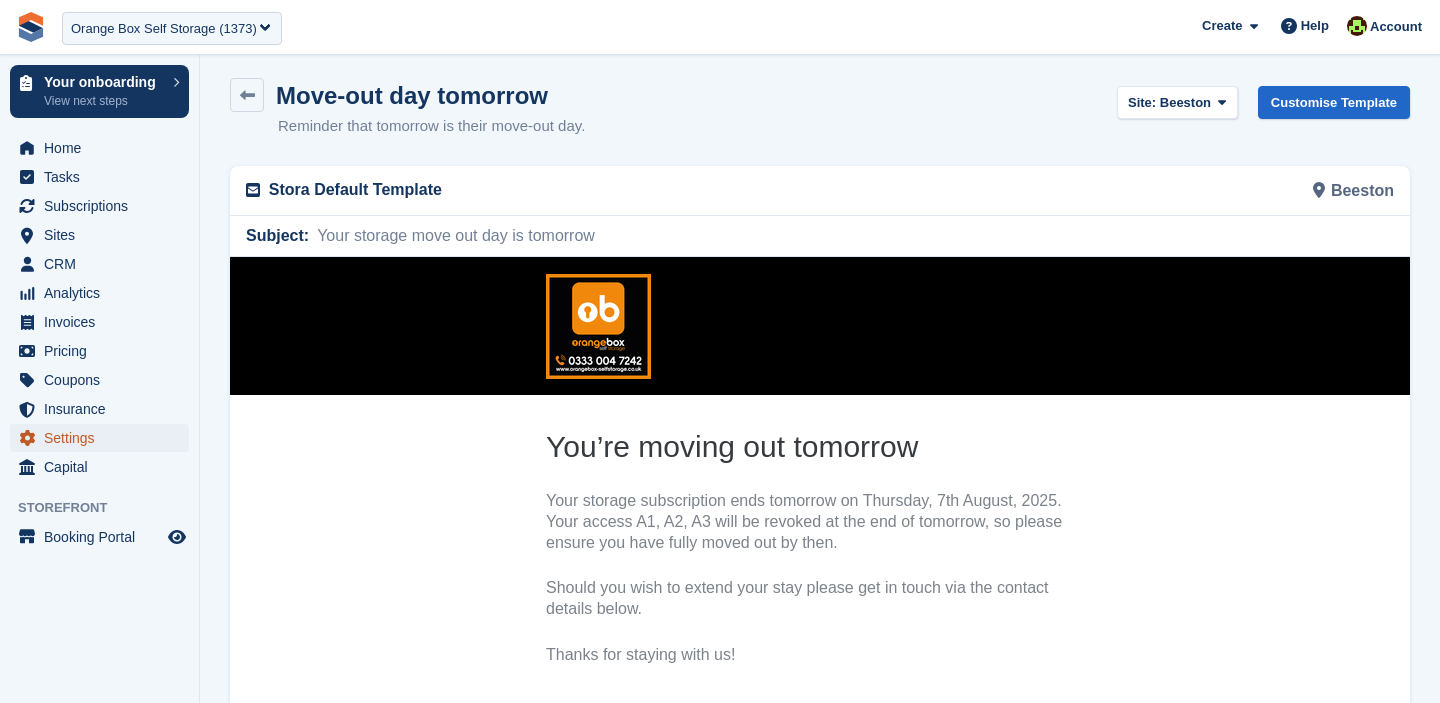 click on "Settings" at bounding box center (104, 438) 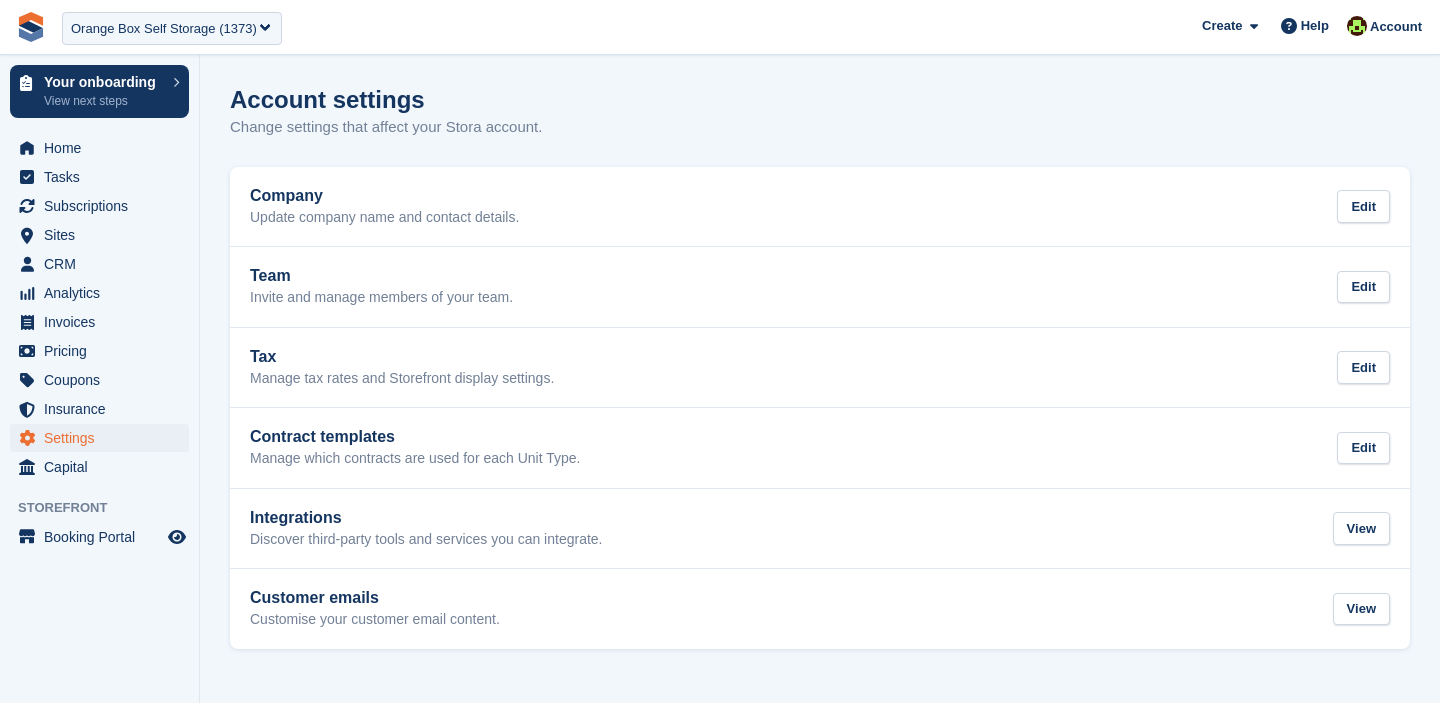 scroll, scrollTop: 0, scrollLeft: 0, axis: both 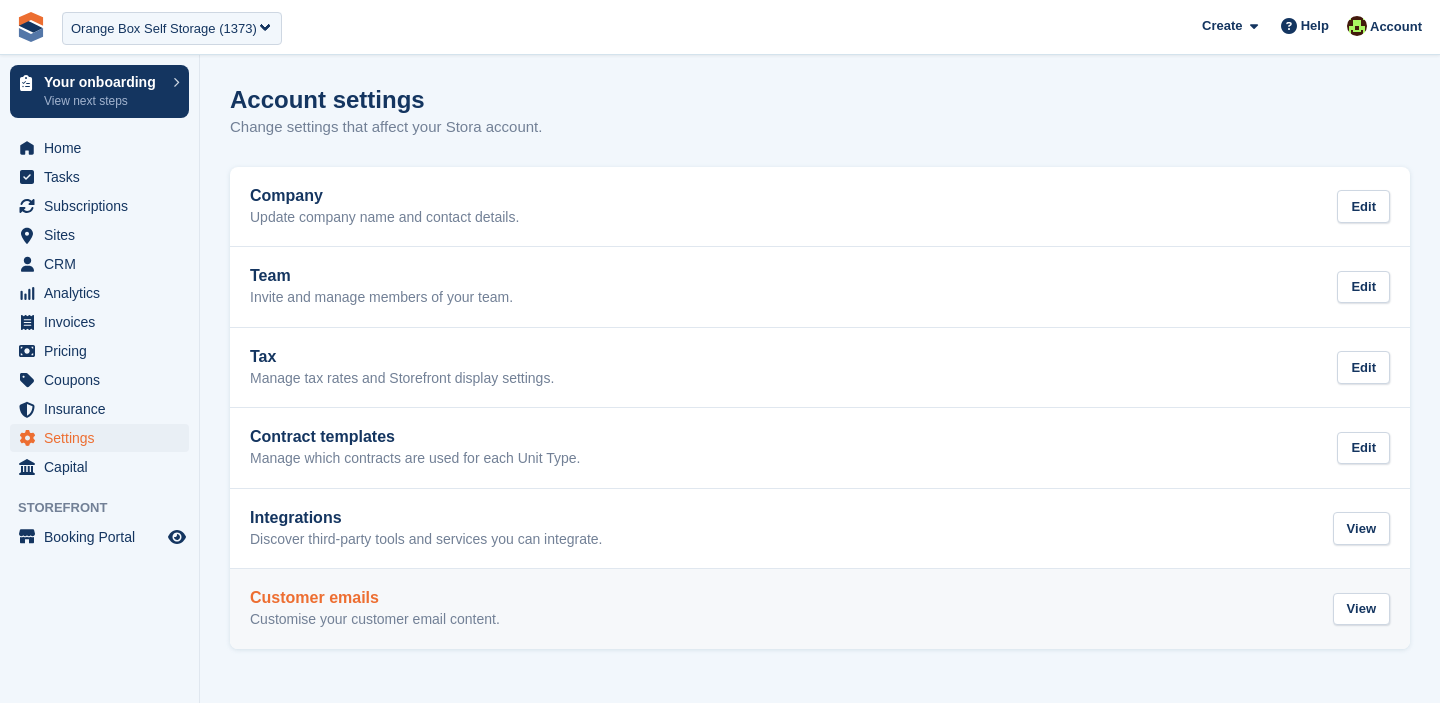 click on "Customer emails" at bounding box center [375, 598] 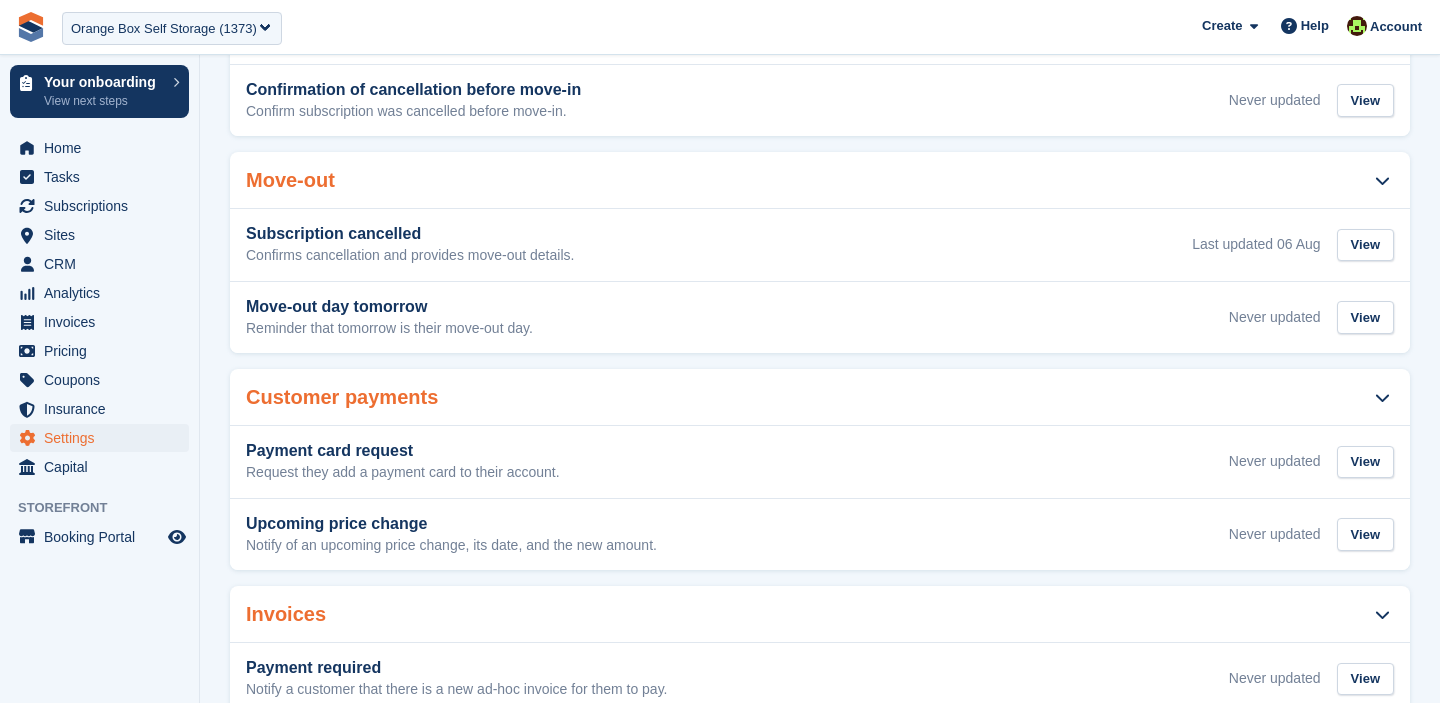 scroll, scrollTop: 655, scrollLeft: 0, axis: vertical 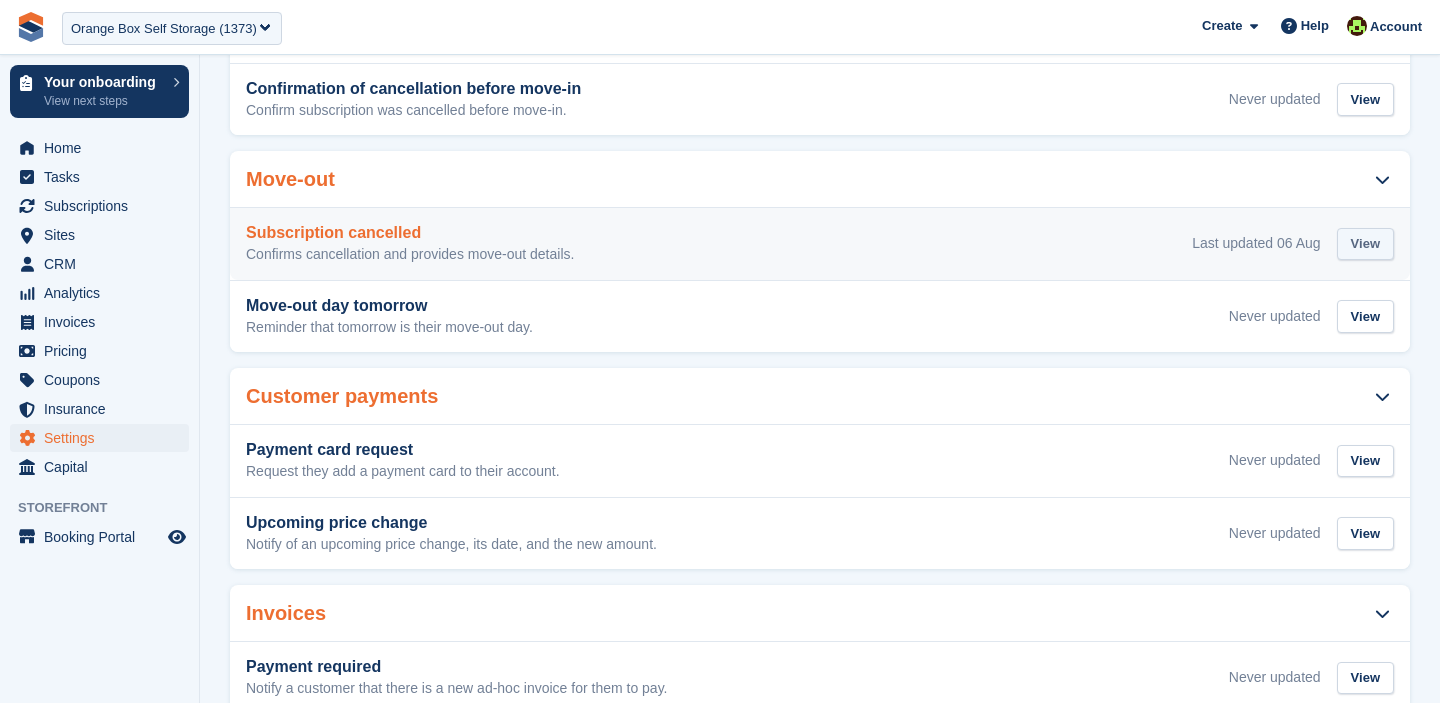 click on "View" at bounding box center [1365, 244] 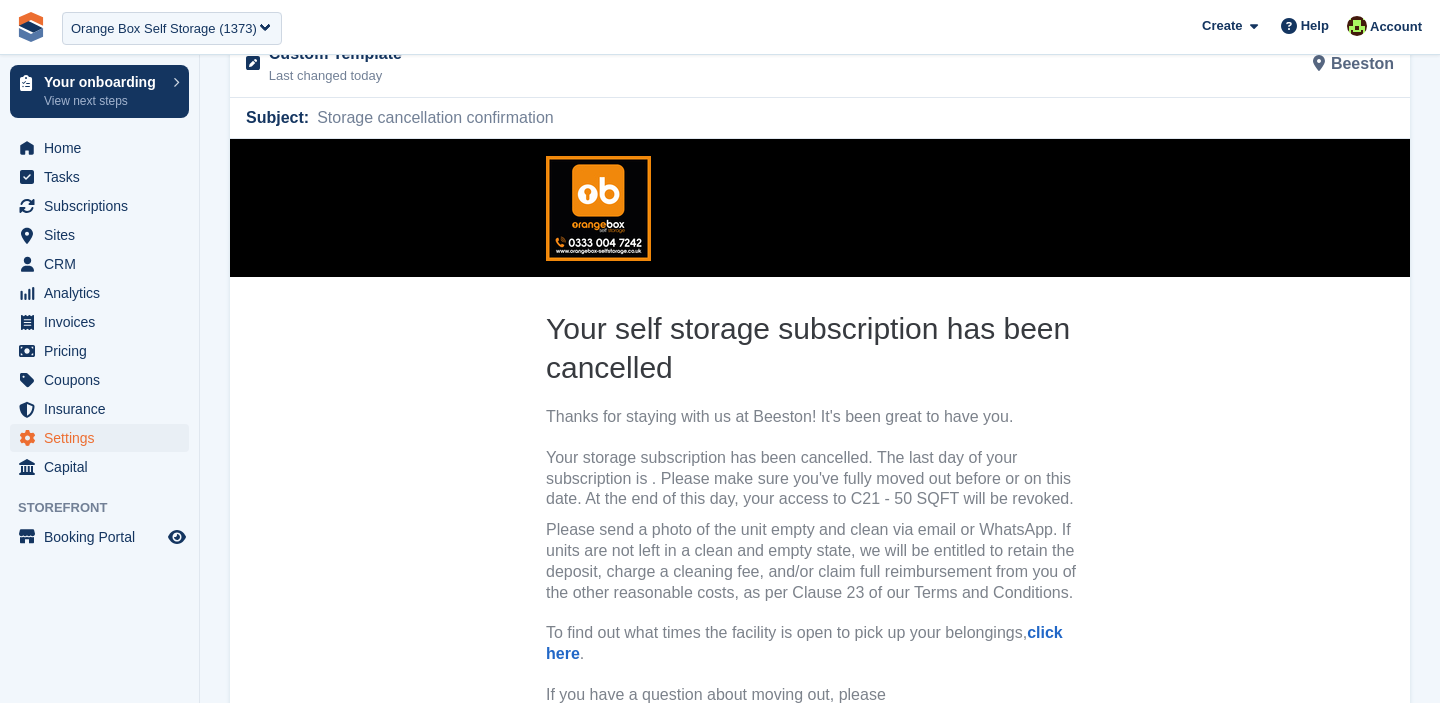 scroll, scrollTop: 1, scrollLeft: 0, axis: vertical 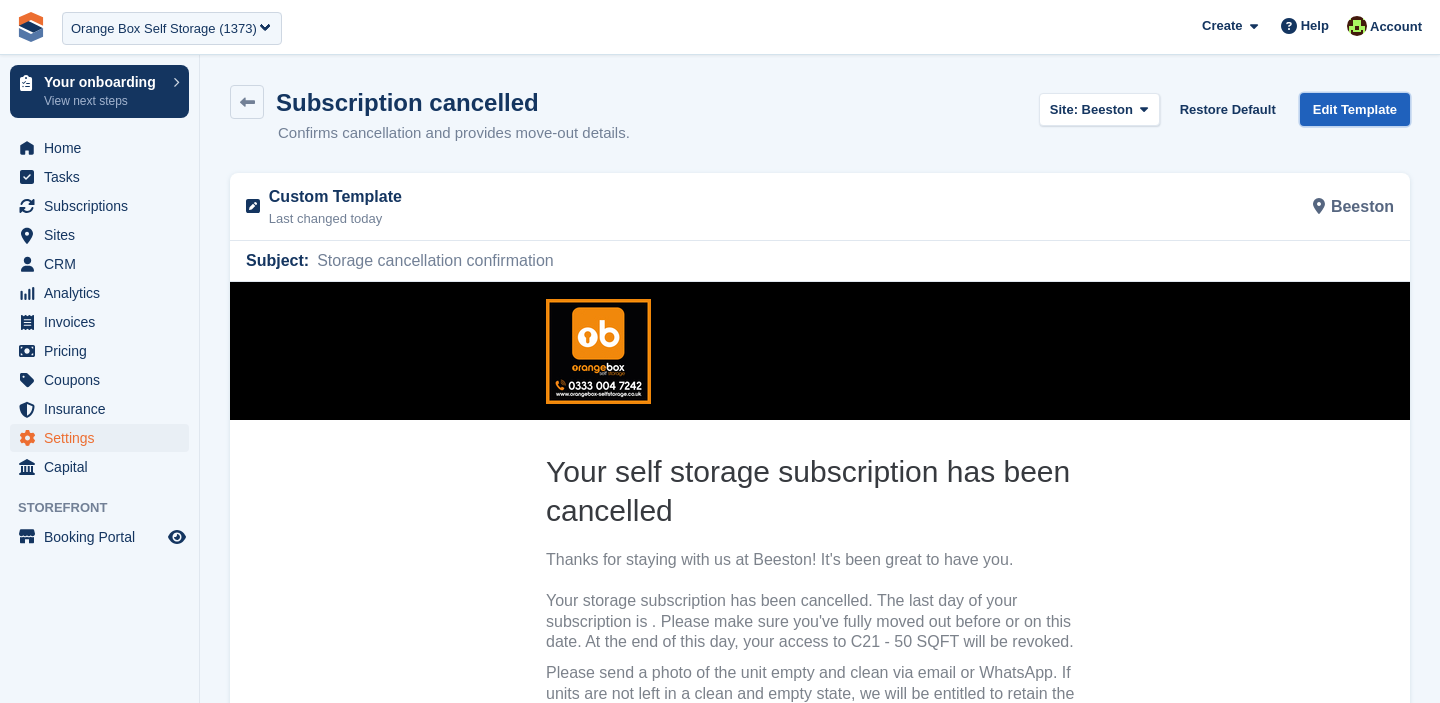 click on "Edit Template" at bounding box center [1355, 109] 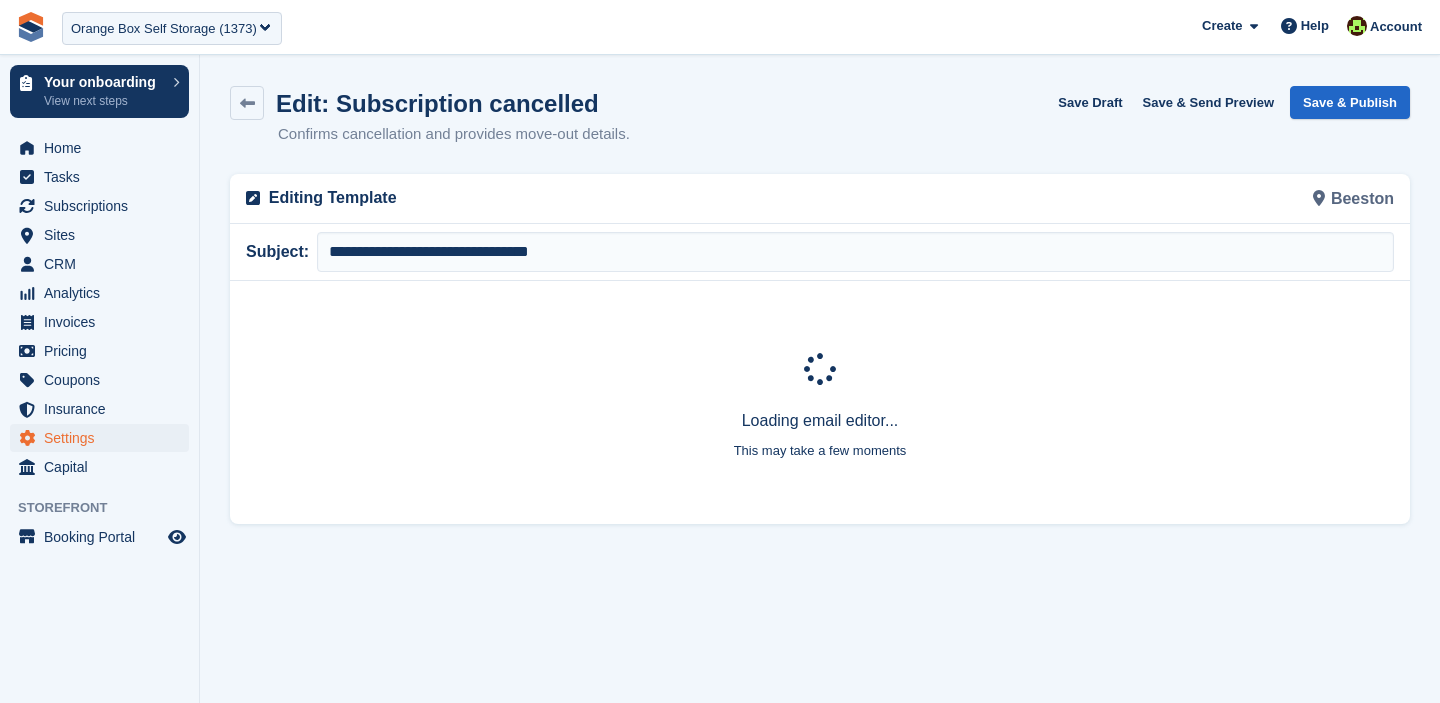 scroll, scrollTop: 0, scrollLeft: 0, axis: both 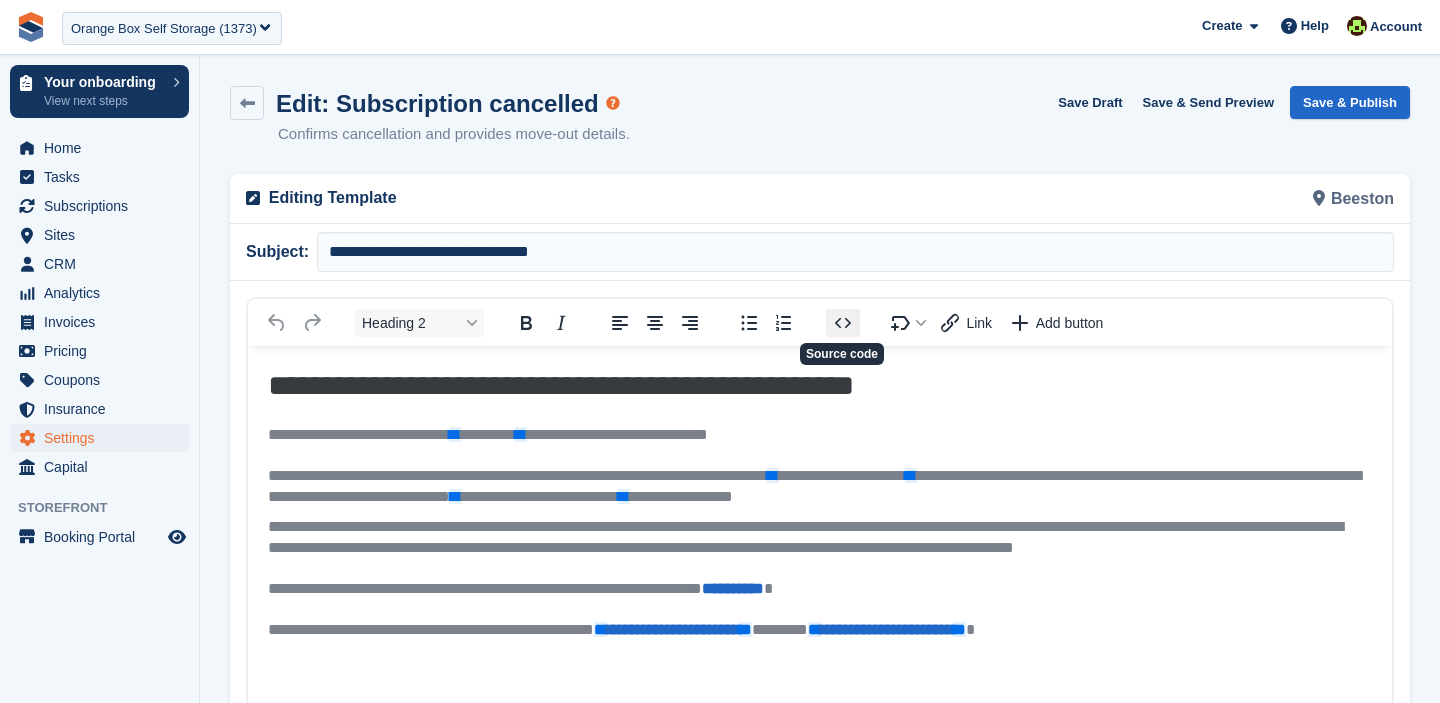 click 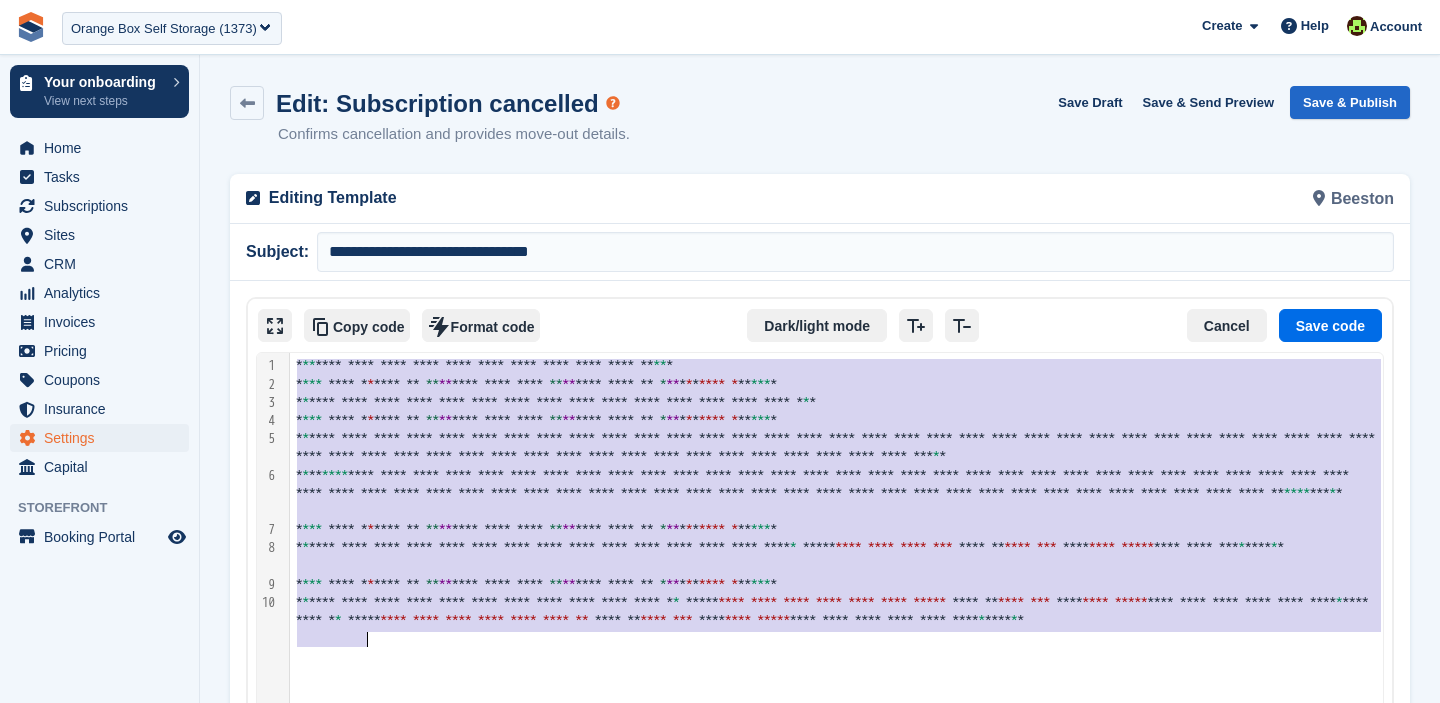 drag, startPoint x: 300, startPoint y: 367, endPoint x: 573, endPoint y: 692, distance: 424.44553 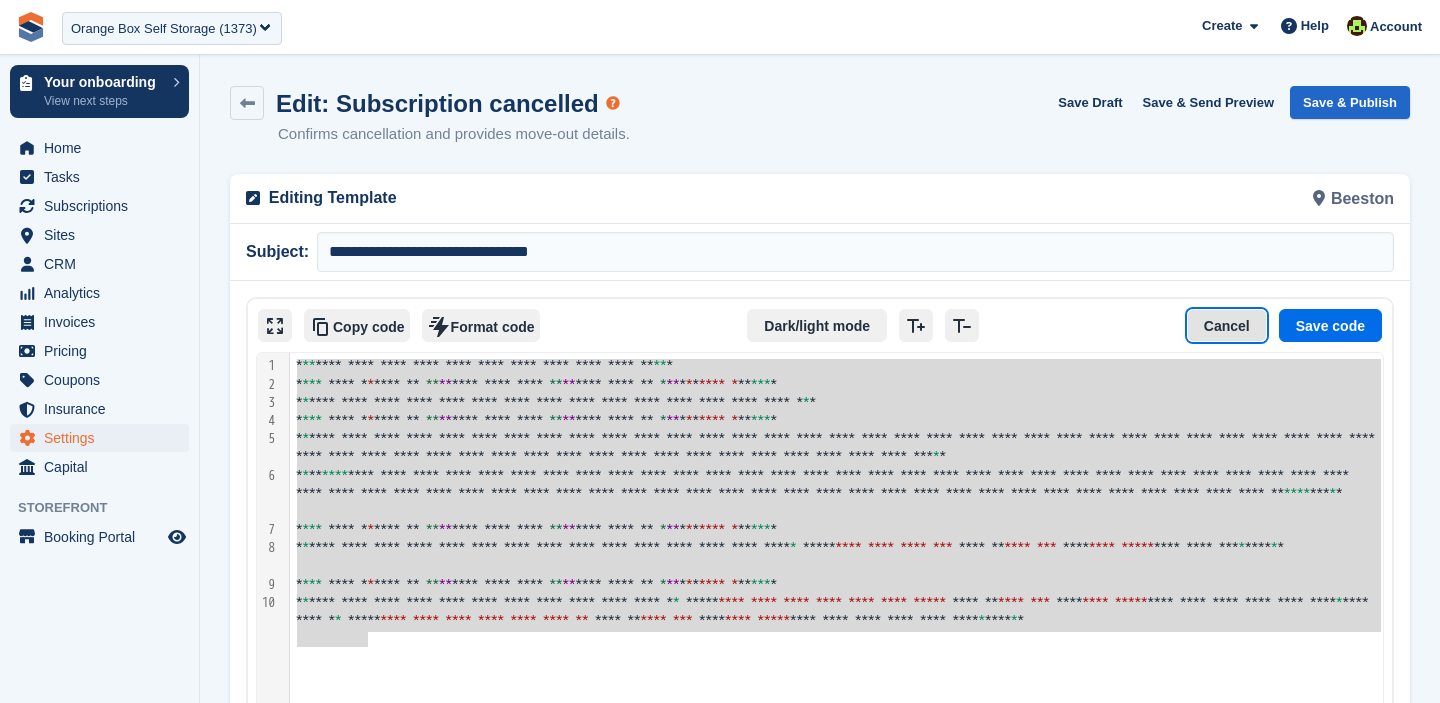 click on "Cancel" at bounding box center [1227, 326] 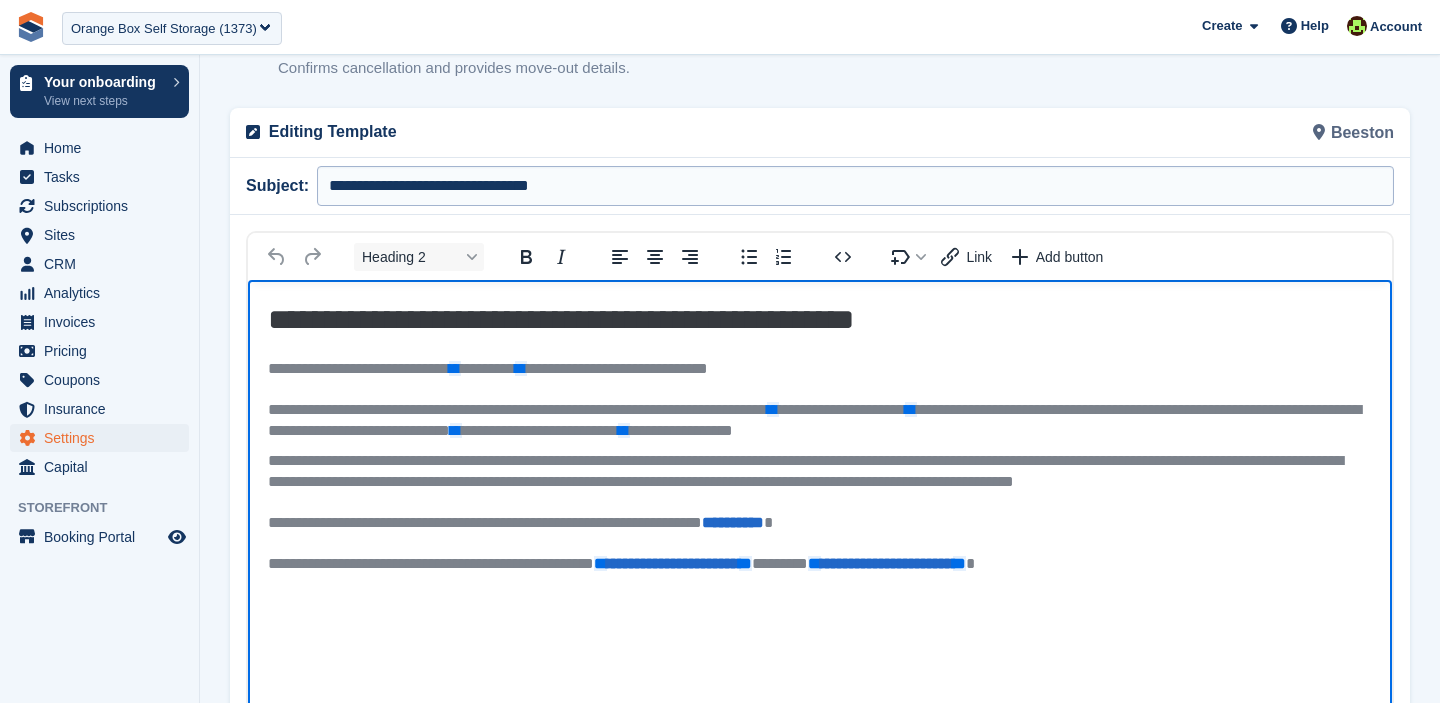 scroll, scrollTop: 0, scrollLeft: 0, axis: both 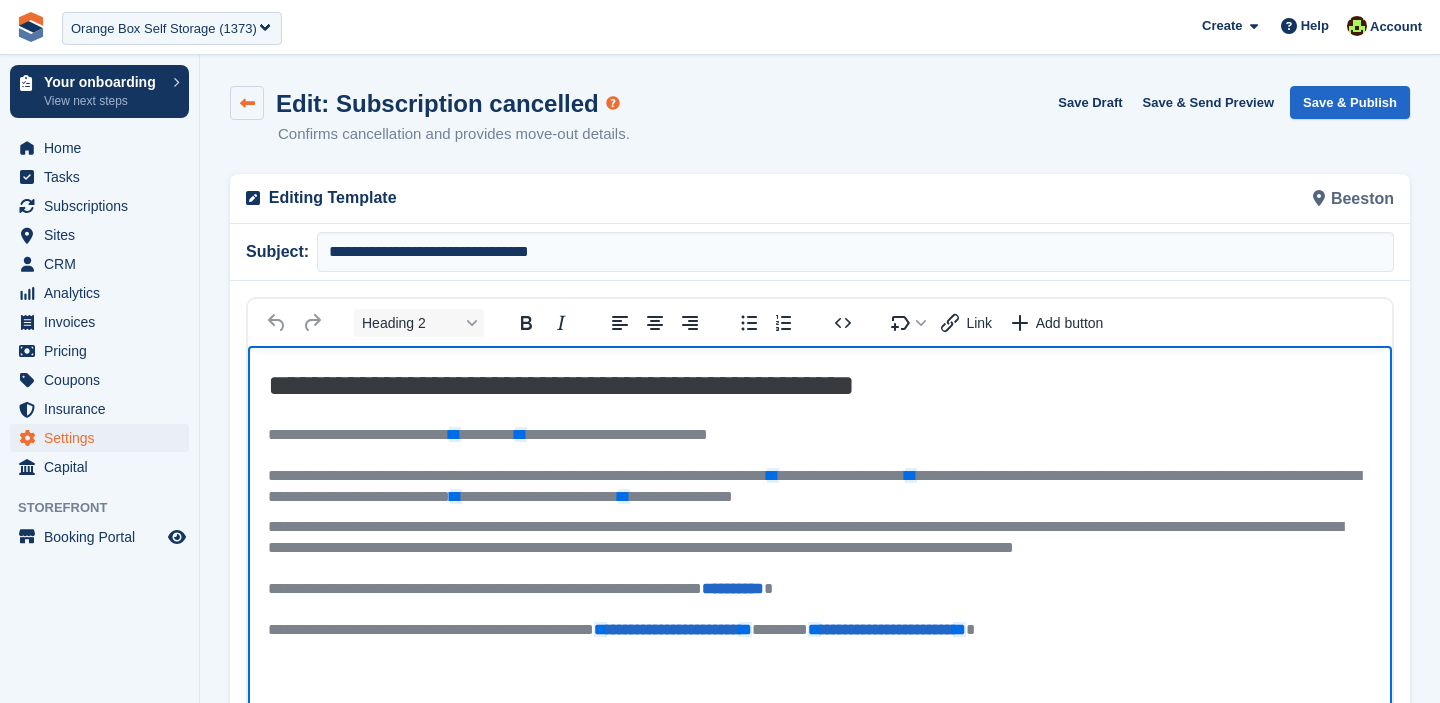 click at bounding box center [247, 103] 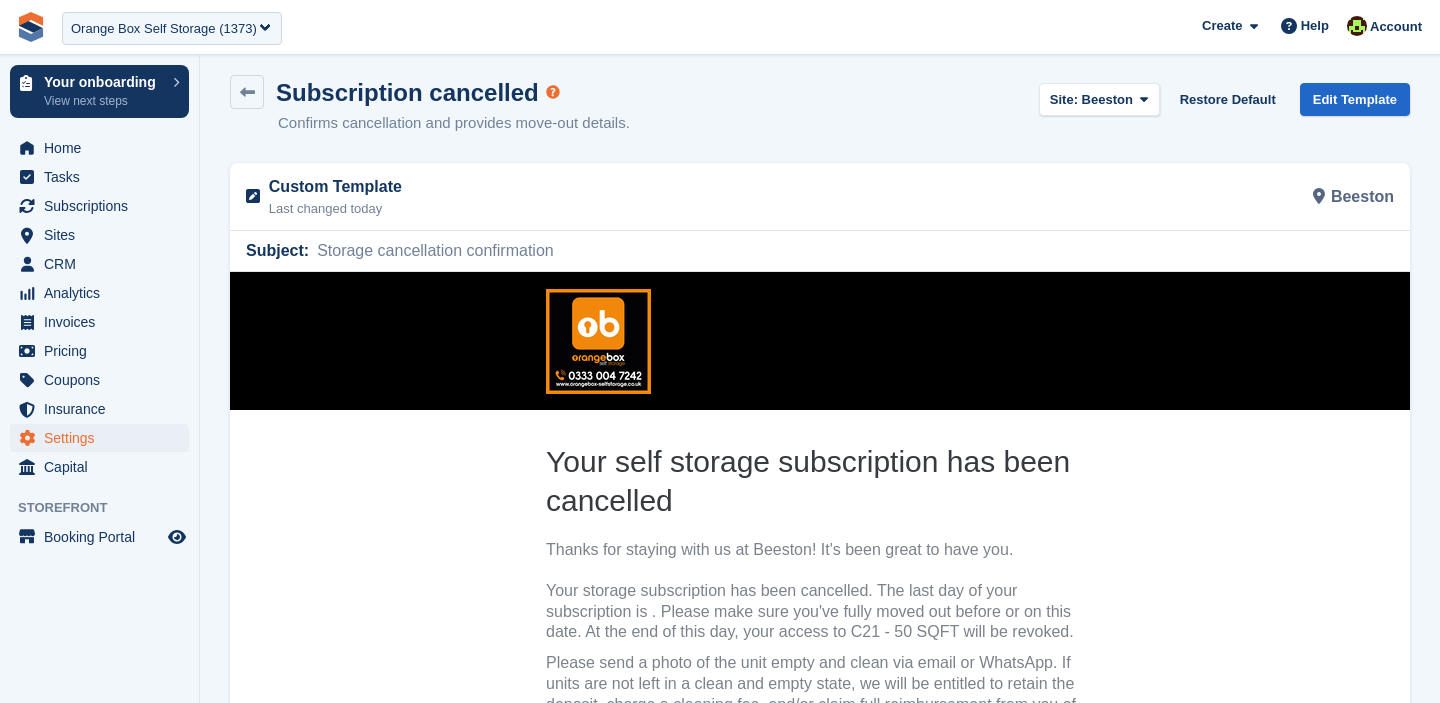 scroll, scrollTop: 0, scrollLeft: 0, axis: both 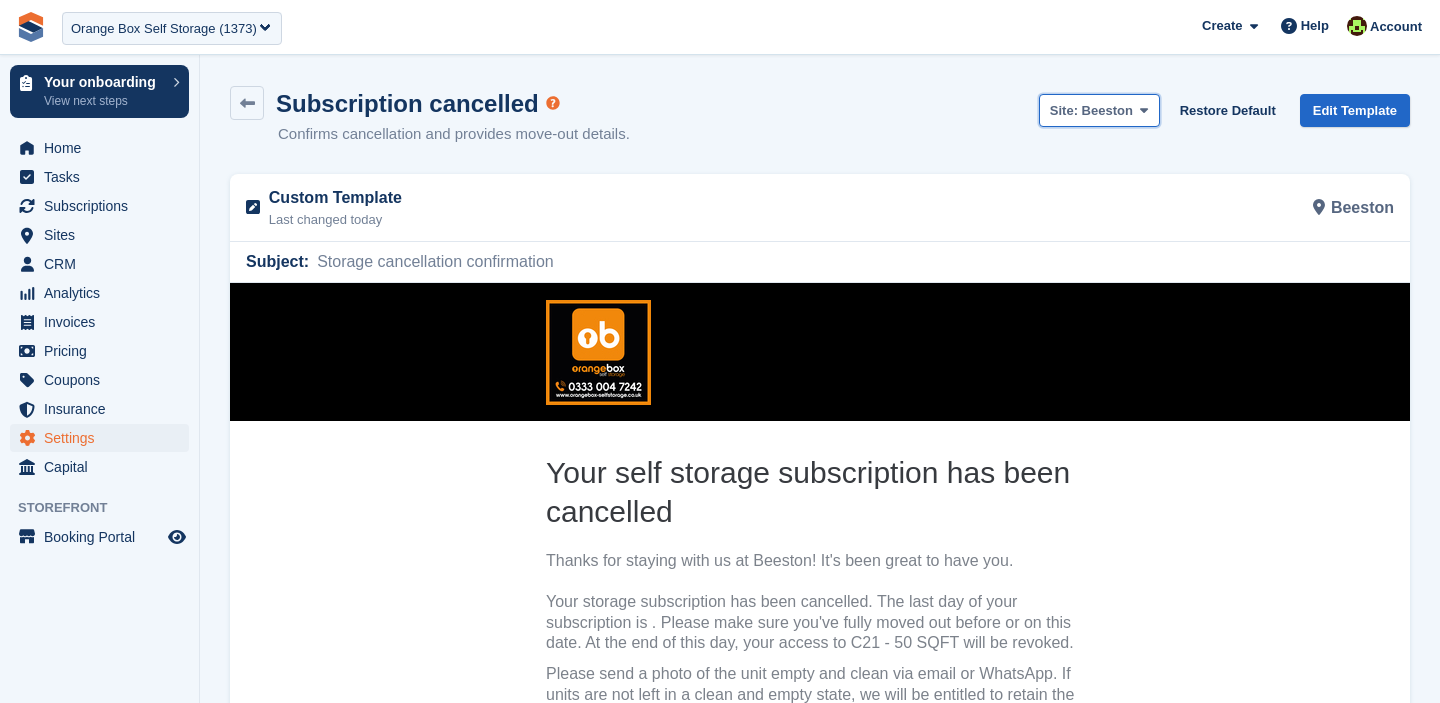click on "Beeston" at bounding box center (1107, 110) 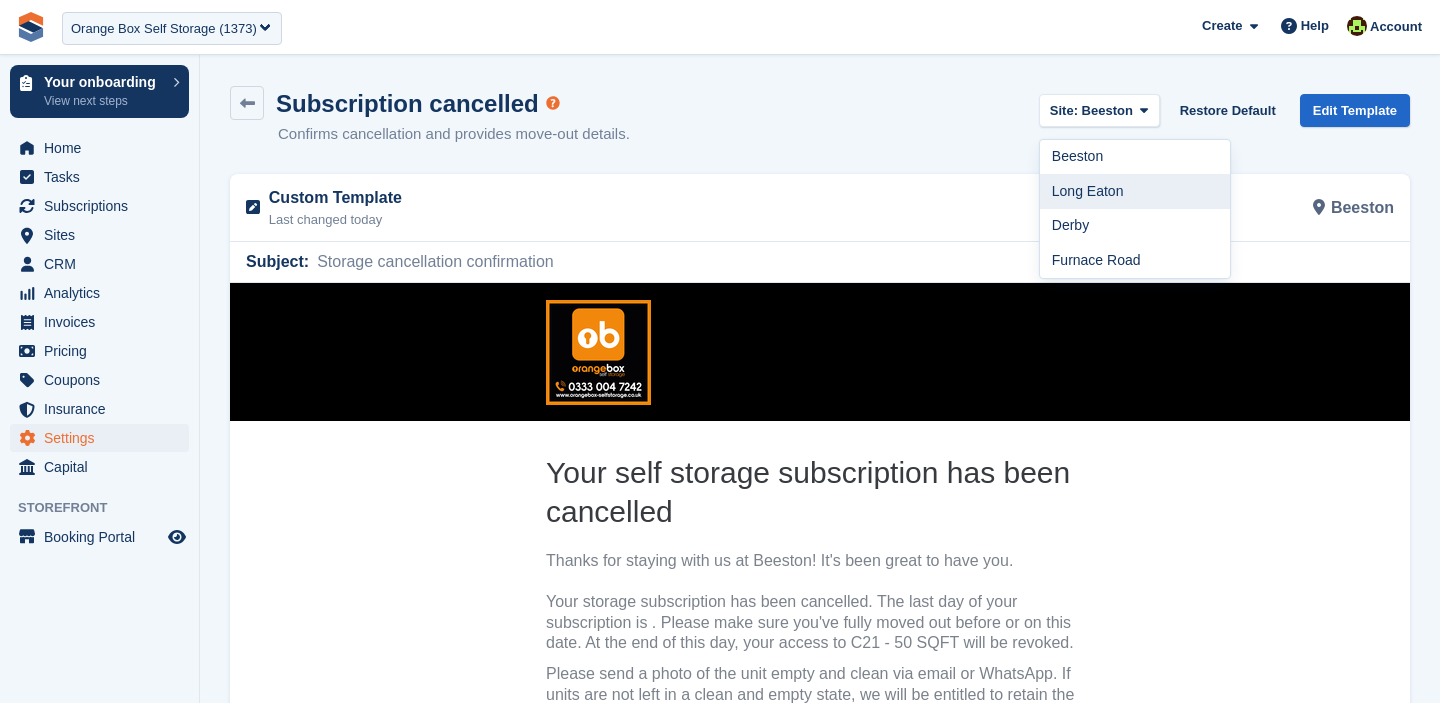 click on "Long Eaton" at bounding box center [1135, 191] 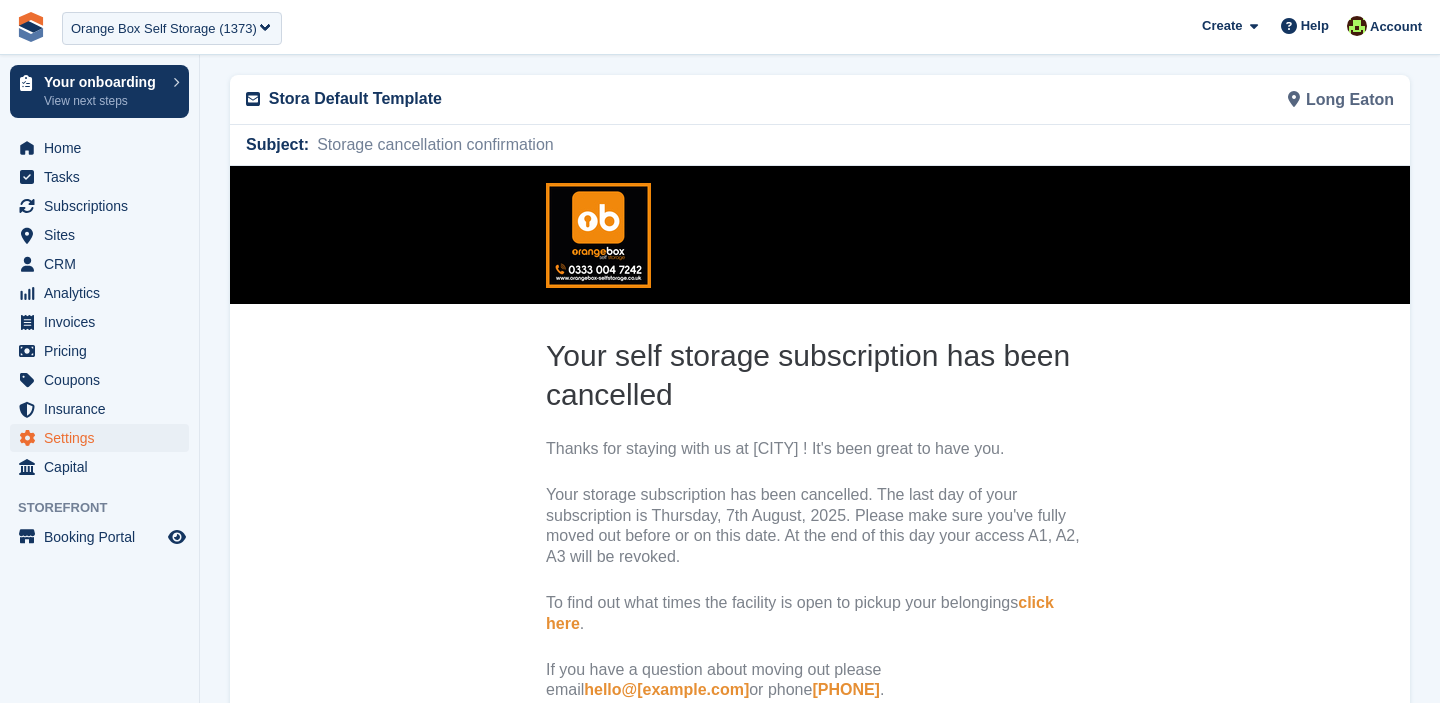 scroll, scrollTop: 0, scrollLeft: 0, axis: both 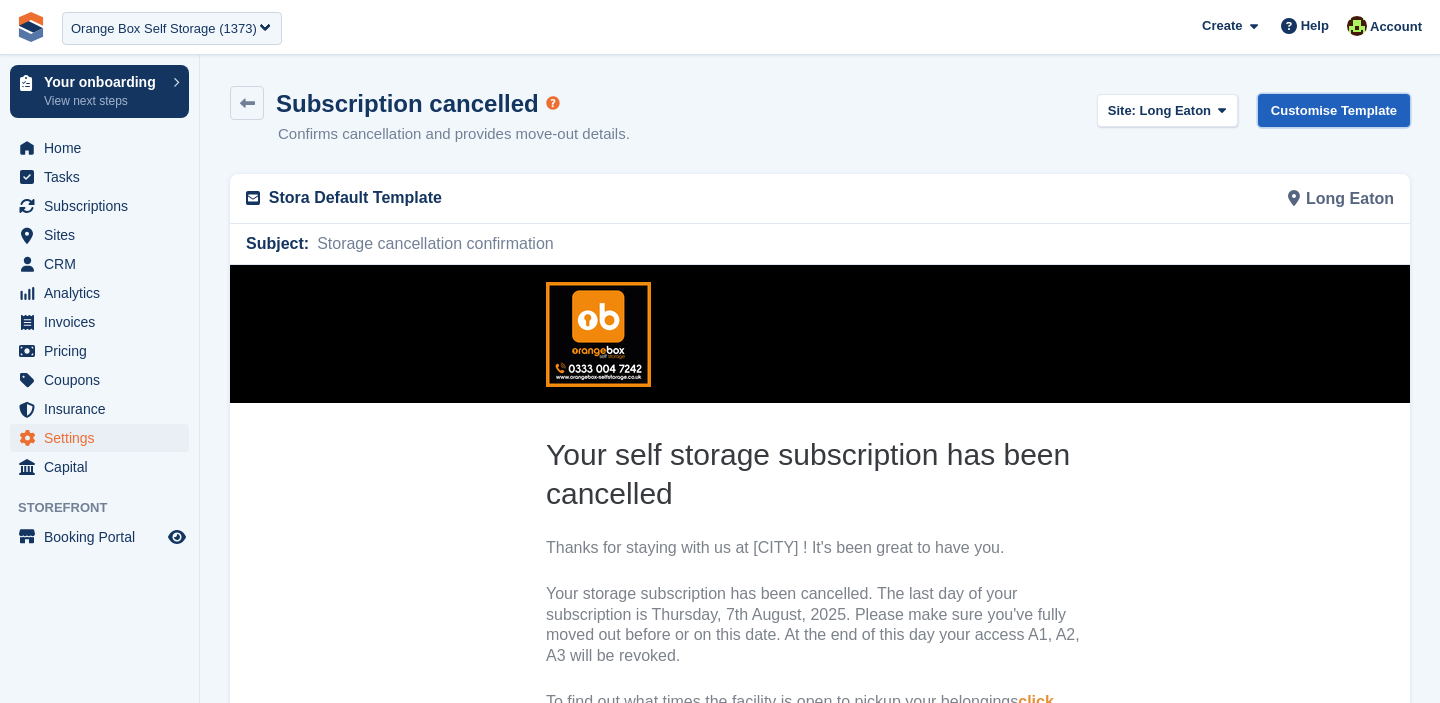 click on "Customise Template" at bounding box center (1334, 110) 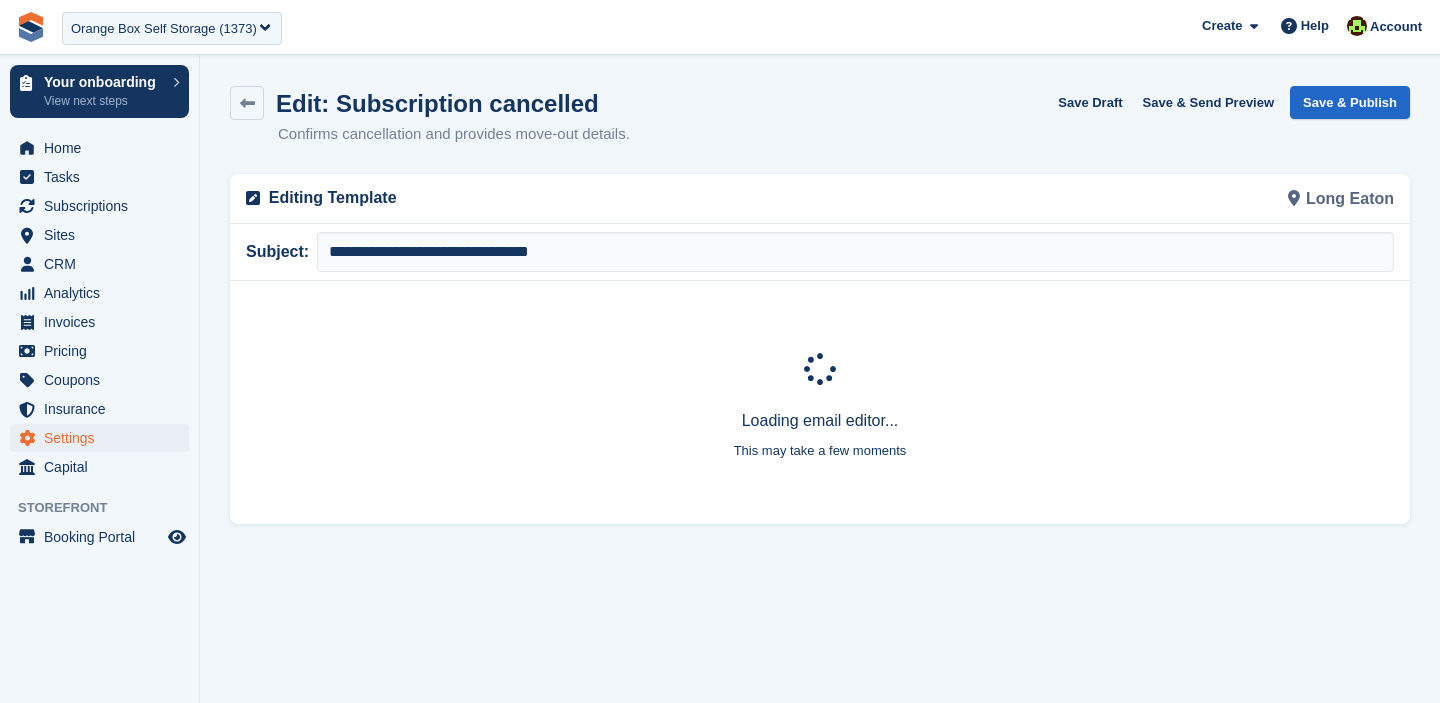 scroll, scrollTop: 0, scrollLeft: 0, axis: both 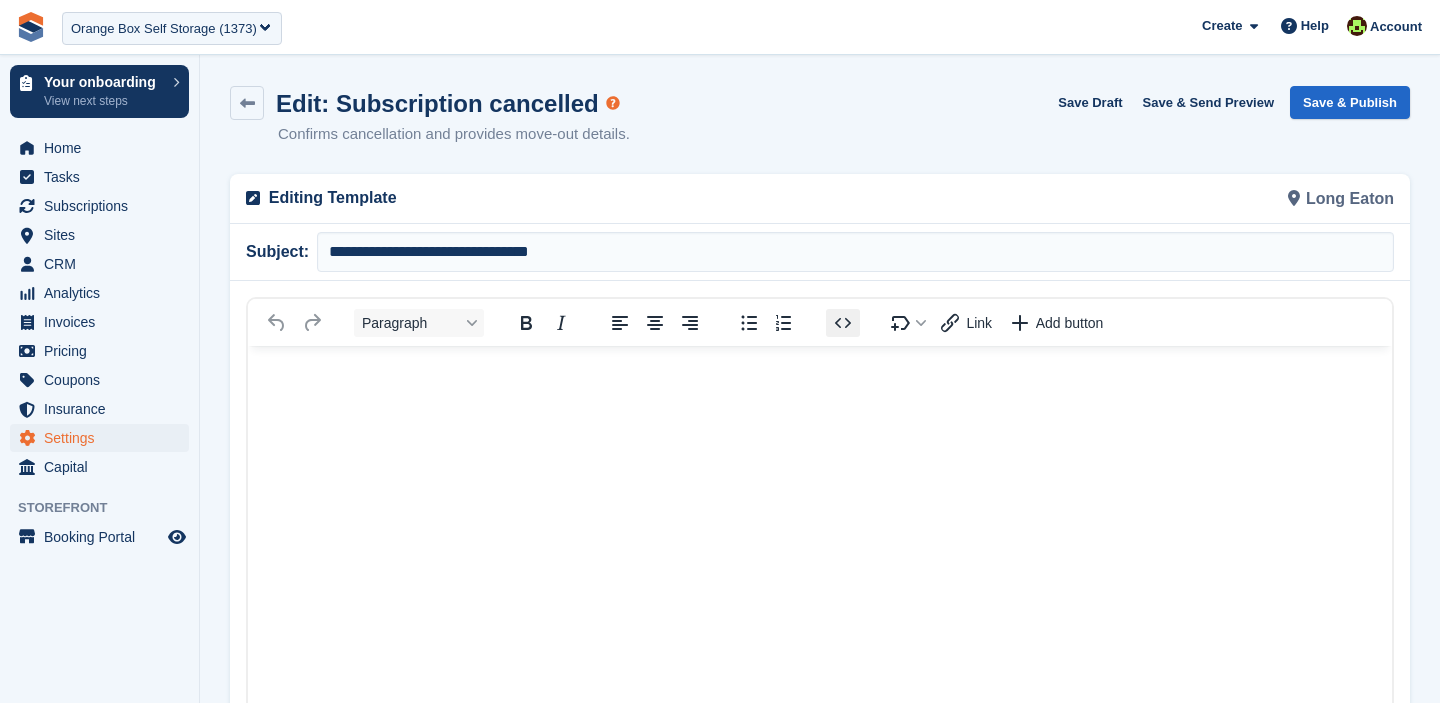click 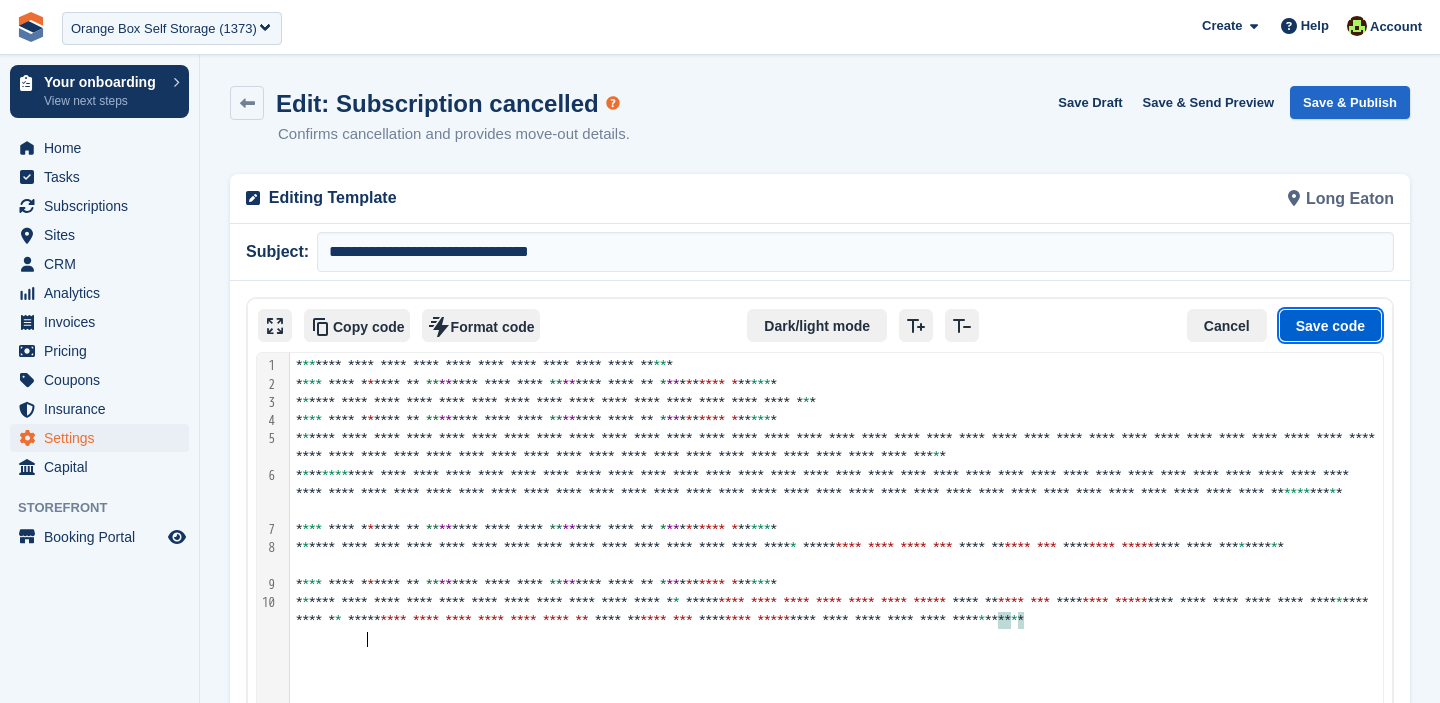 click on "Save code" at bounding box center [1330, 326] 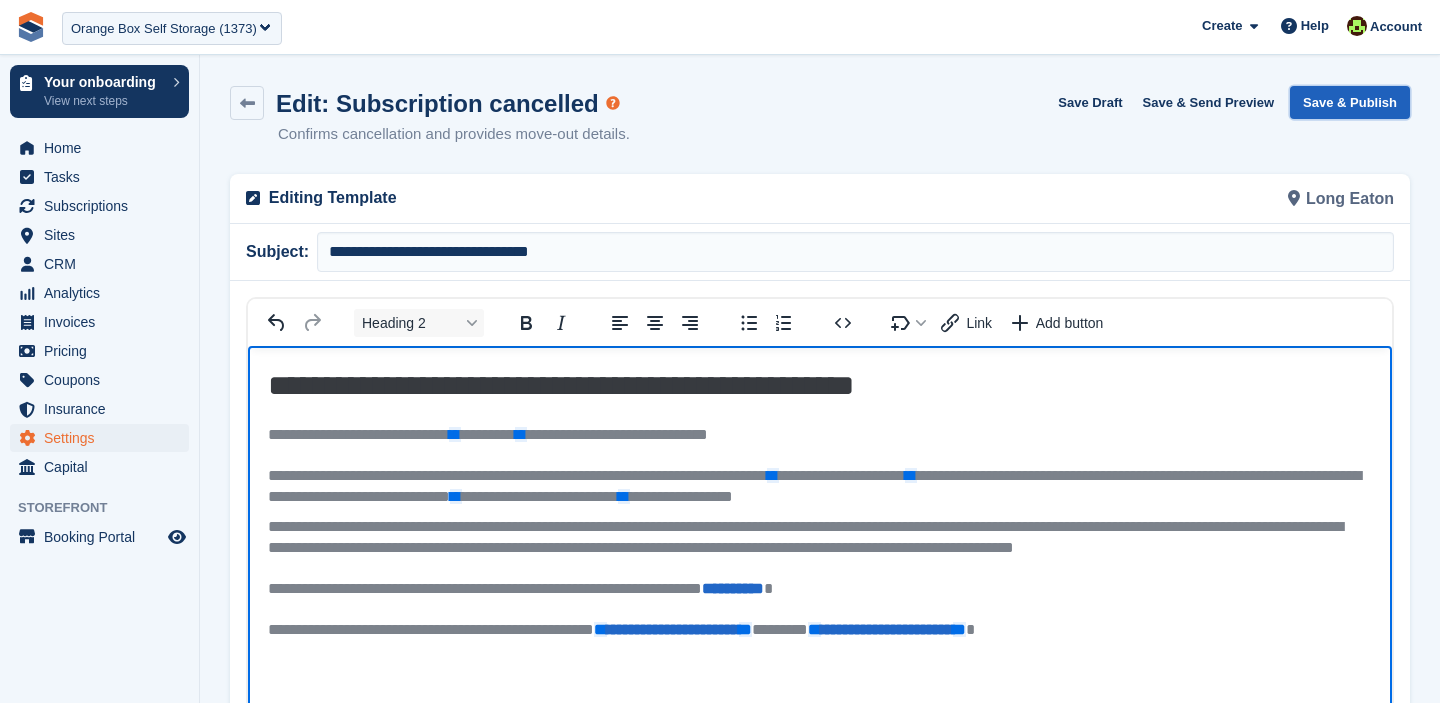click on "Save & Publish" at bounding box center [1350, 102] 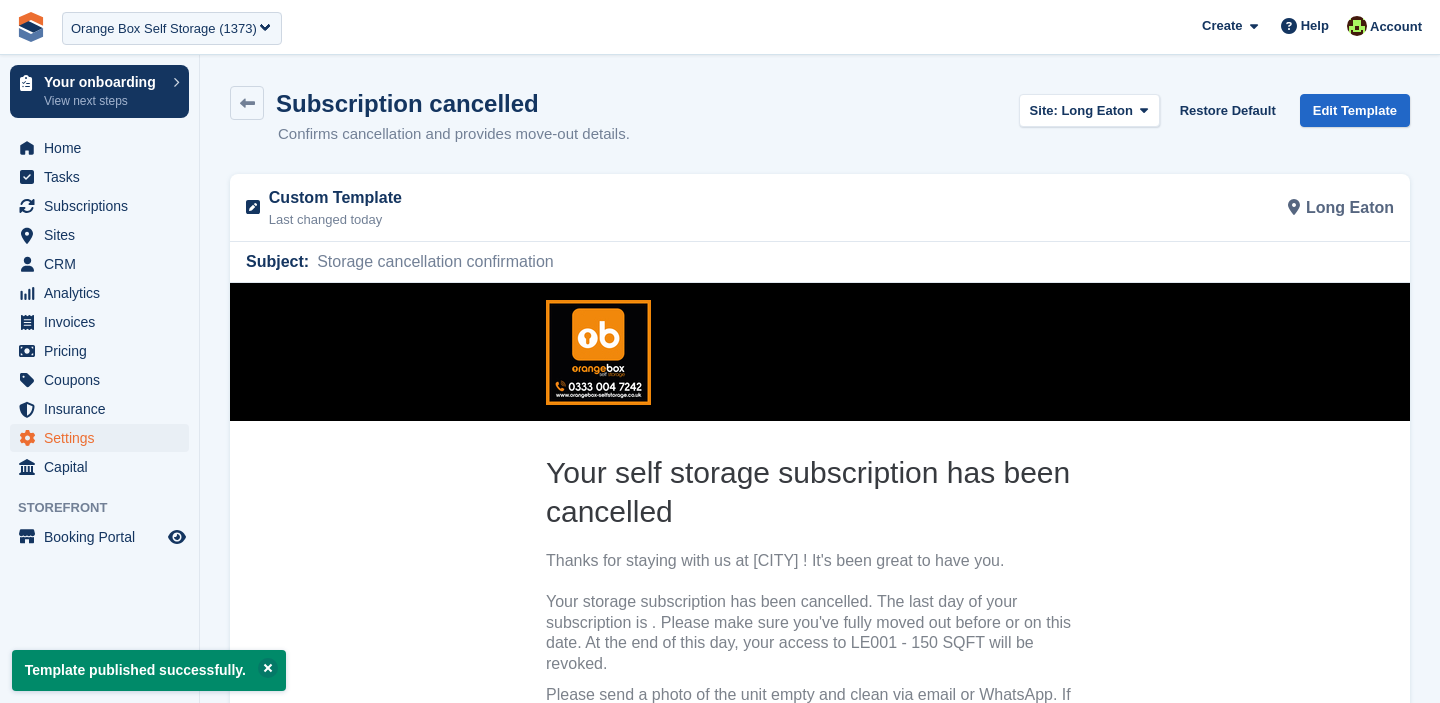 scroll, scrollTop: 0, scrollLeft: 0, axis: both 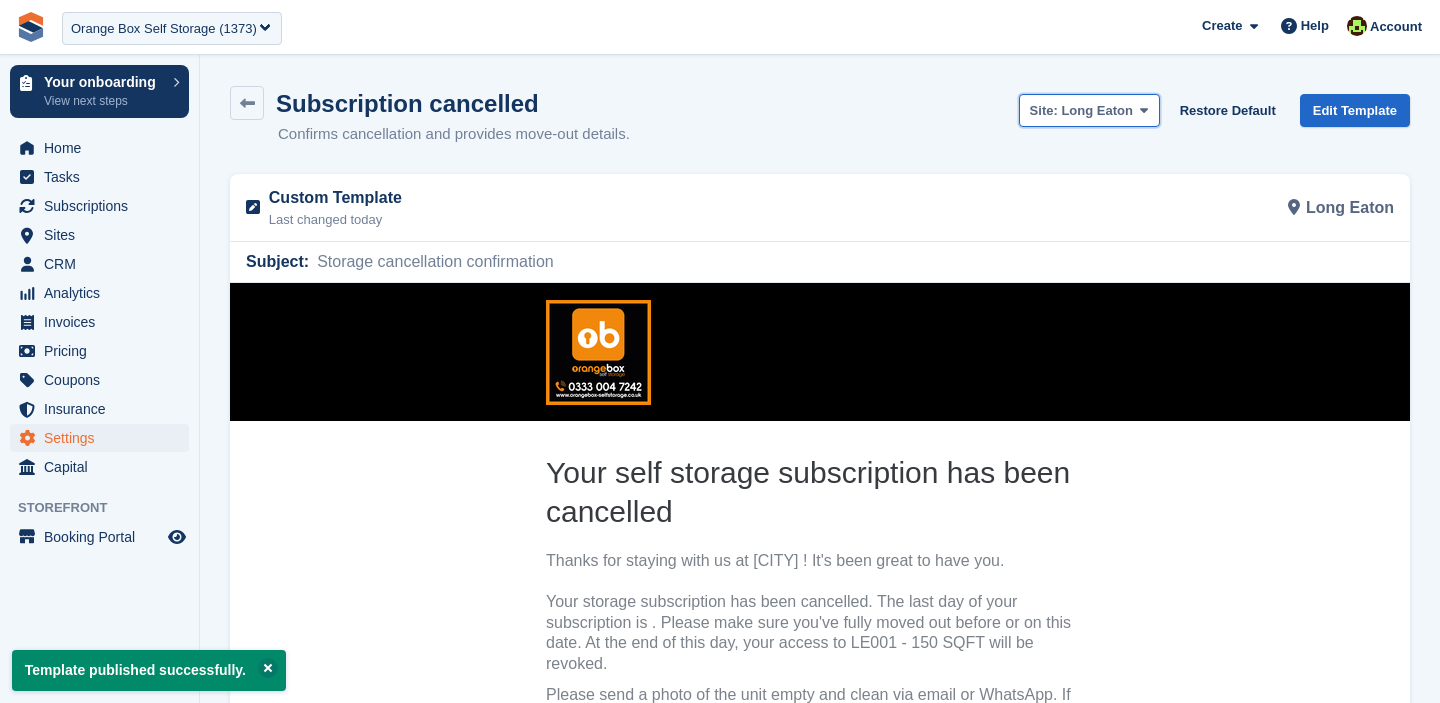 click on "Site:
[CITY]" at bounding box center [1081, 111] 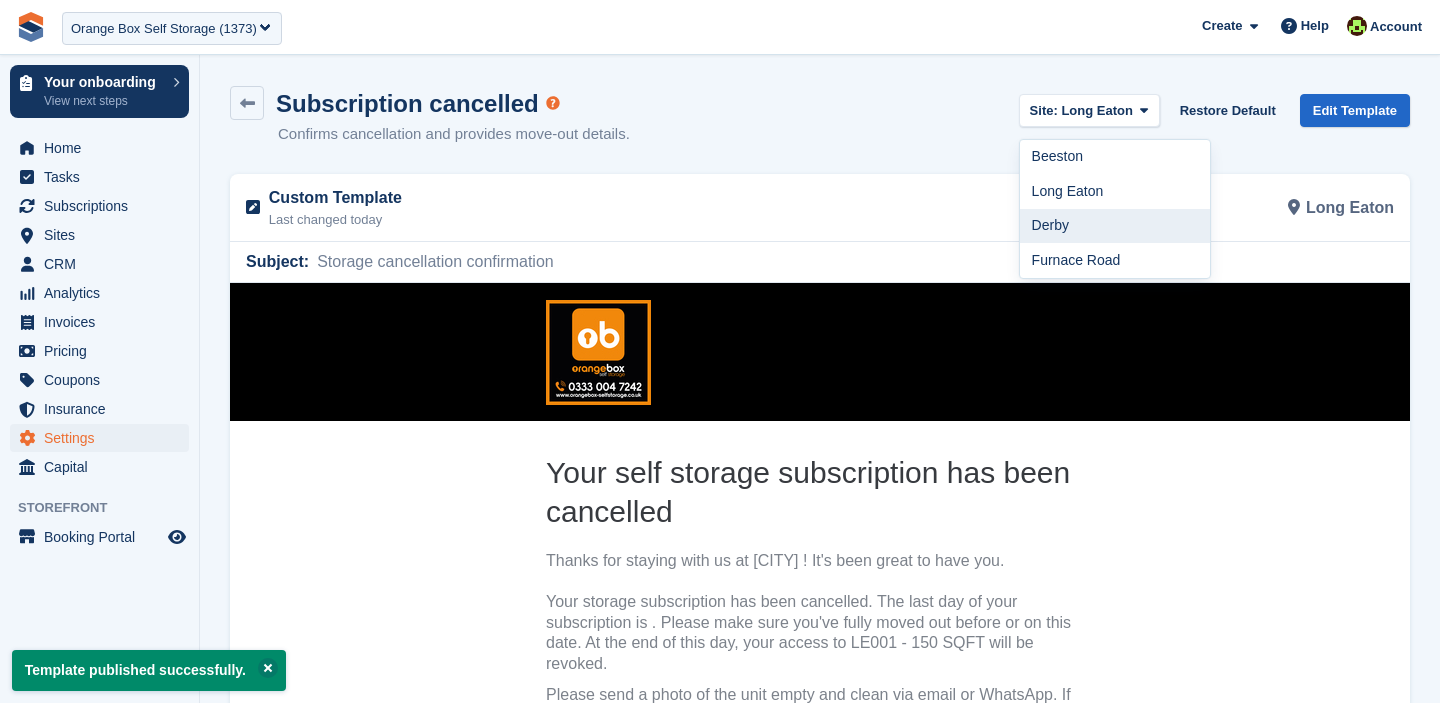 click on "Derby" at bounding box center (1115, 226) 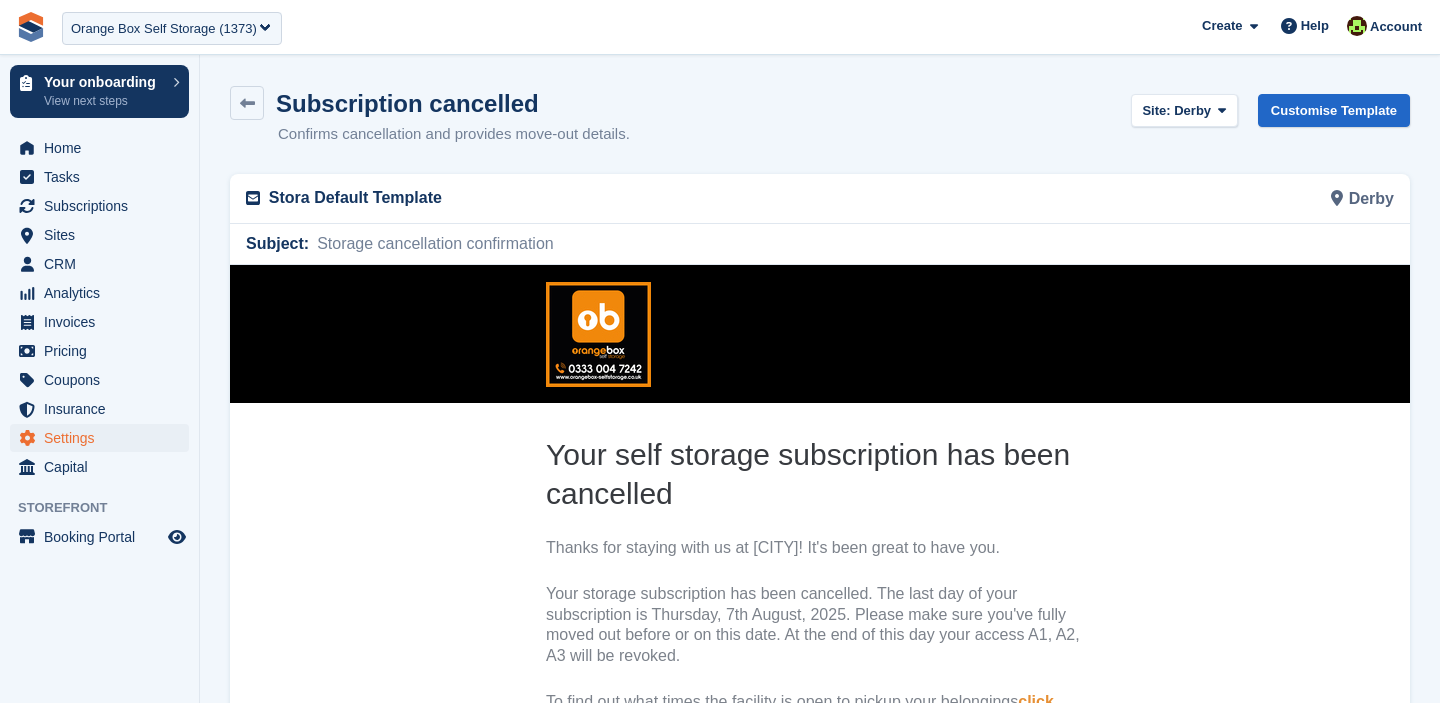scroll, scrollTop: 0, scrollLeft: 0, axis: both 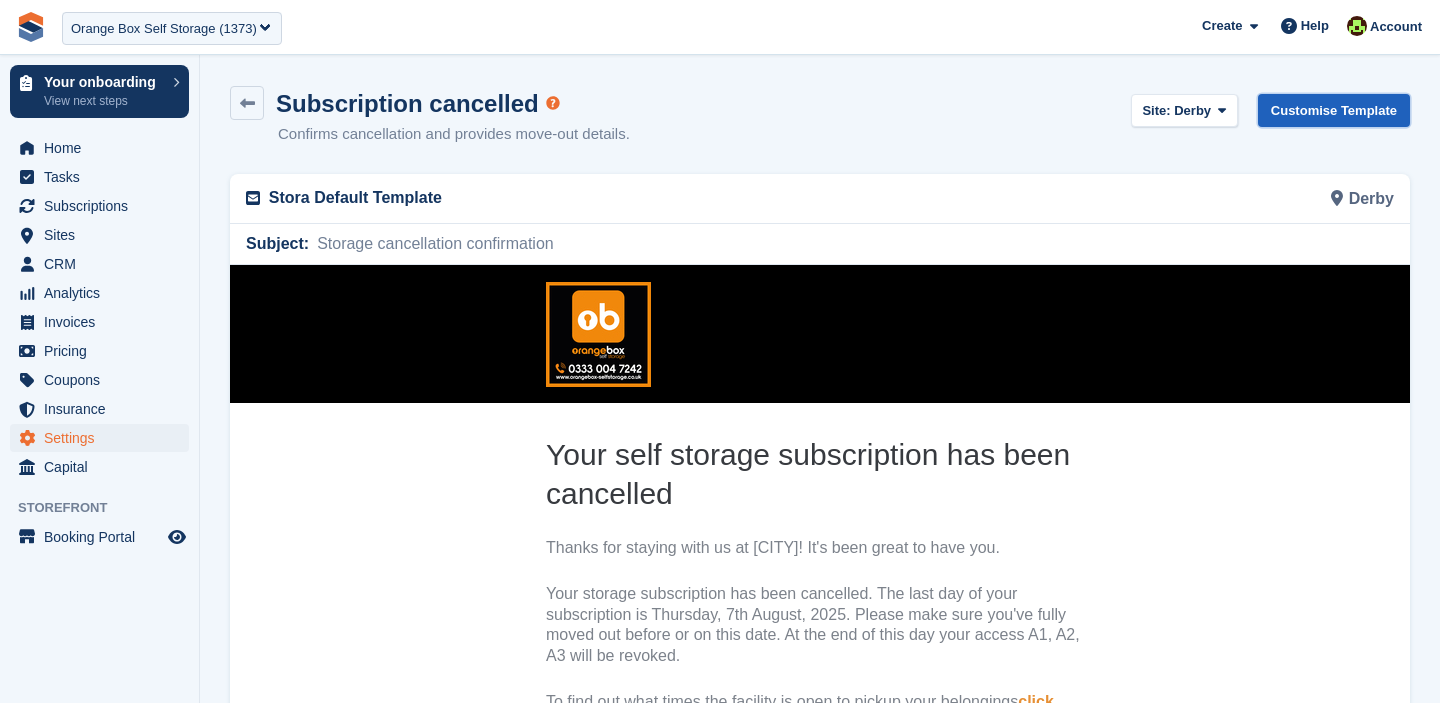 click on "Customise Template" at bounding box center (1334, 110) 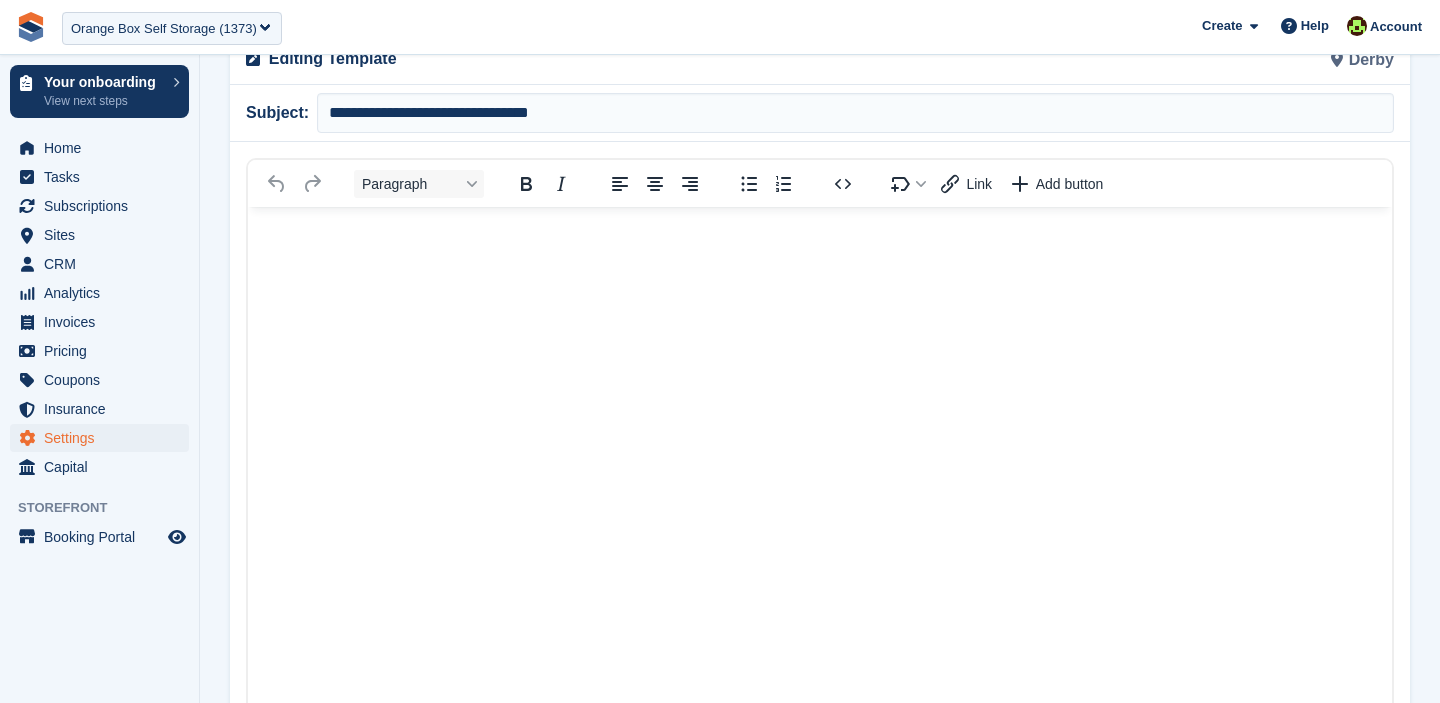 scroll, scrollTop: 198, scrollLeft: 0, axis: vertical 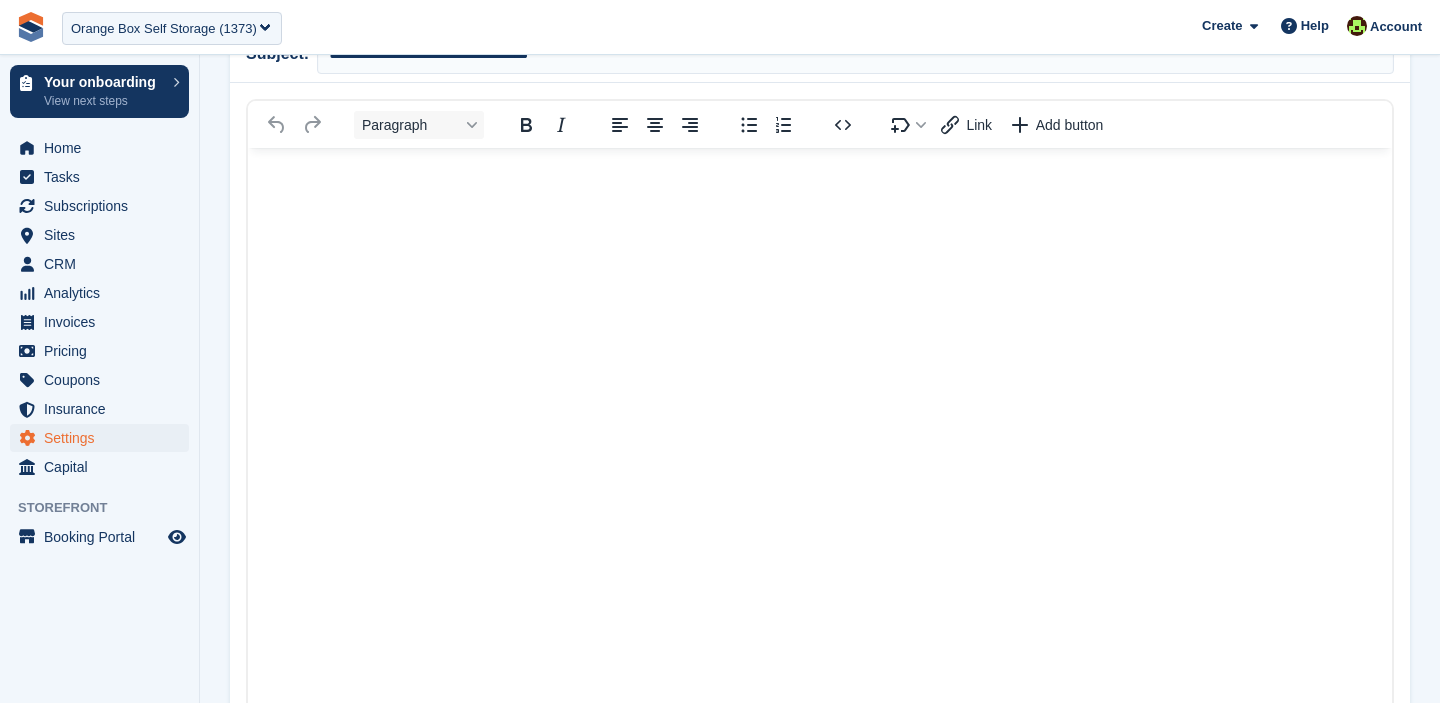 click at bounding box center (820, 509) 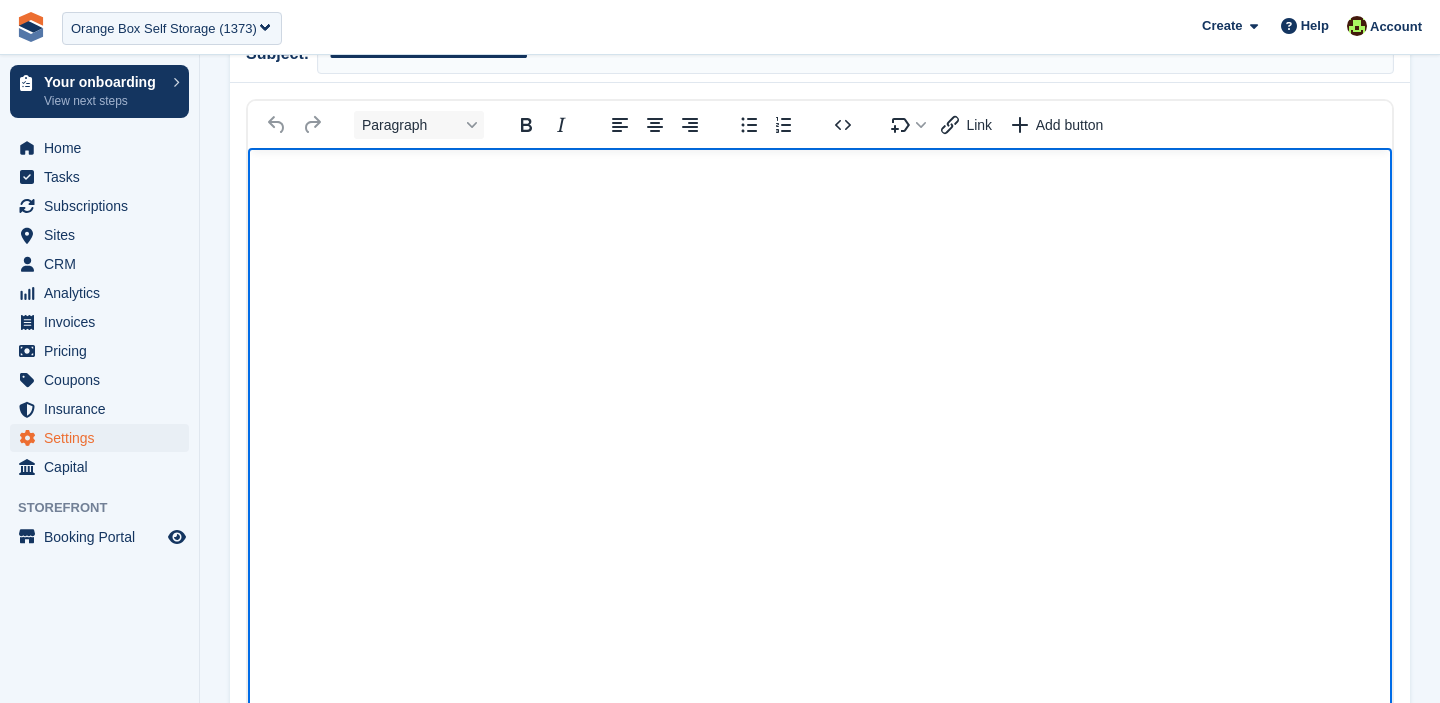 paste 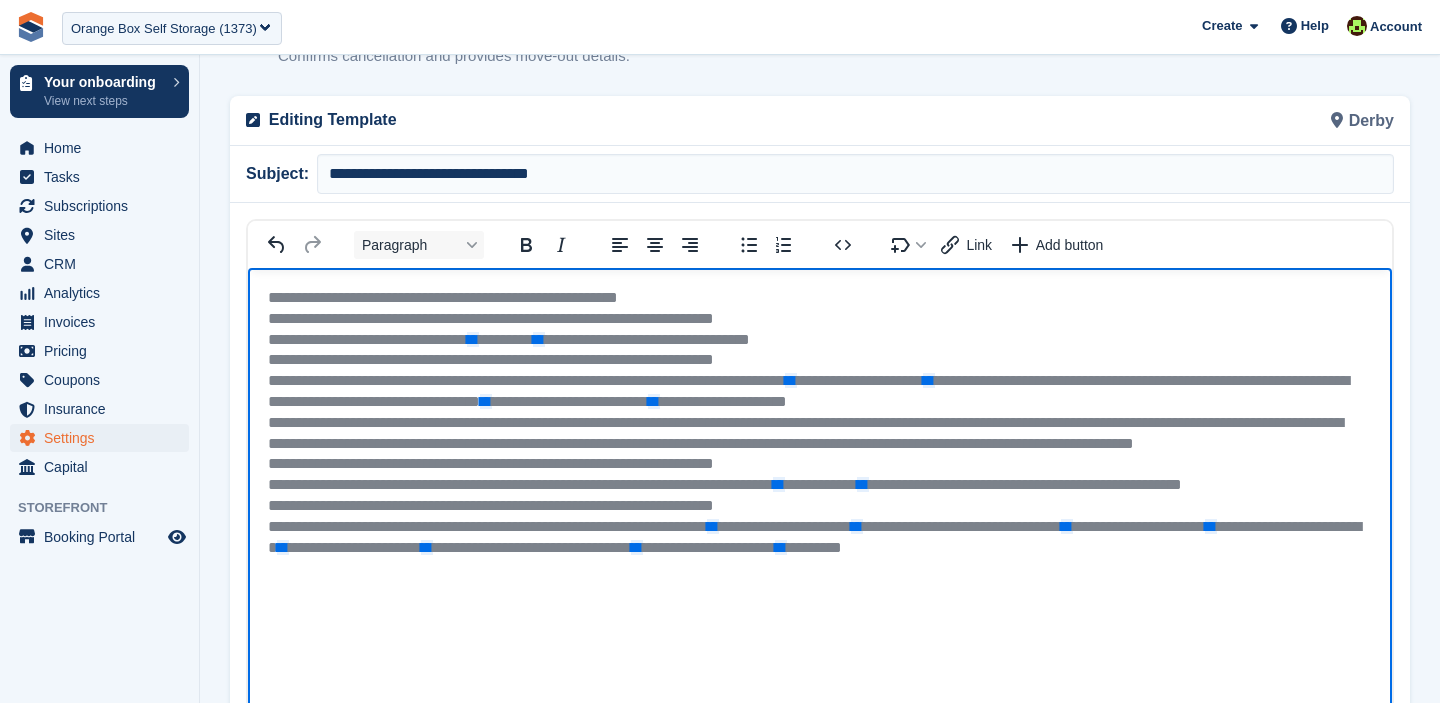 scroll, scrollTop: 0, scrollLeft: 0, axis: both 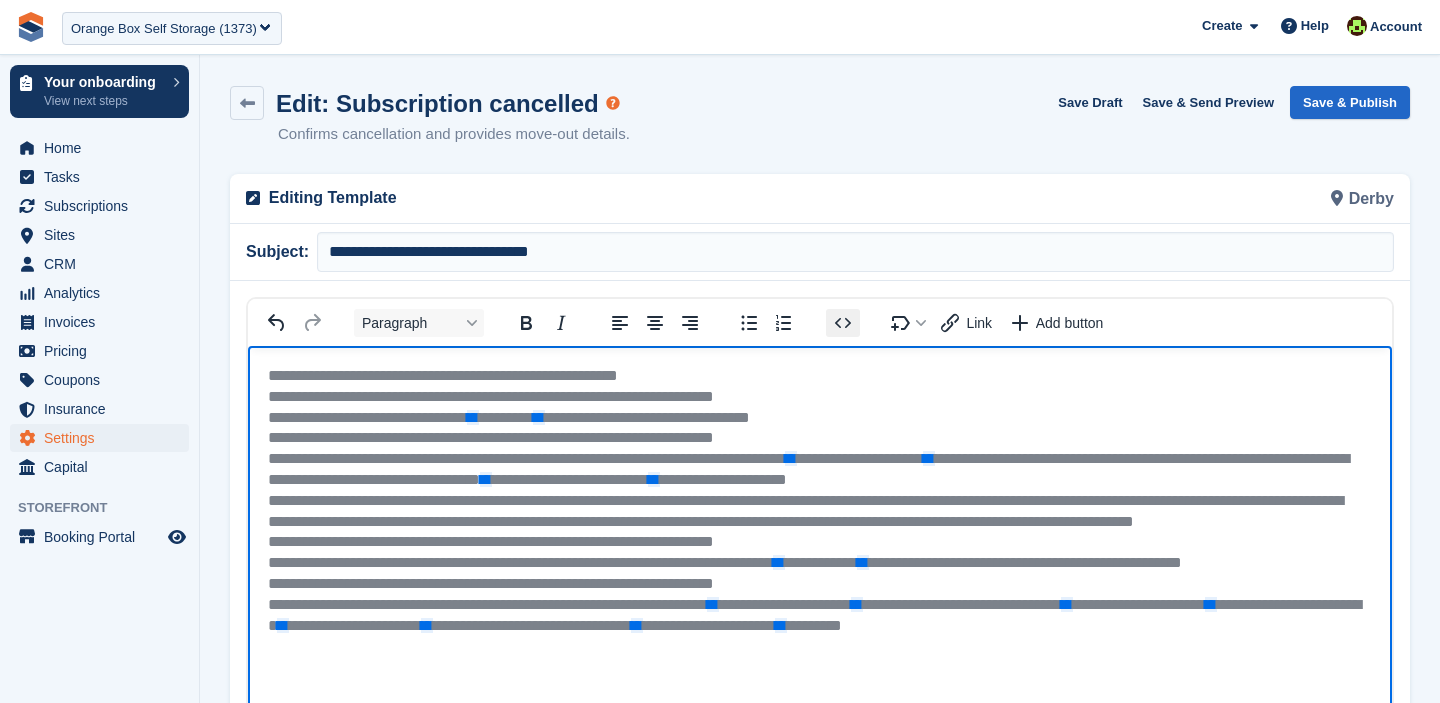 click 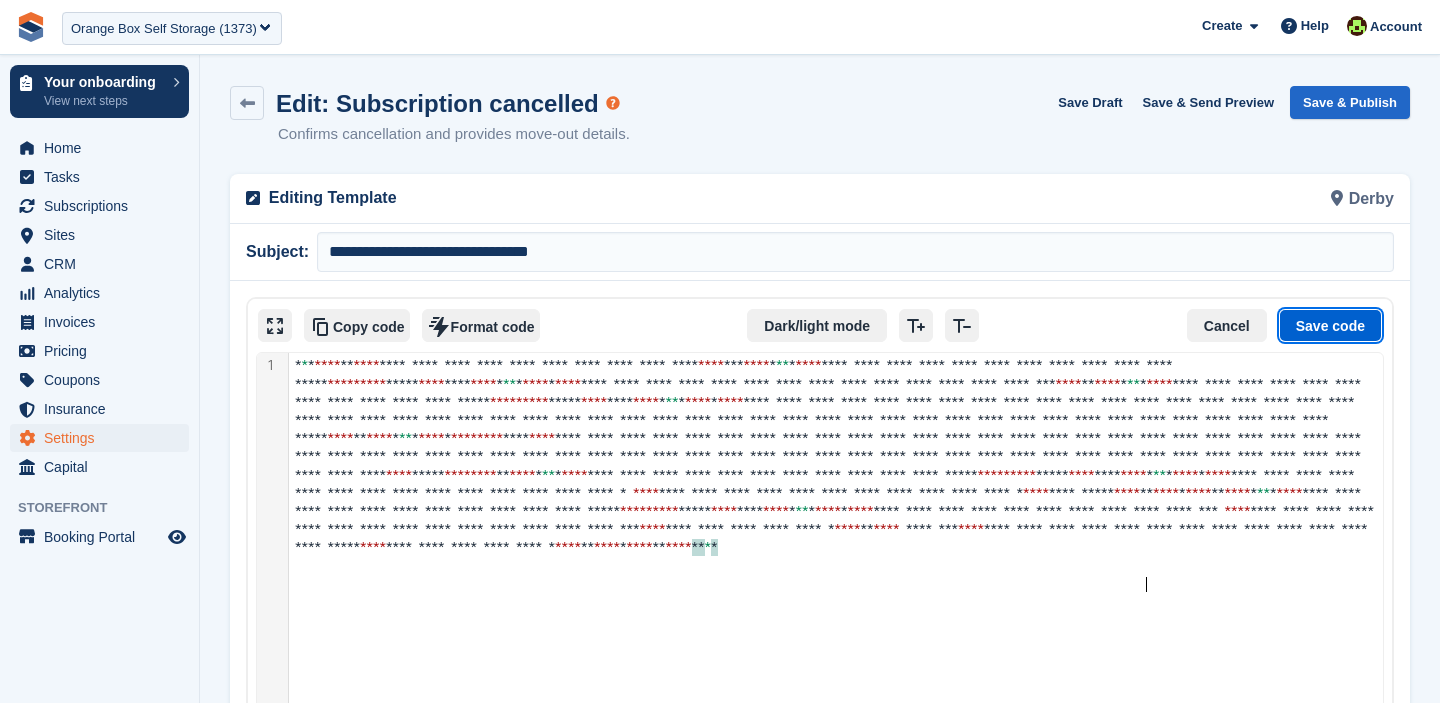 click on "Save code" at bounding box center [1330, 326] 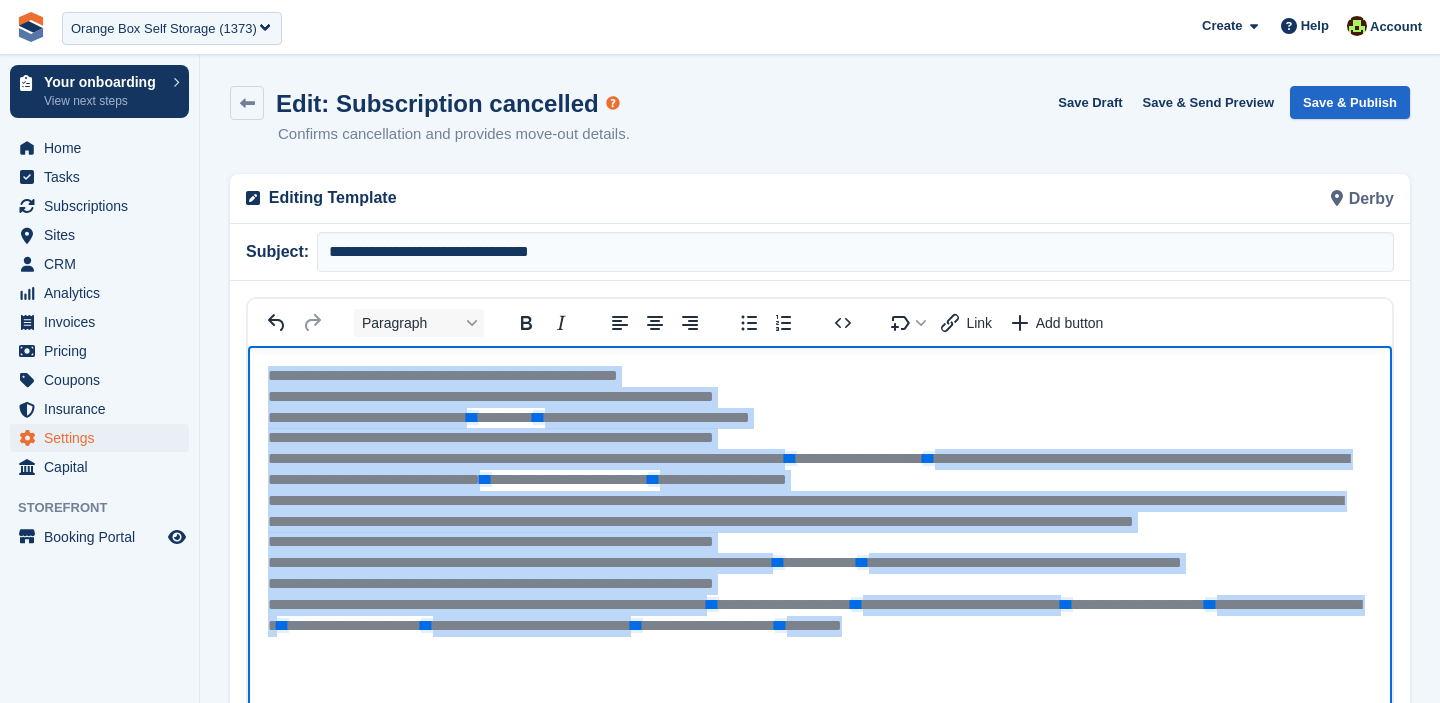 drag, startPoint x: 1352, startPoint y: 642, endPoint x: 355, endPoint y: 316, distance: 1048.9447 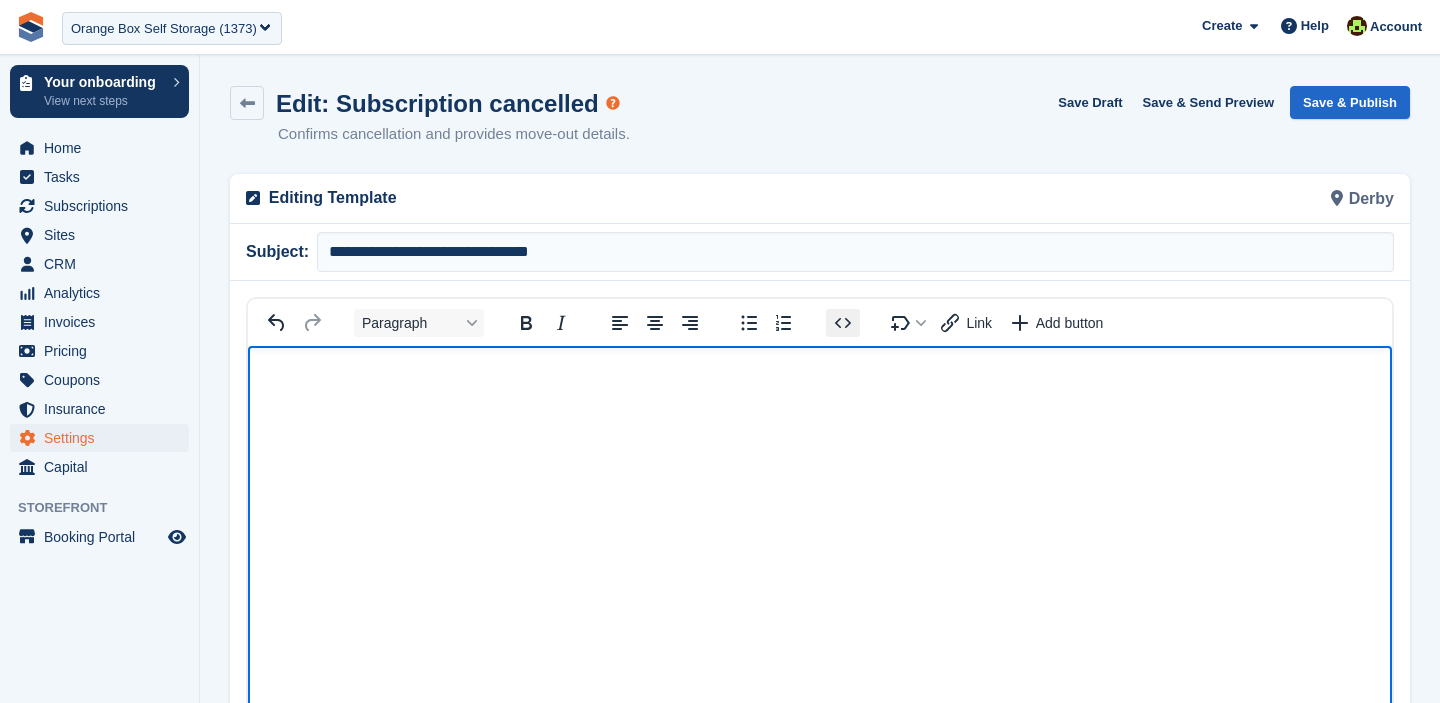 click 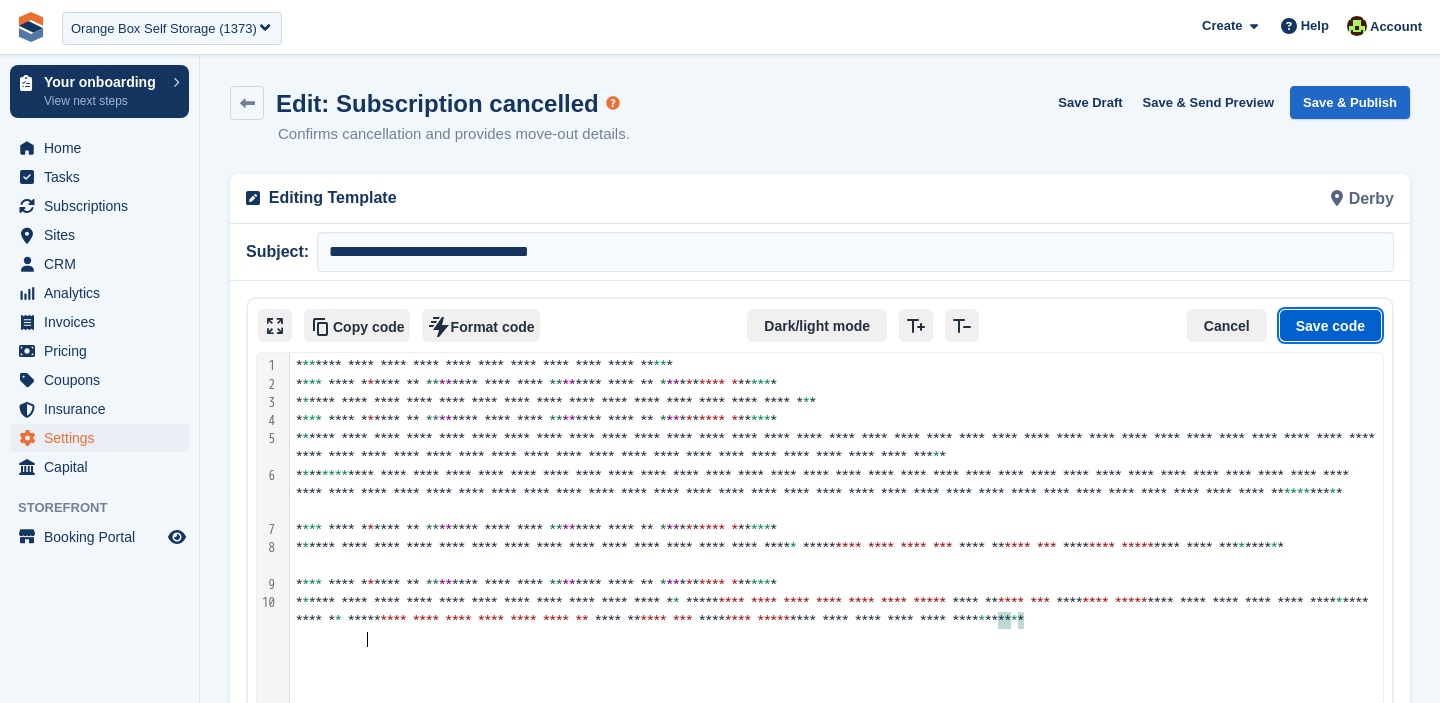 click on "Save code" at bounding box center (1330, 326) 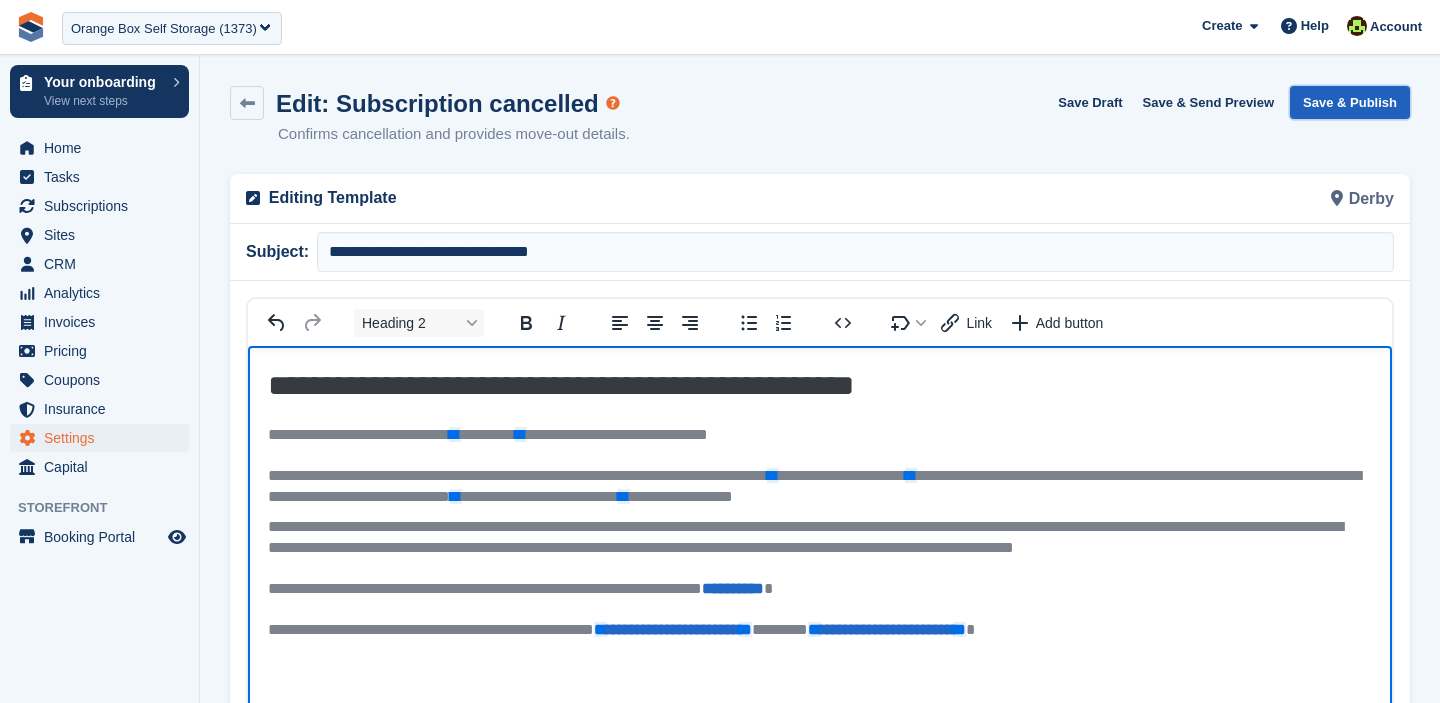click on "Save & Publish" at bounding box center (1350, 102) 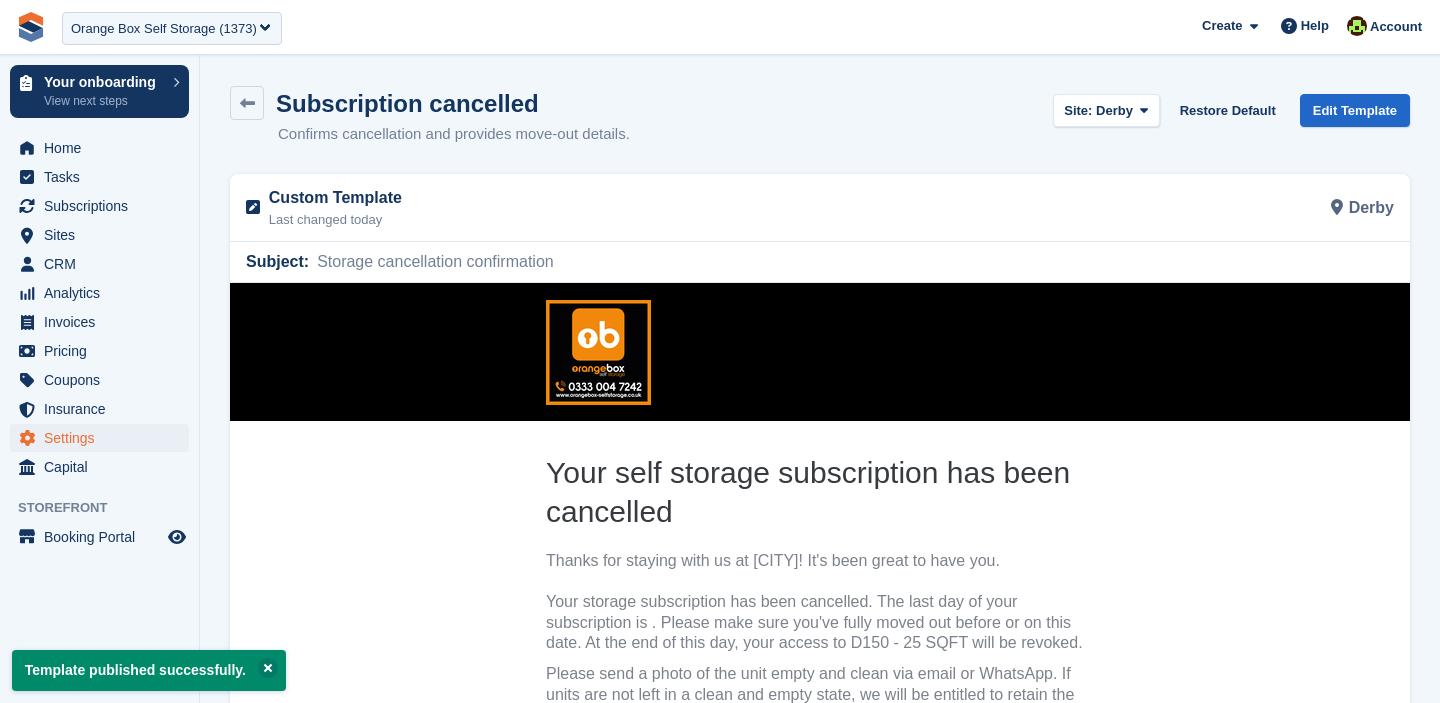 scroll, scrollTop: 0, scrollLeft: 0, axis: both 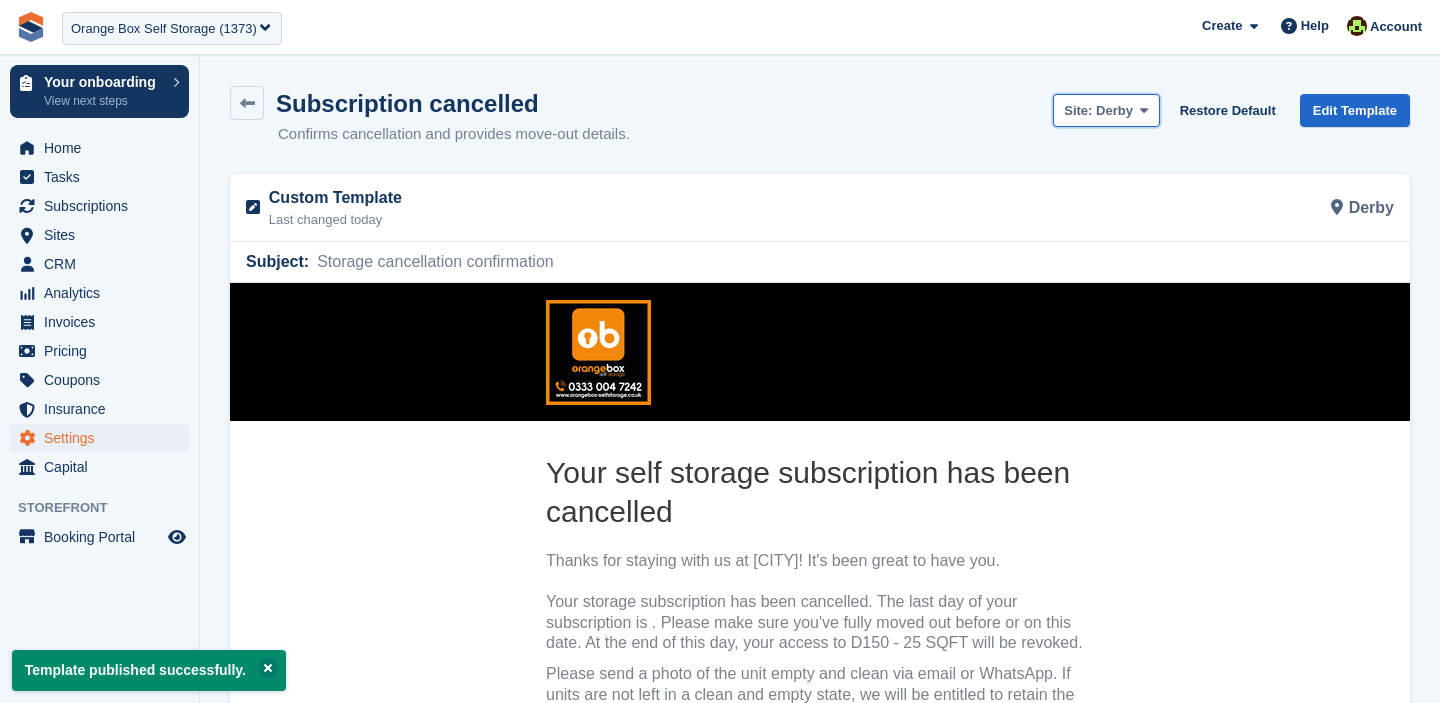 click on "Derby" at bounding box center [1114, 110] 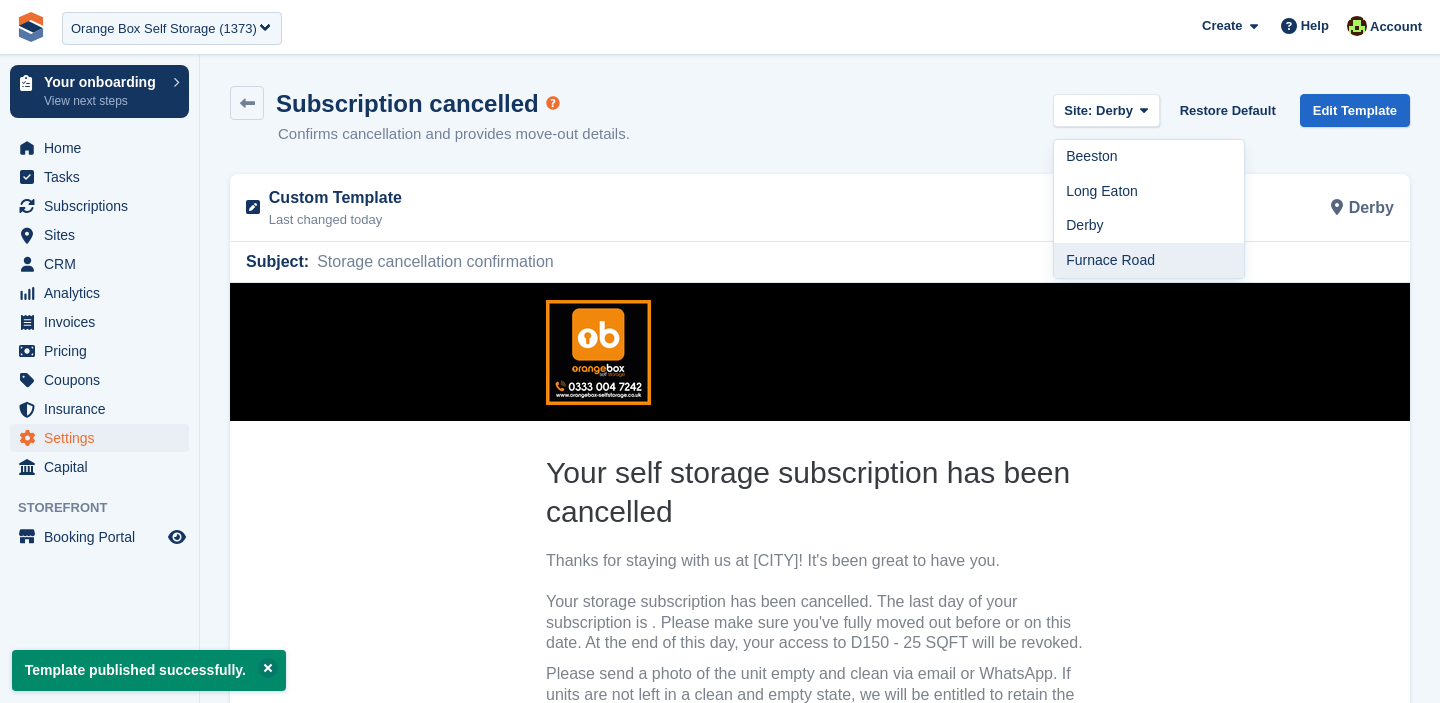 click on "Furnace Road" at bounding box center [1149, 260] 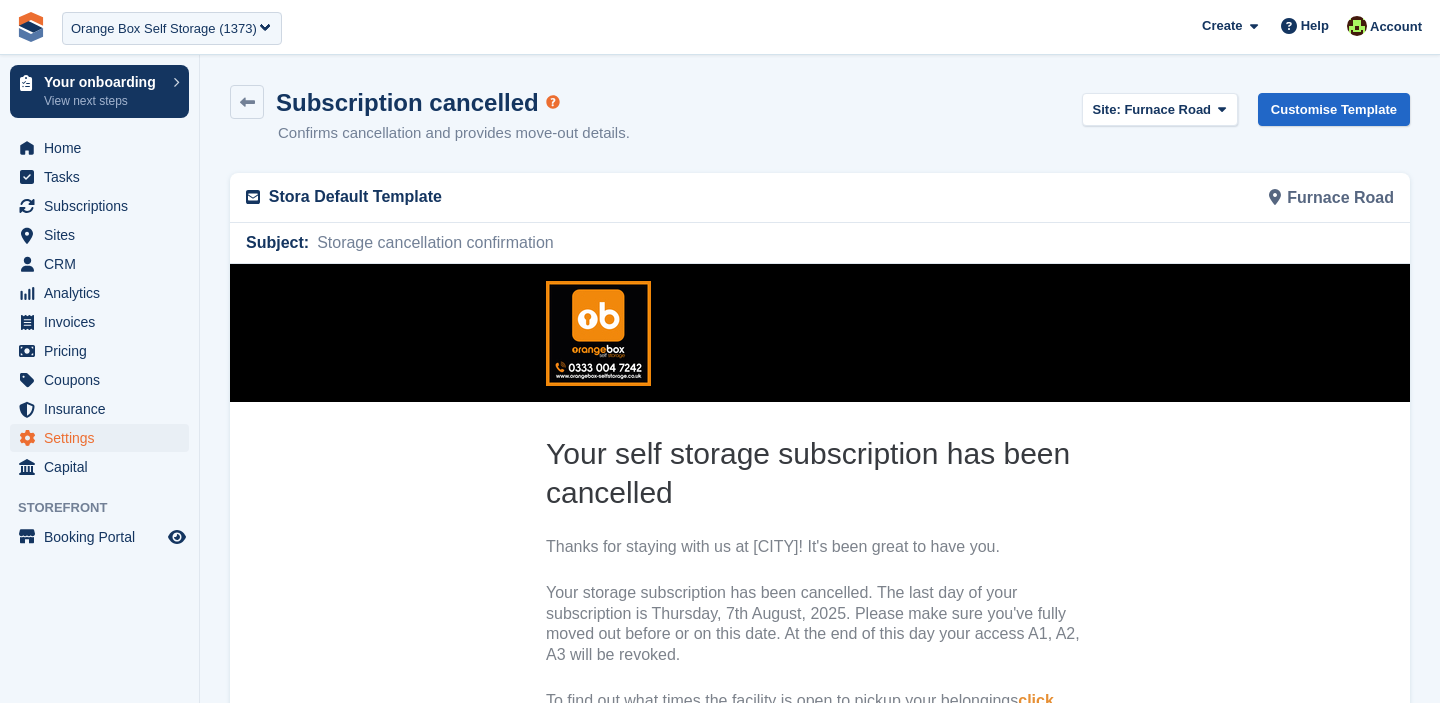 scroll, scrollTop: 0, scrollLeft: 0, axis: both 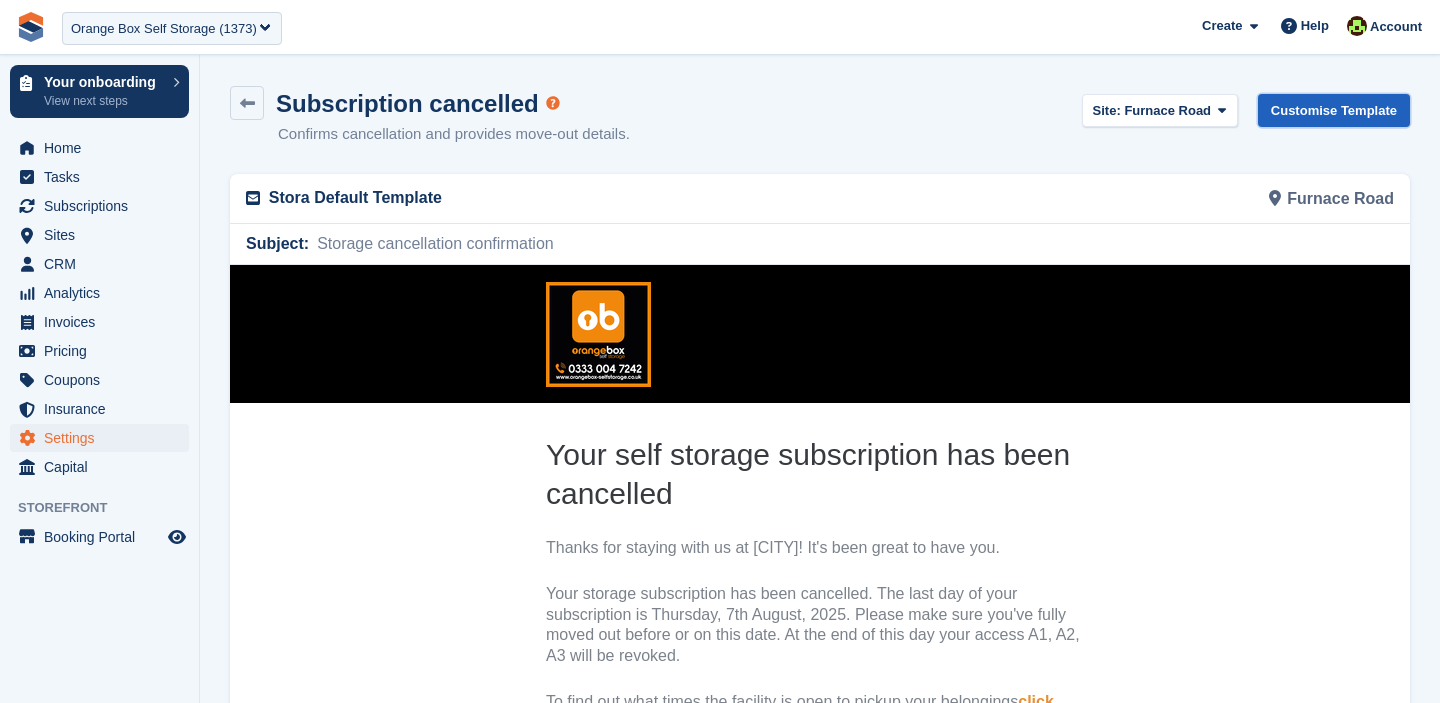 click on "Customise Template" at bounding box center [1334, 110] 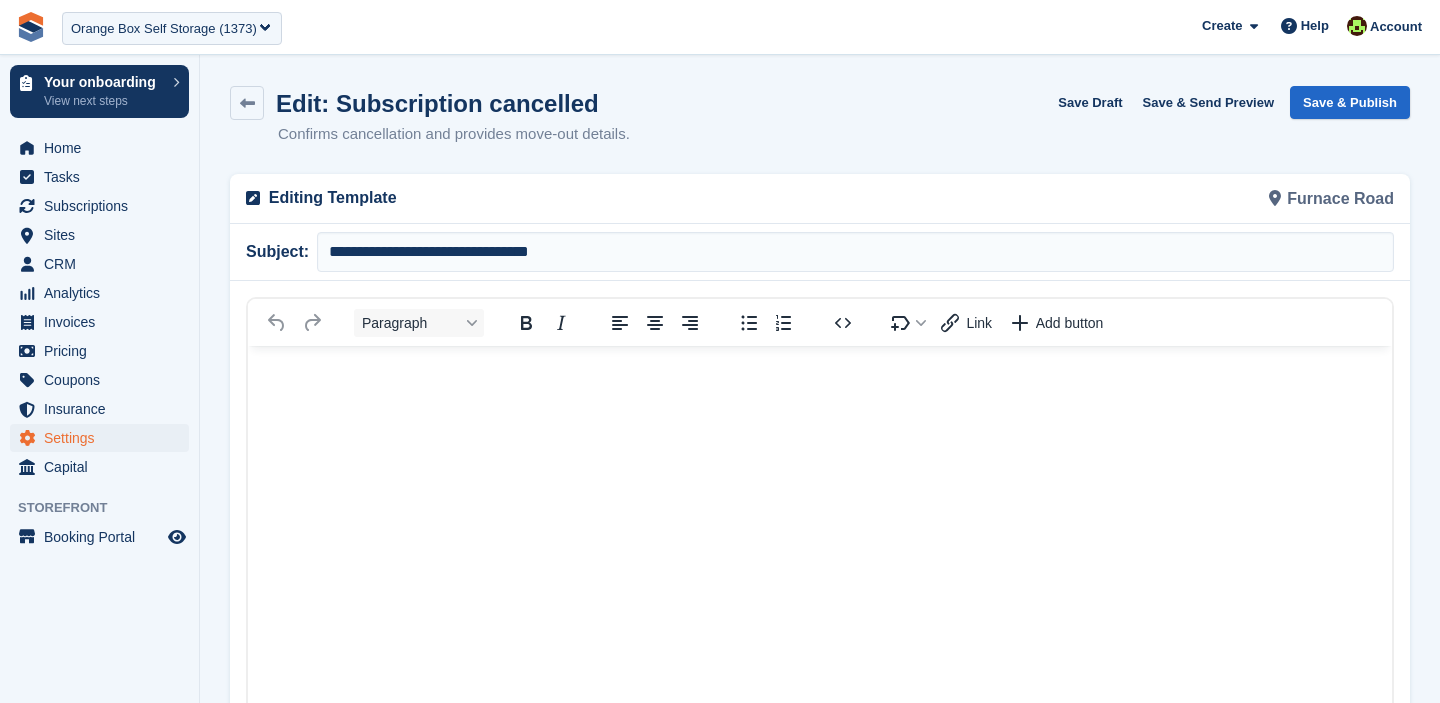 scroll, scrollTop: 0, scrollLeft: 0, axis: both 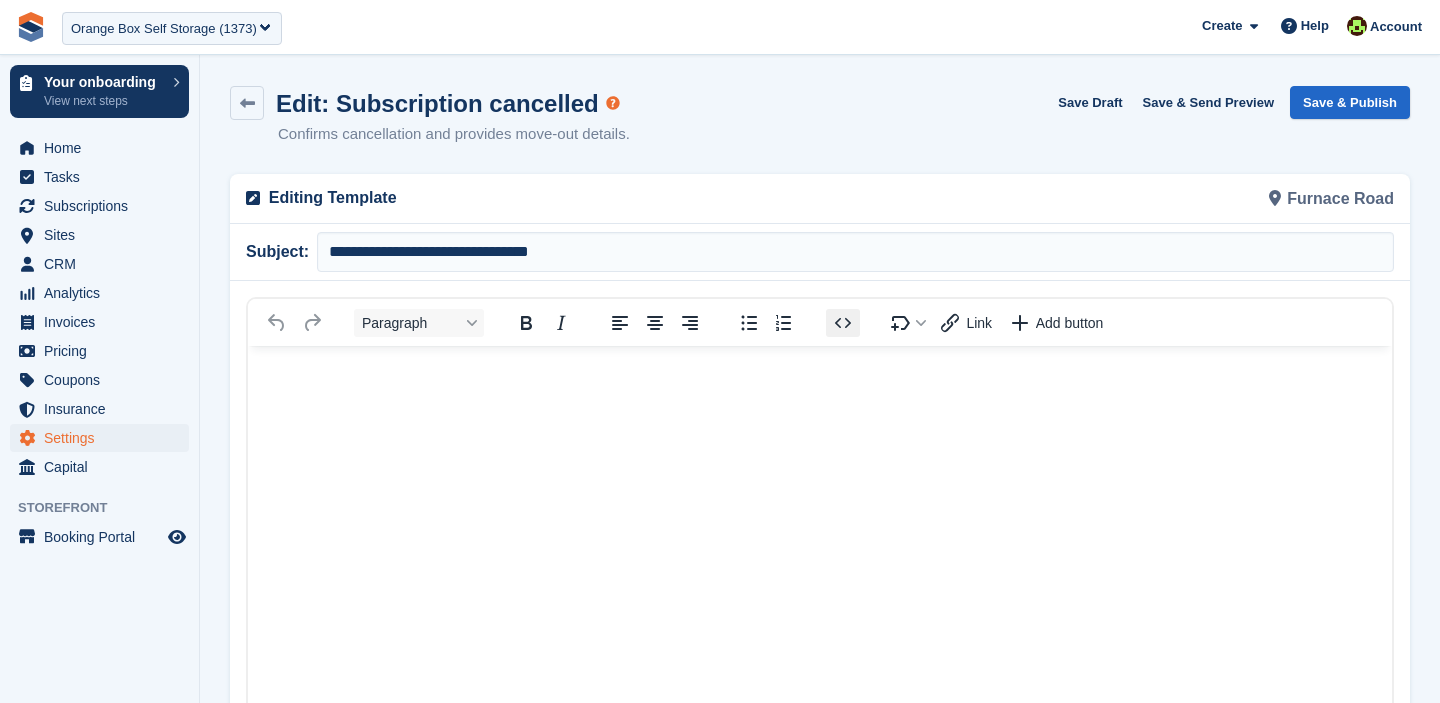 click 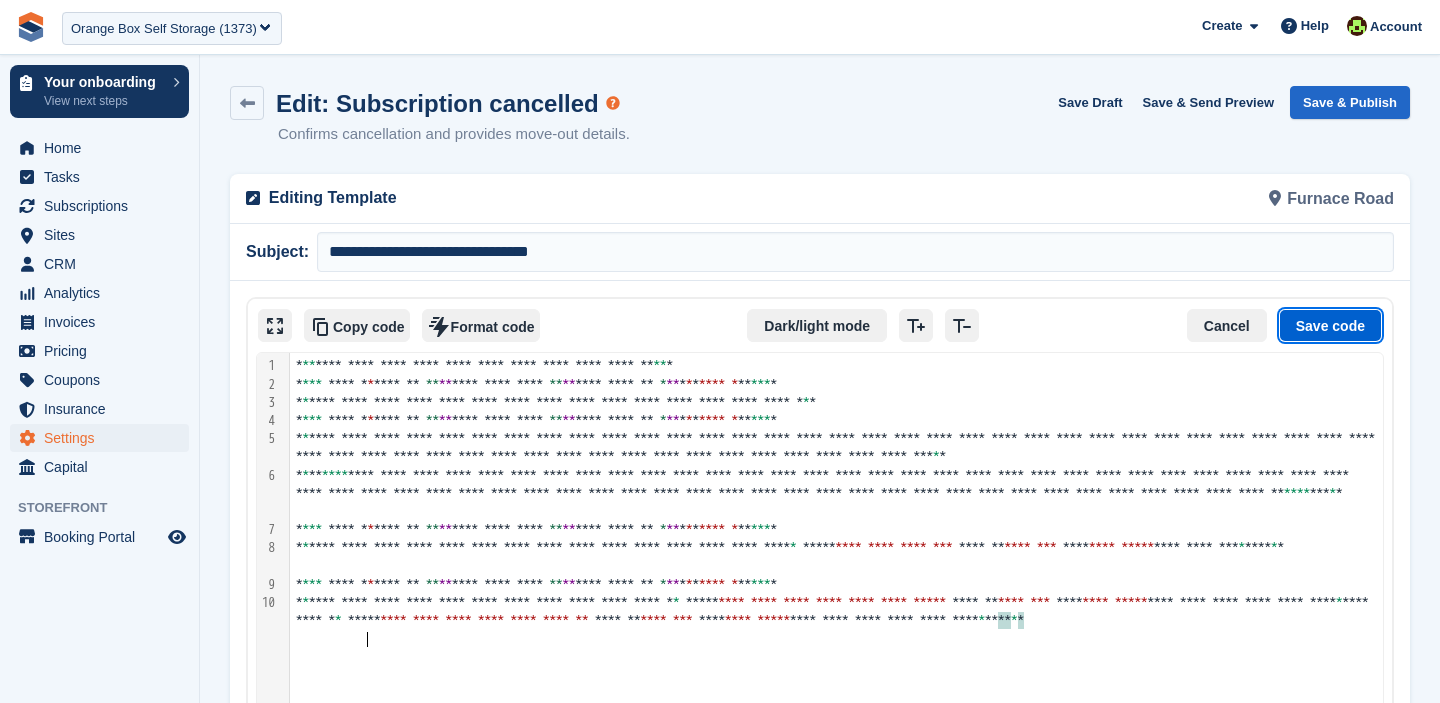 click on "Save code" at bounding box center [1330, 326] 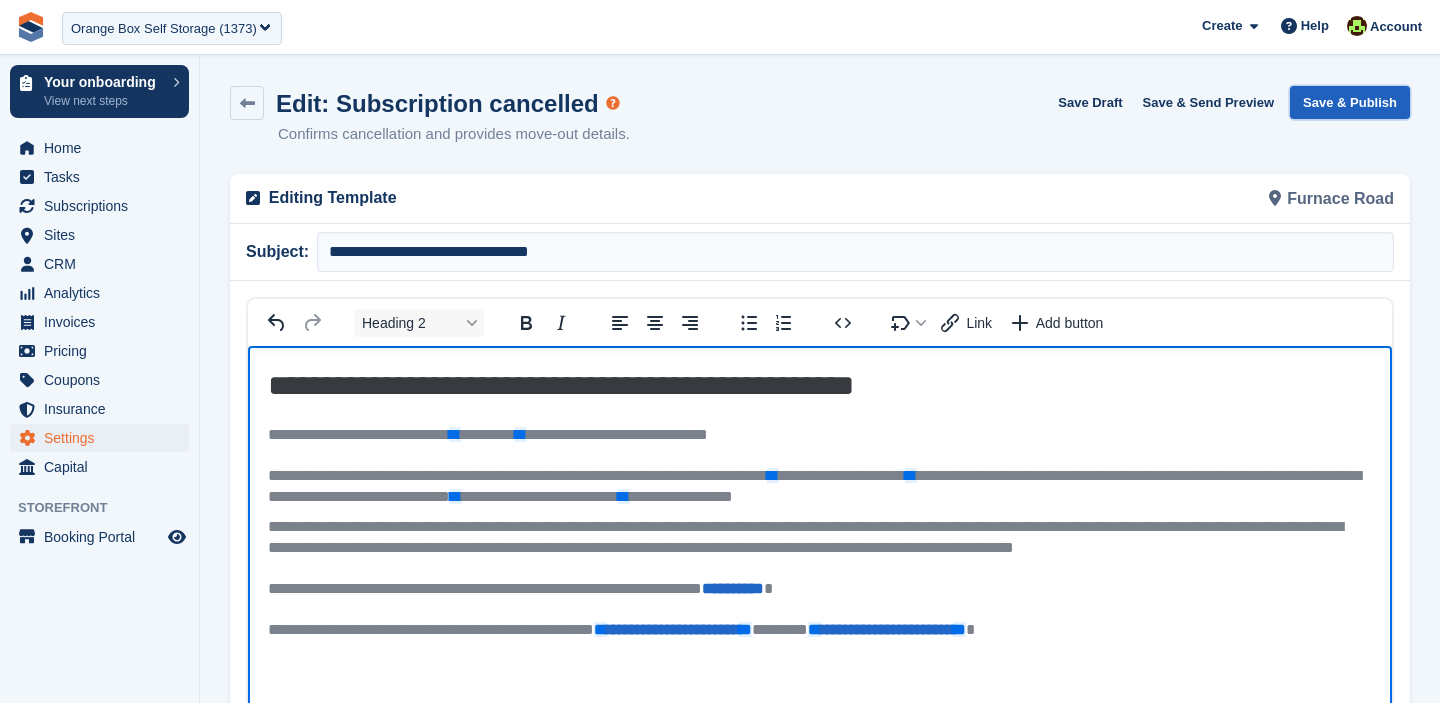 click on "Save & Publish" at bounding box center (1350, 102) 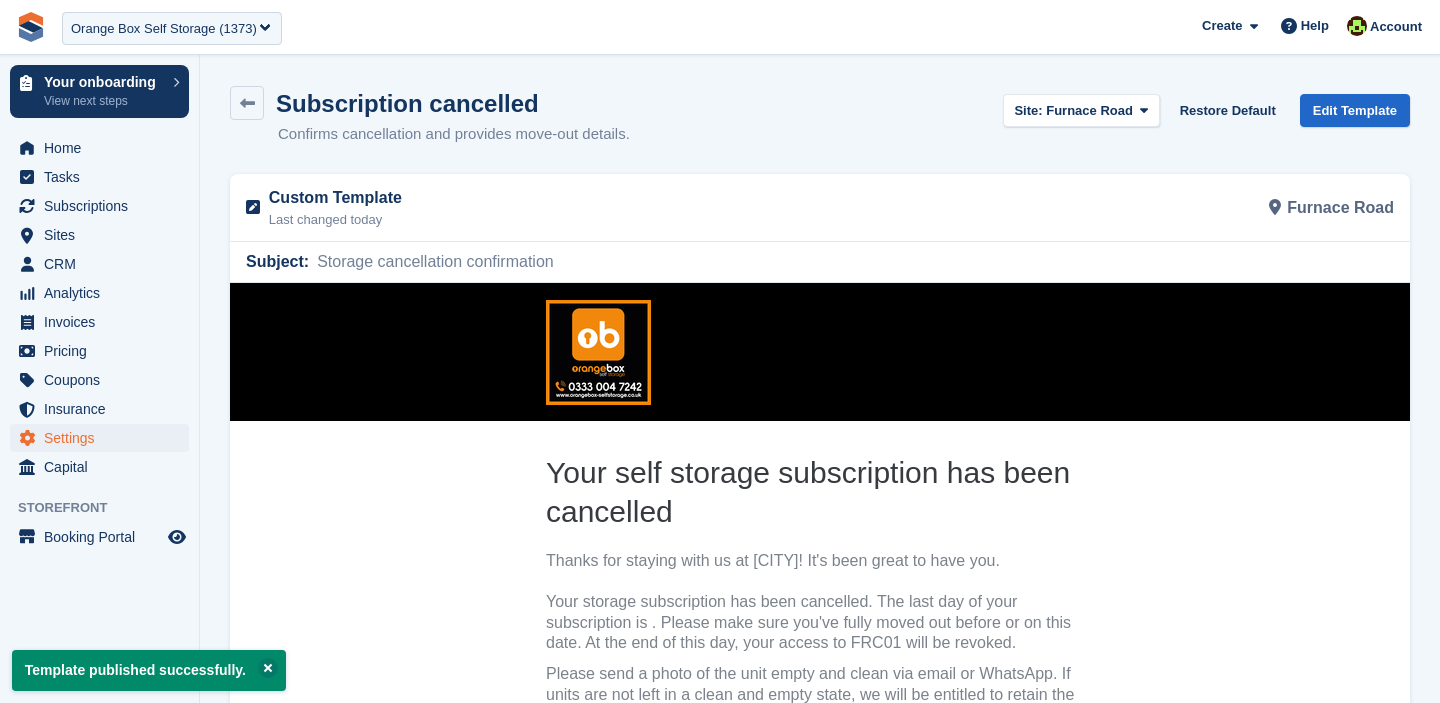 scroll, scrollTop: 0, scrollLeft: 0, axis: both 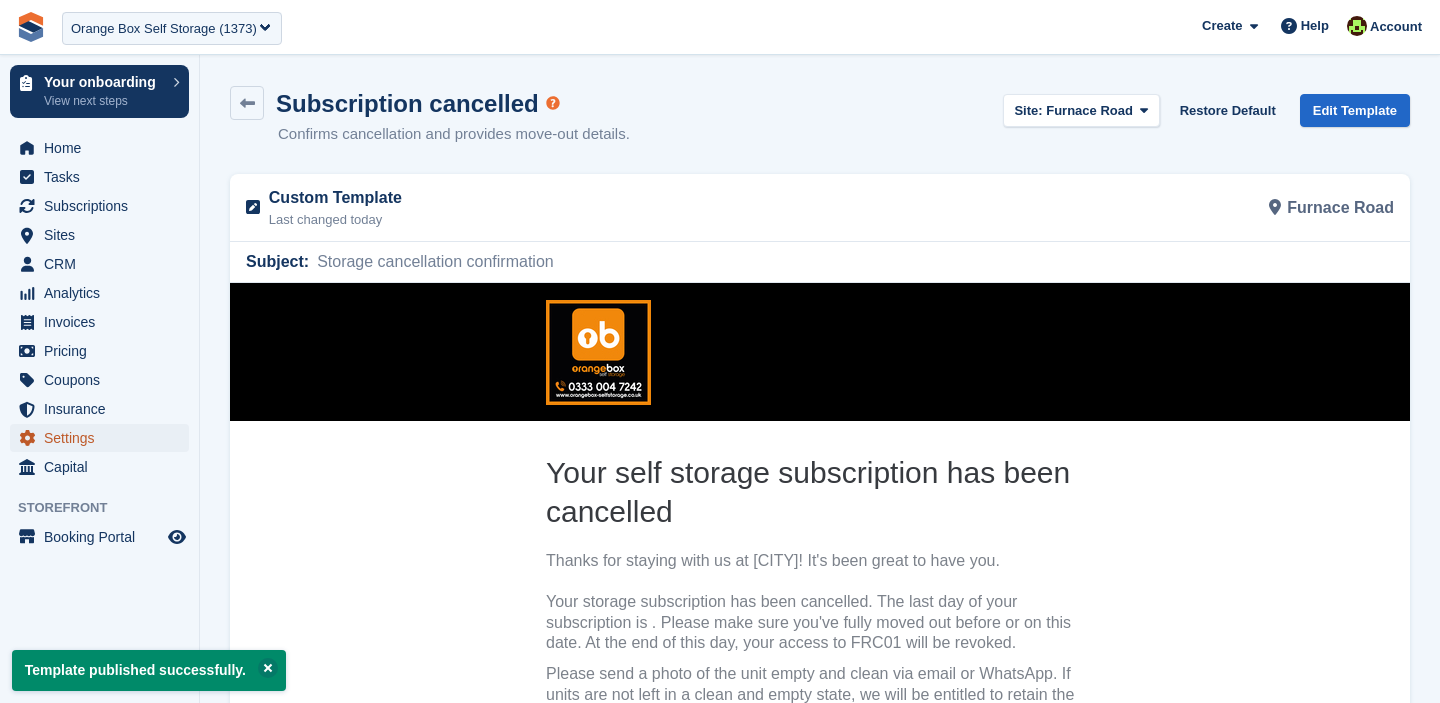click on "Settings" at bounding box center [104, 438] 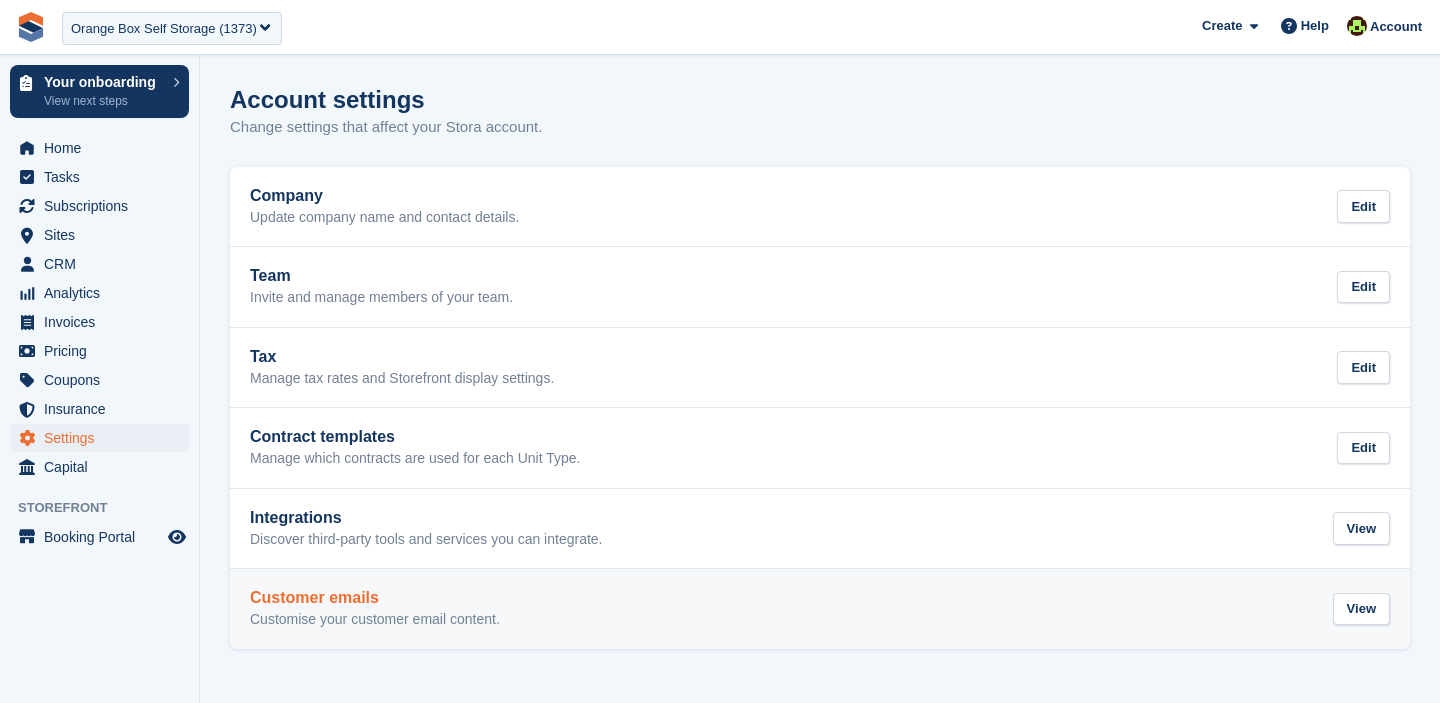 click on "Customer emails" at bounding box center (375, 598) 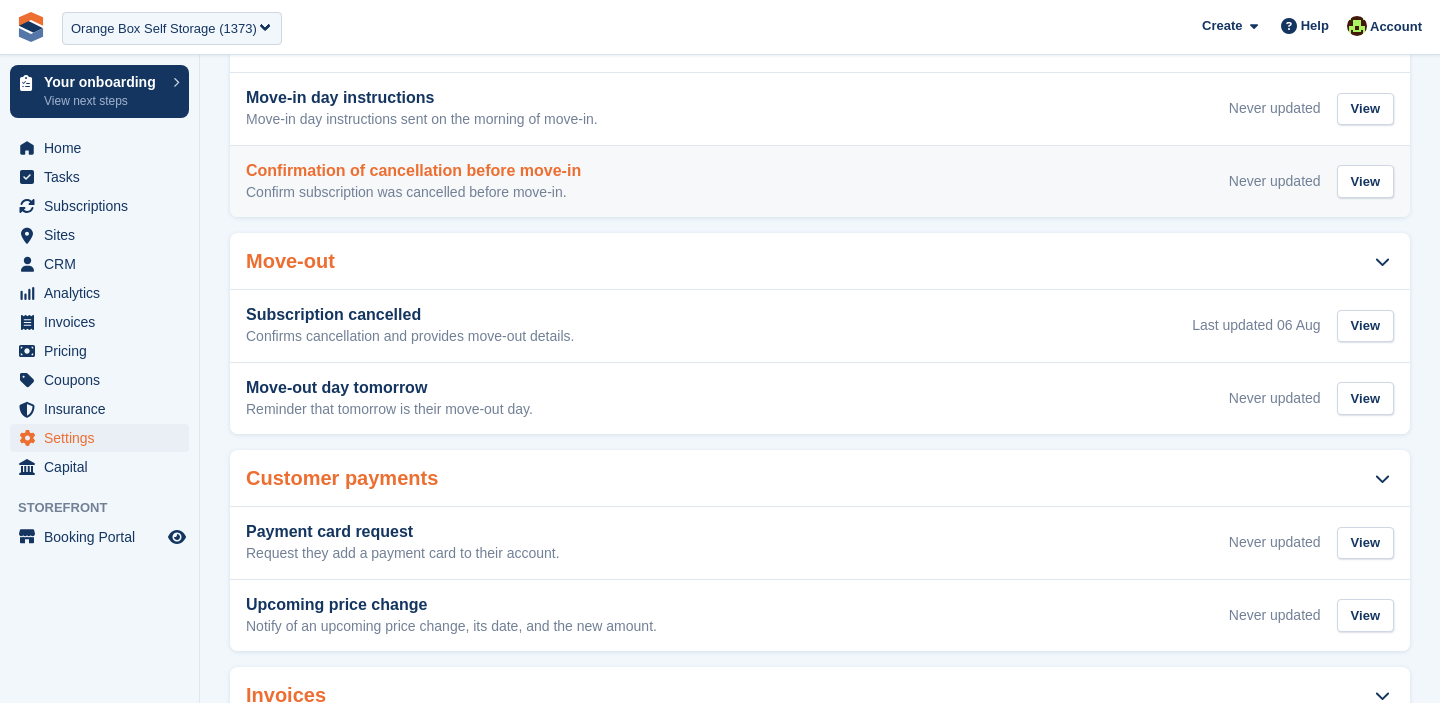 scroll, scrollTop: 589, scrollLeft: 0, axis: vertical 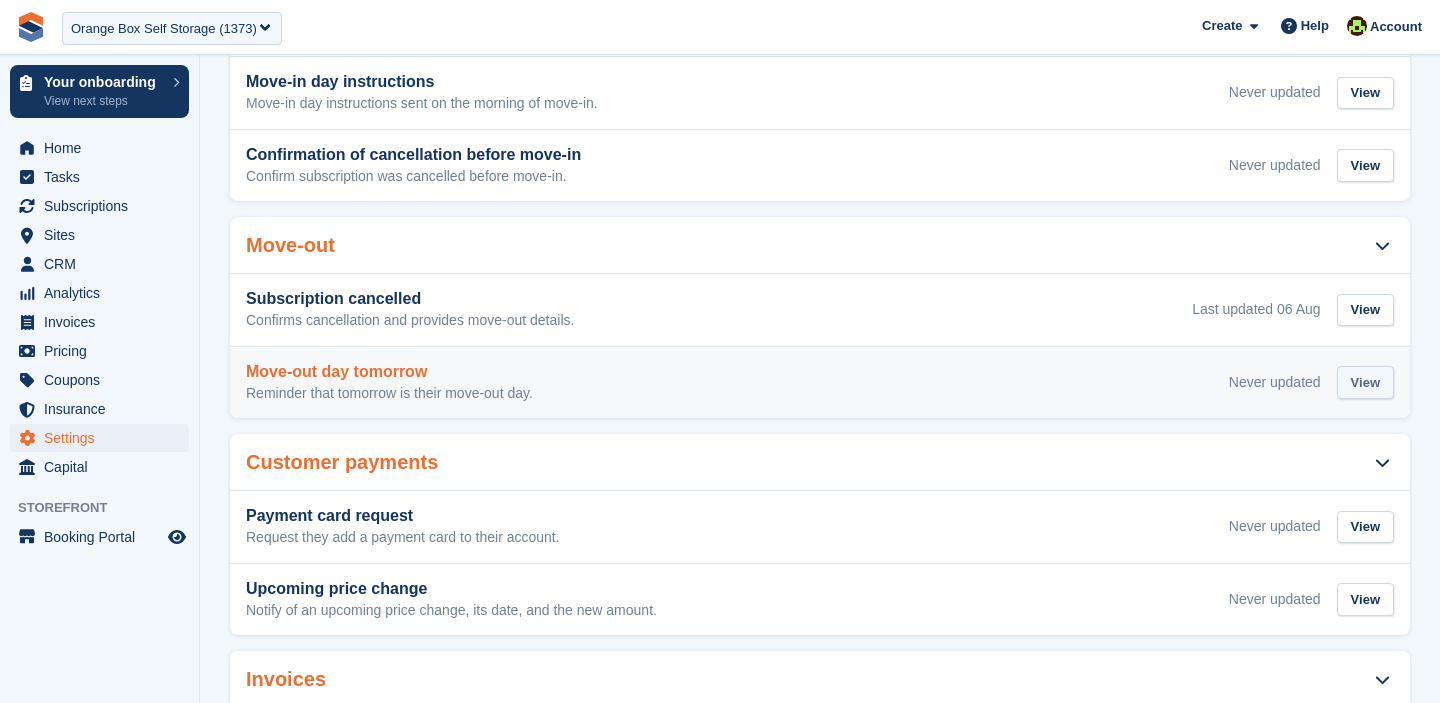 click on "View" at bounding box center [1365, 382] 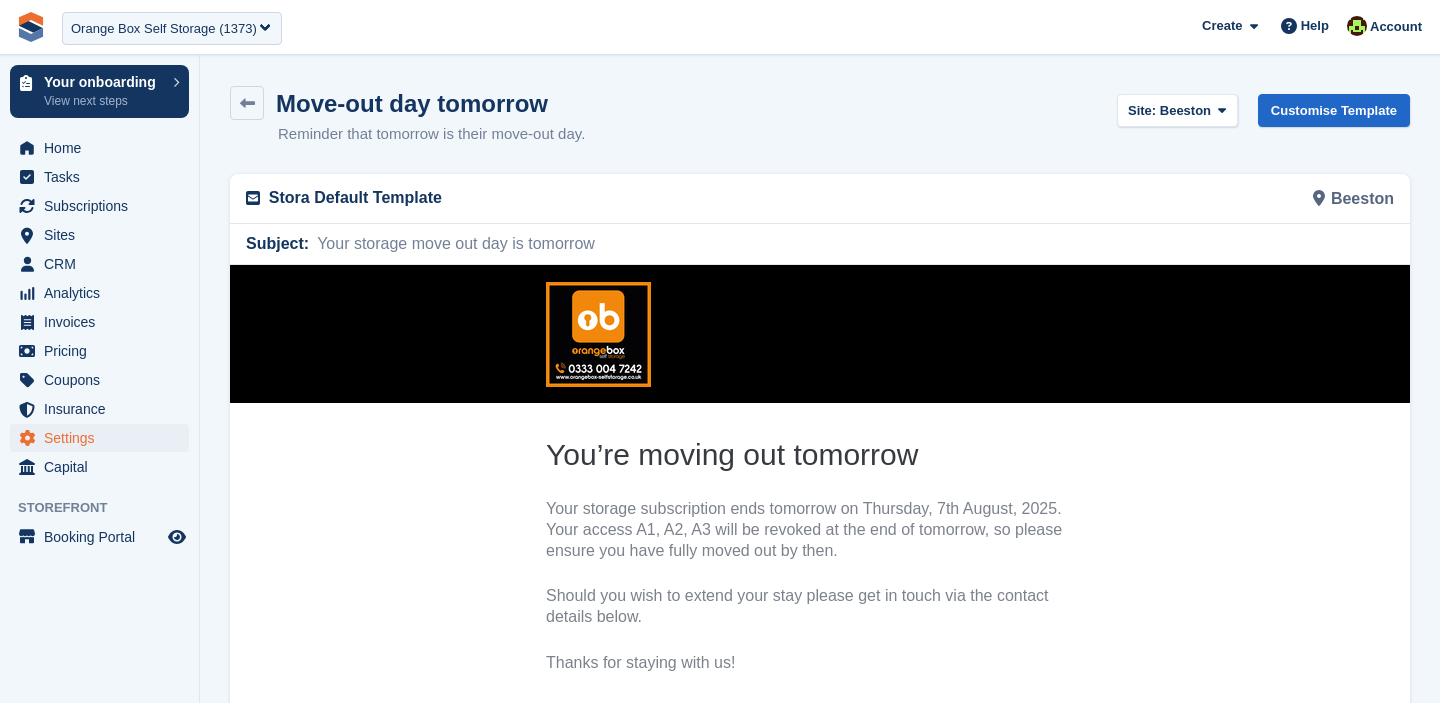 scroll, scrollTop: 0, scrollLeft: 0, axis: both 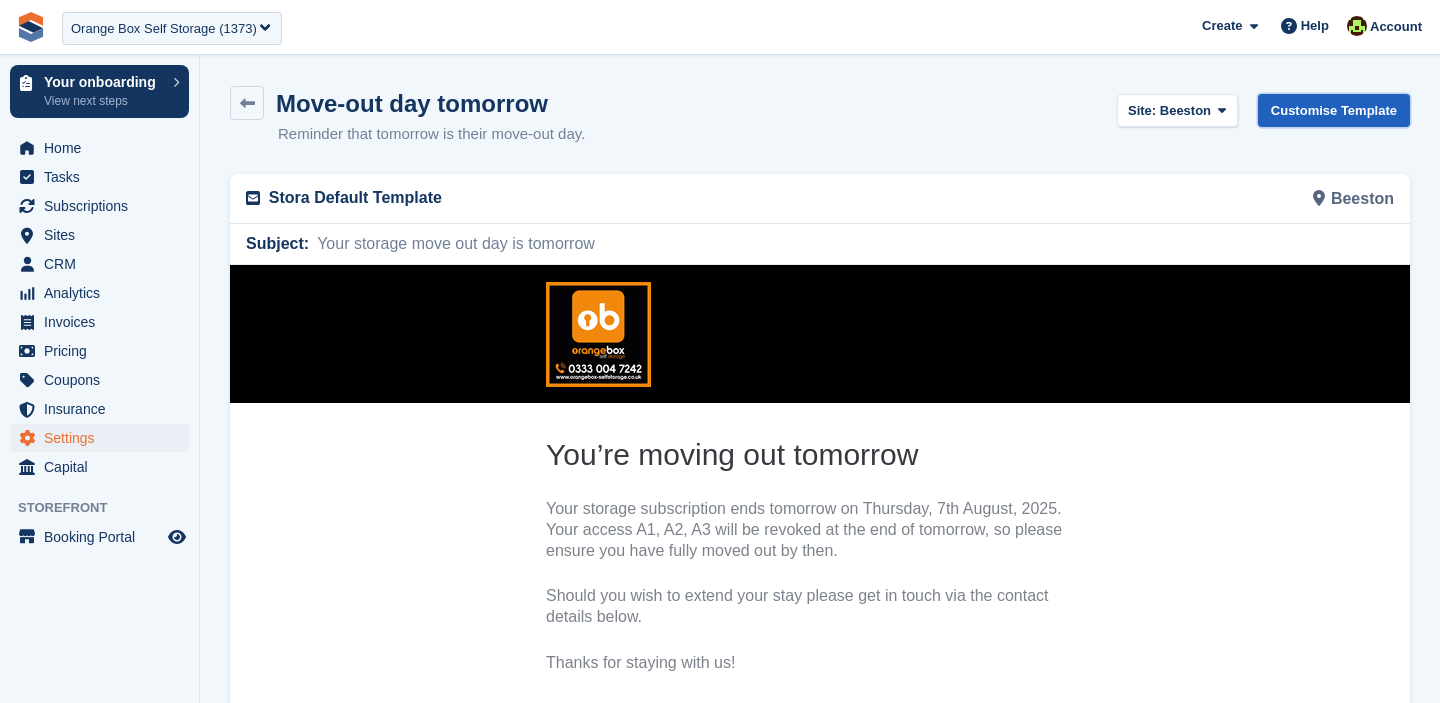 click on "Customise Template" at bounding box center [1334, 110] 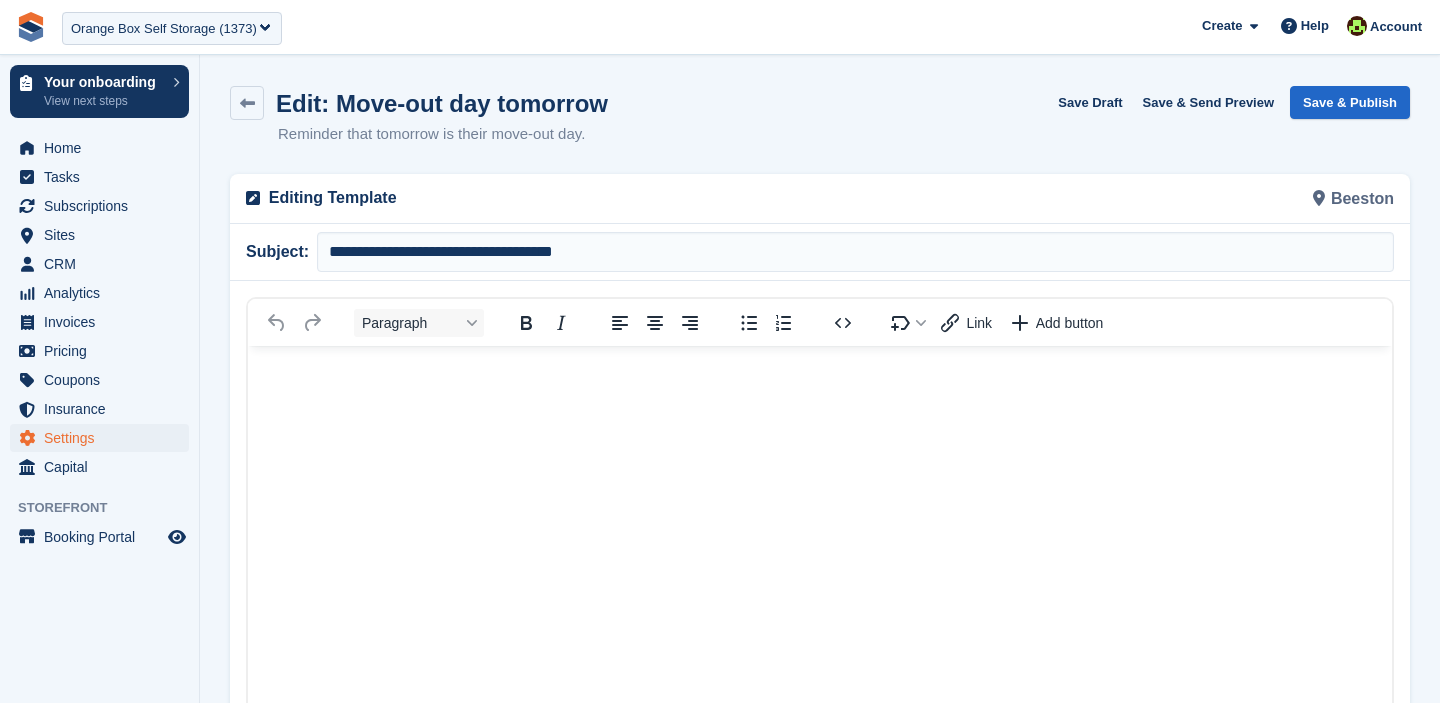 scroll, scrollTop: 0, scrollLeft: 0, axis: both 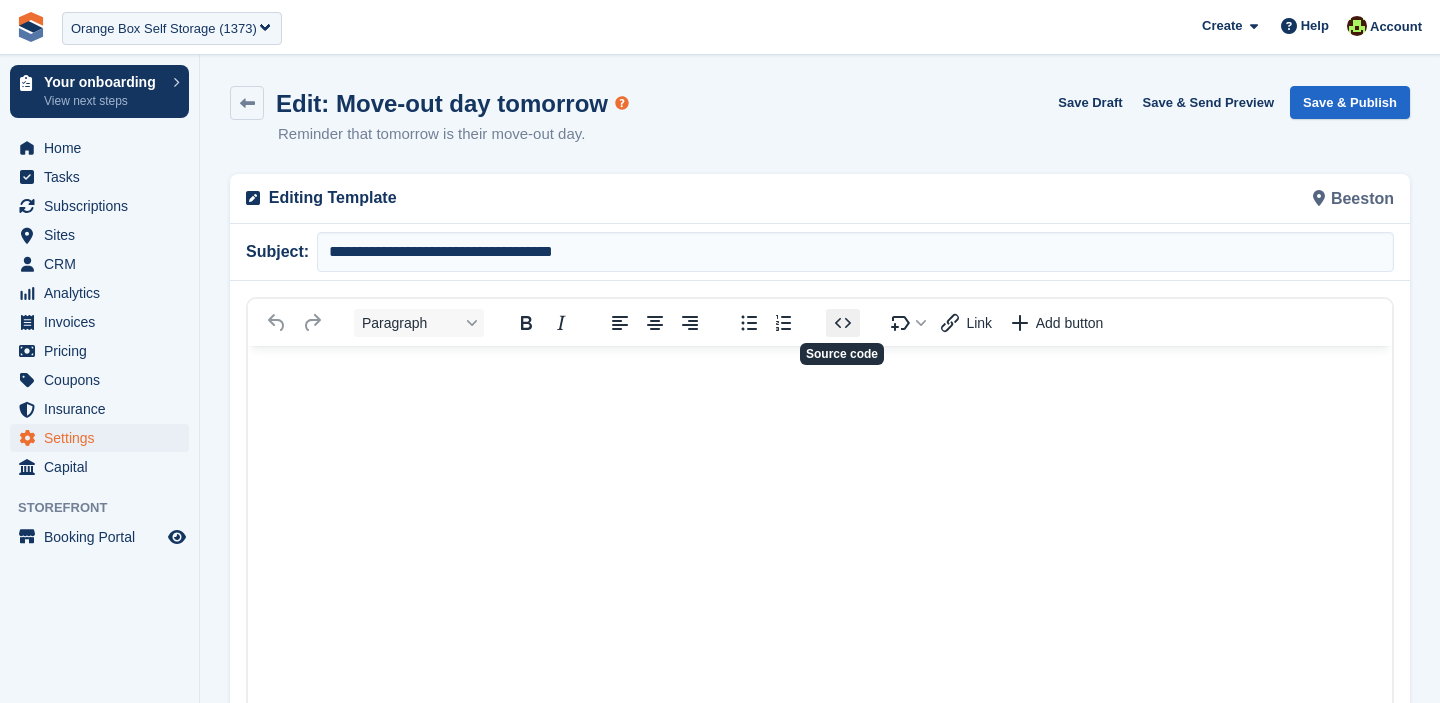 click 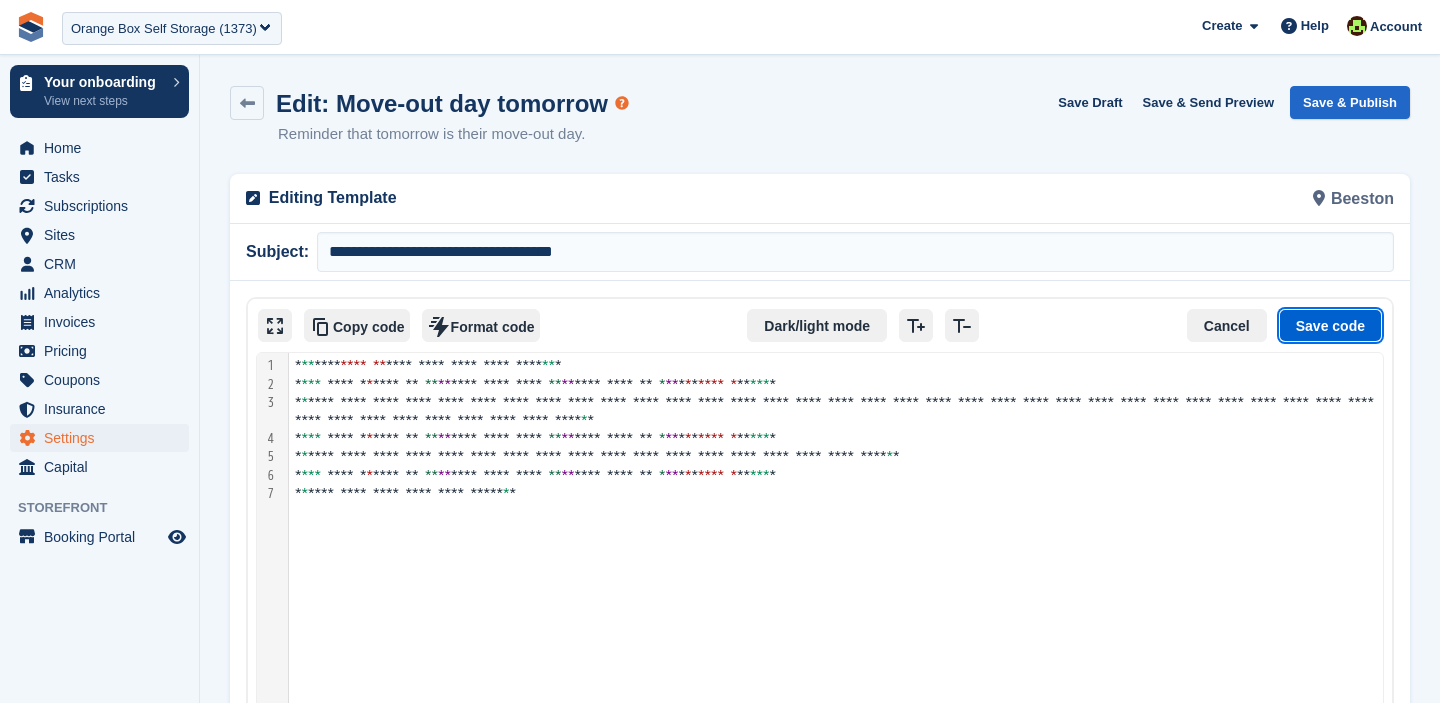 click on "Save code" at bounding box center [1330, 326] 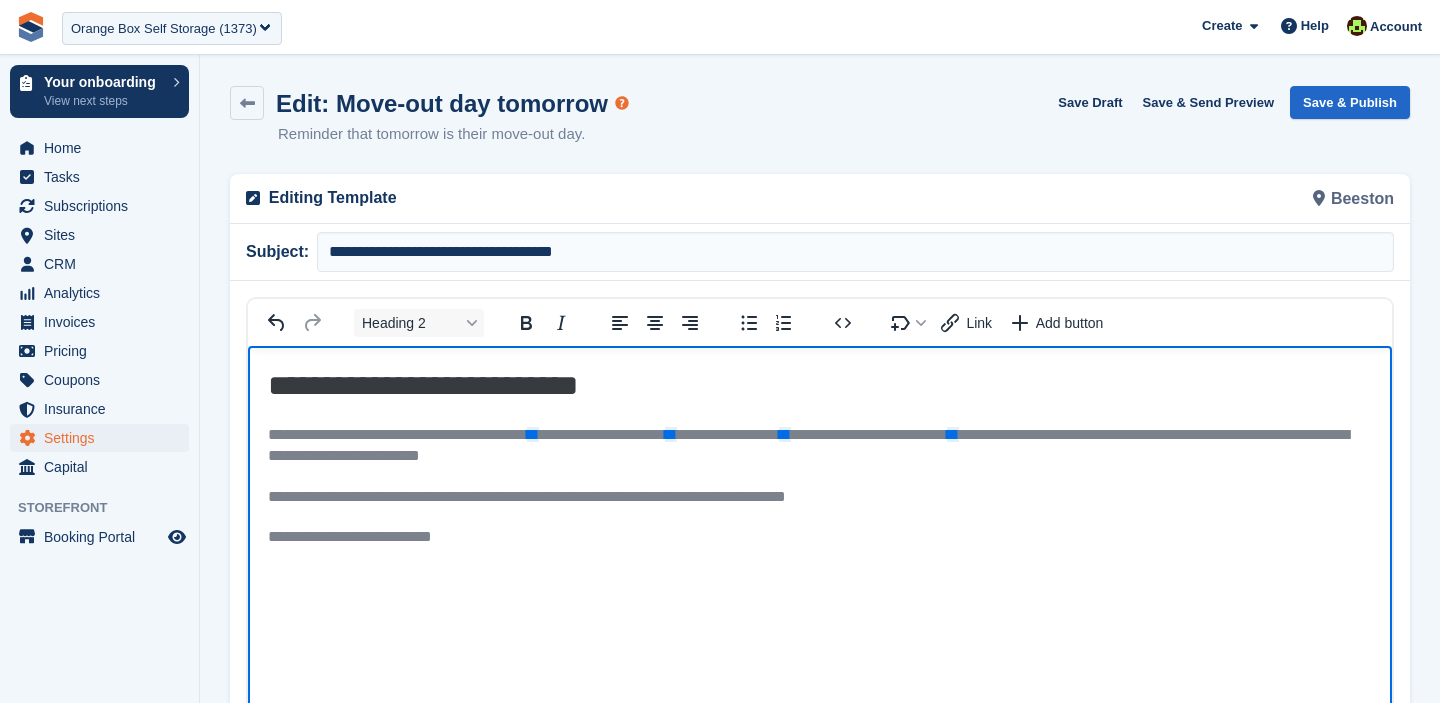 click on "**********" at bounding box center (820, 445) 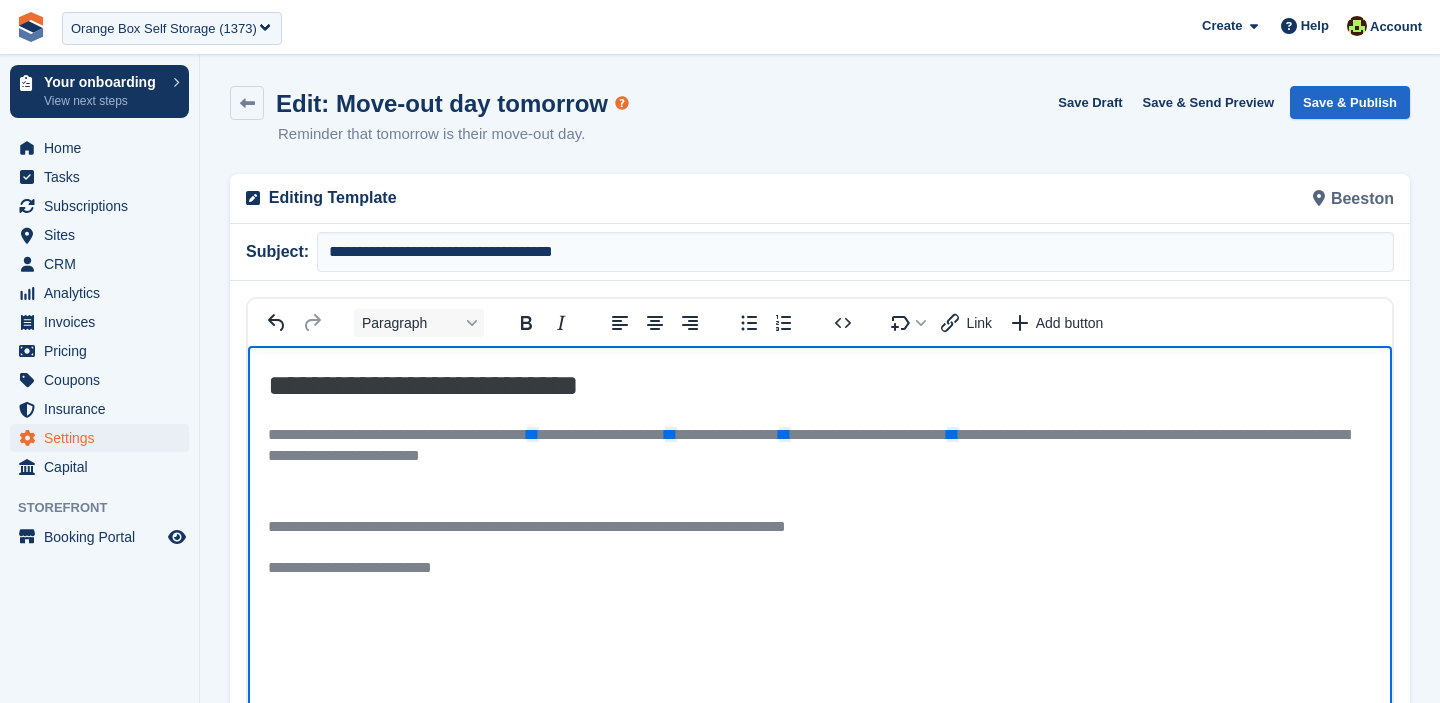 paste 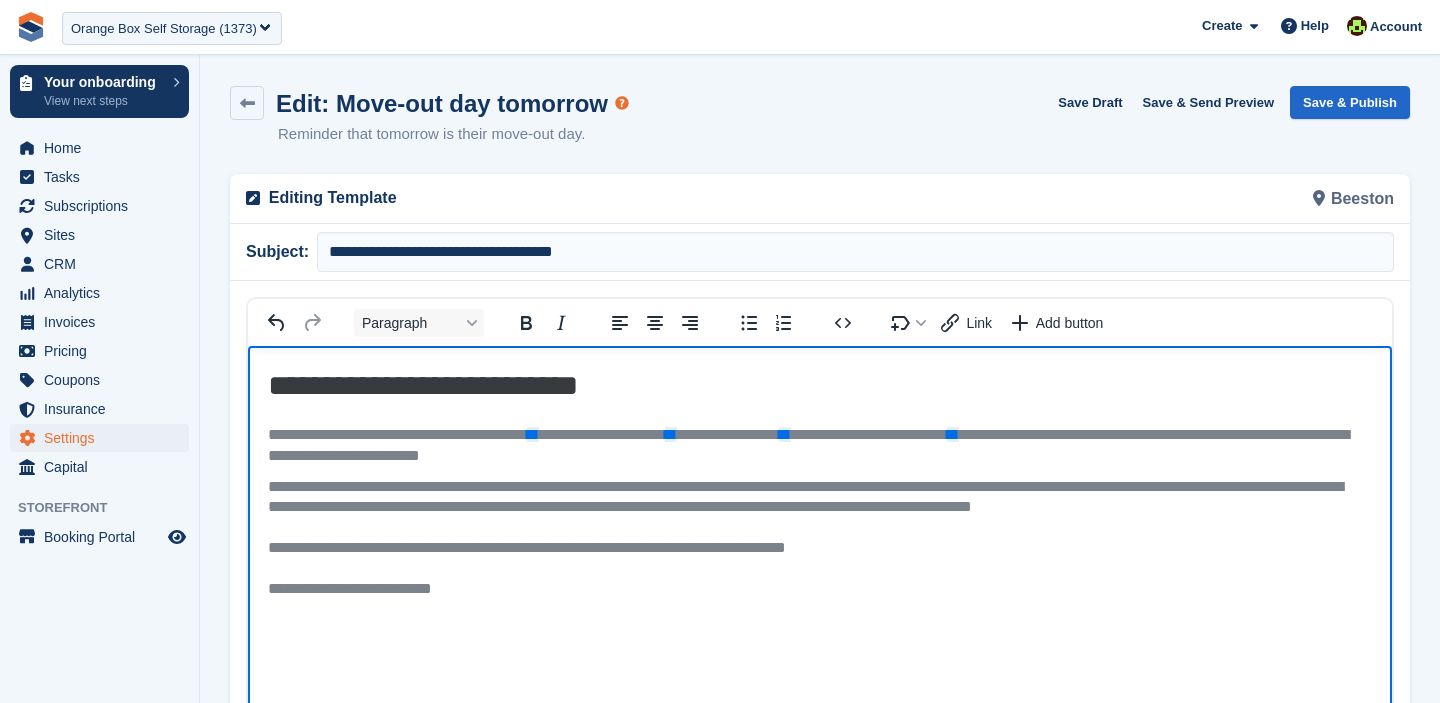click on "**********" at bounding box center (805, 496) 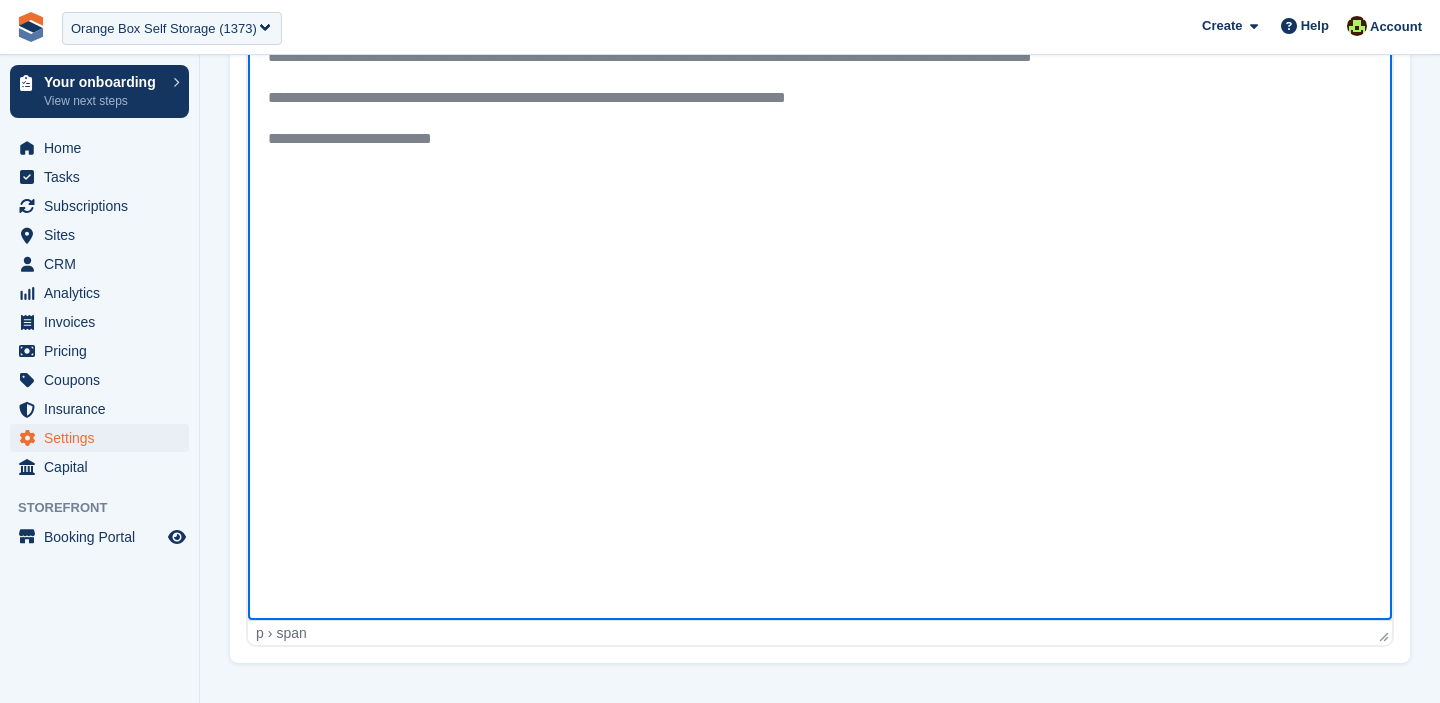 scroll, scrollTop: 0, scrollLeft: 0, axis: both 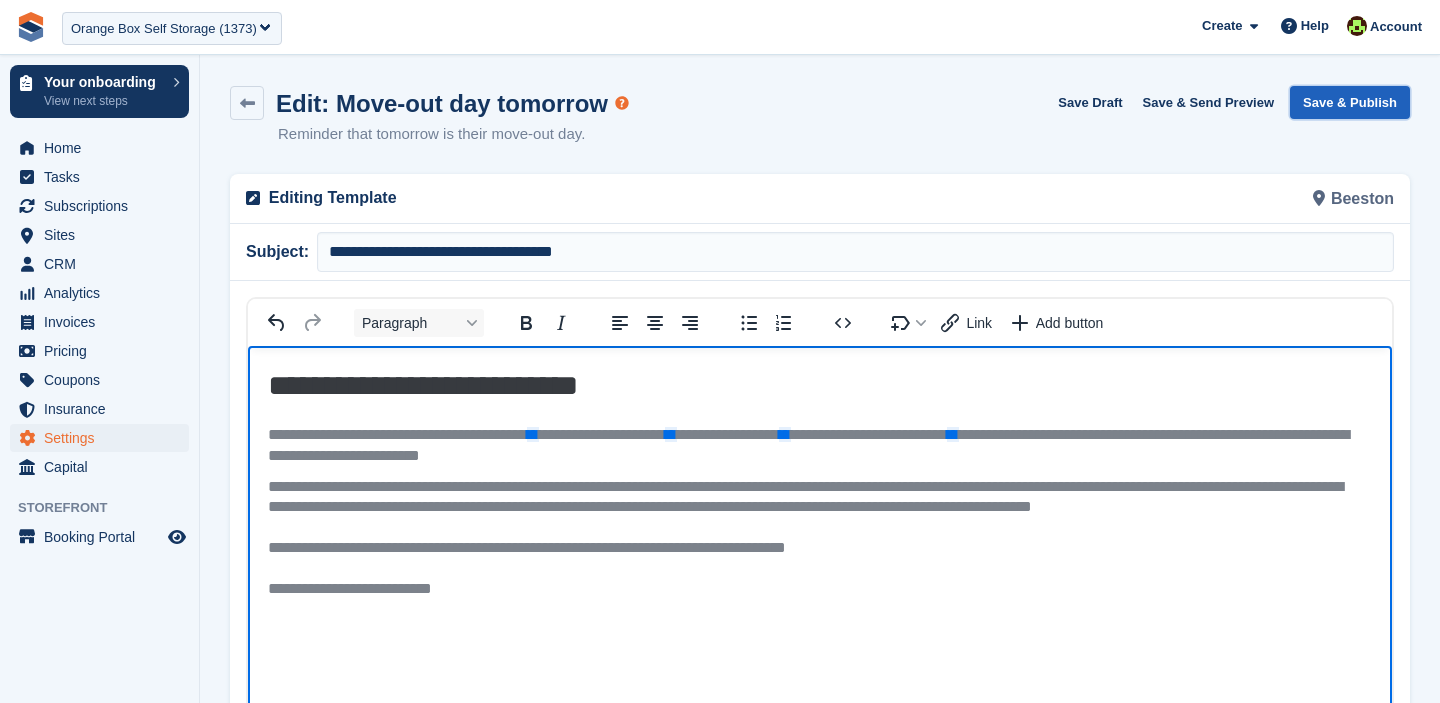 click on "Save & Publish" at bounding box center [1350, 102] 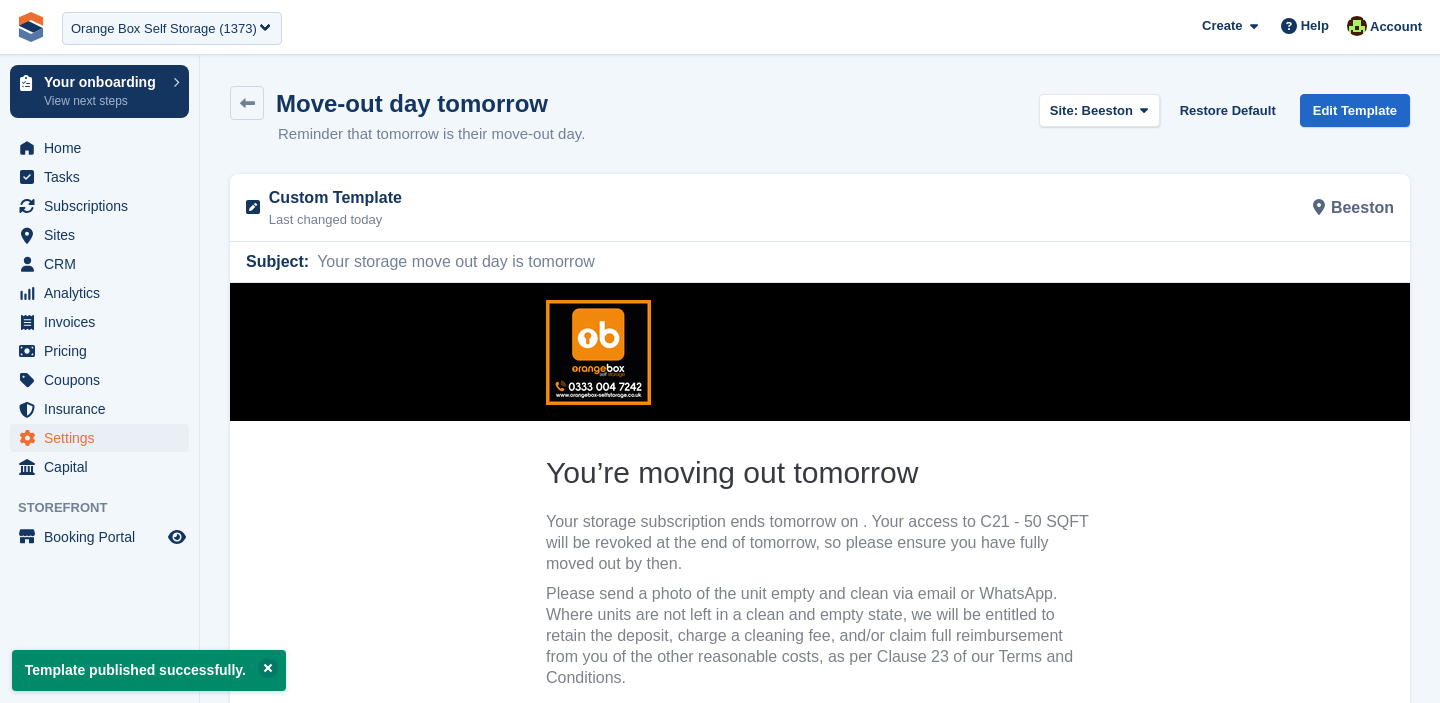 scroll, scrollTop: 0, scrollLeft: 0, axis: both 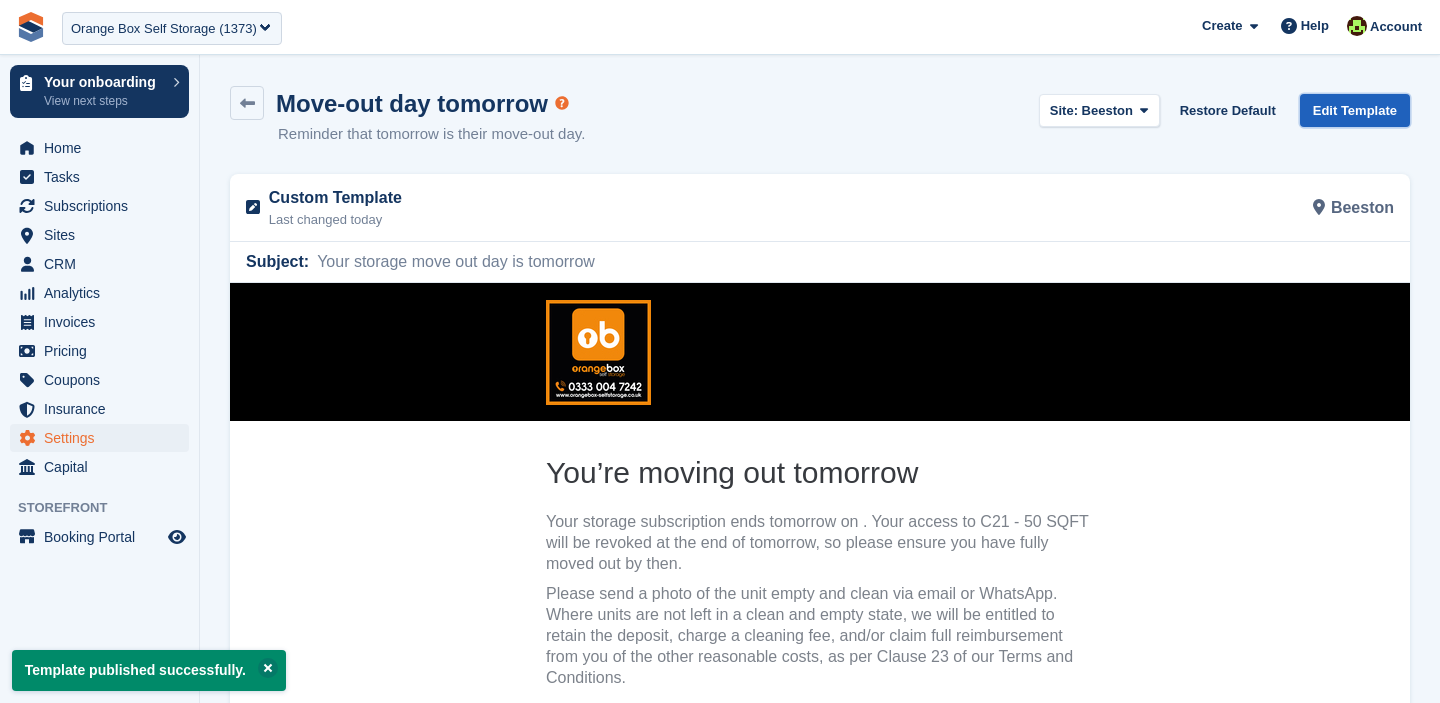 click on "Edit Template" at bounding box center [1355, 110] 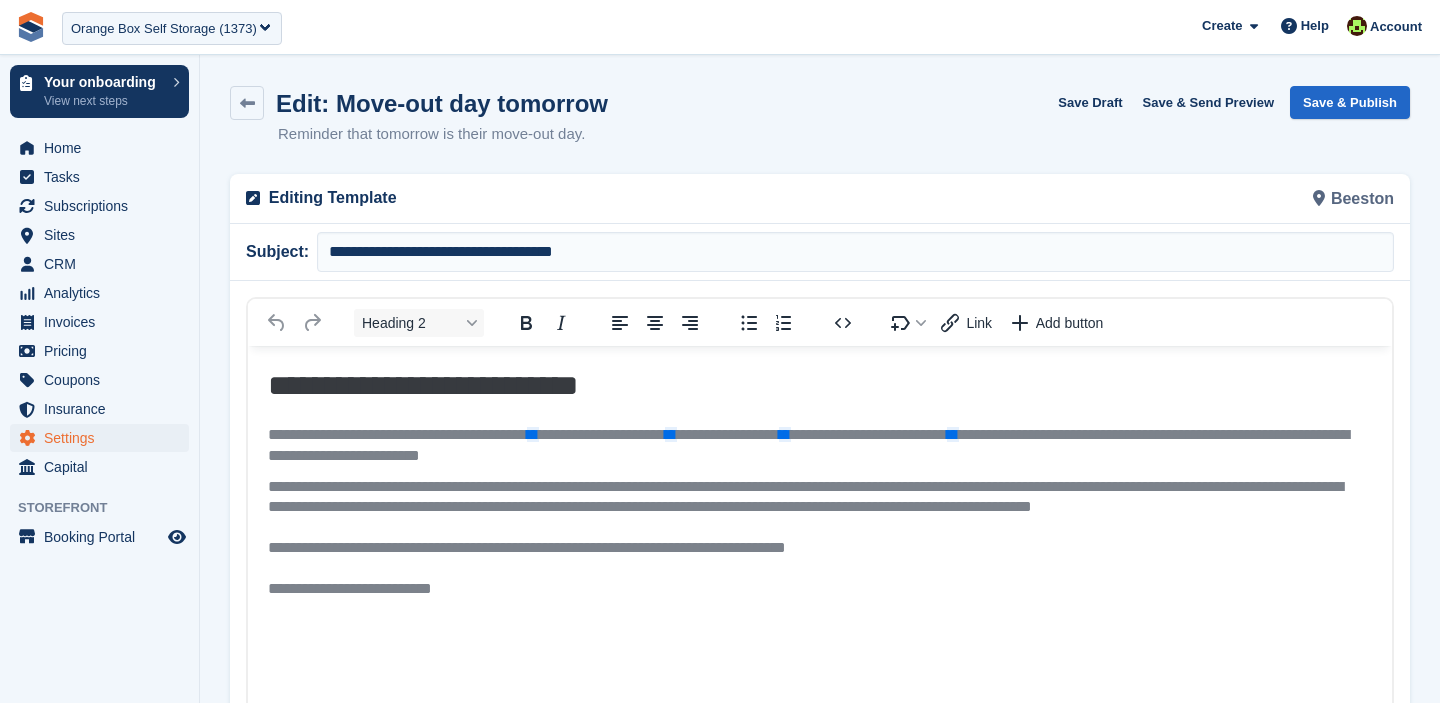 scroll, scrollTop: 0, scrollLeft: 0, axis: both 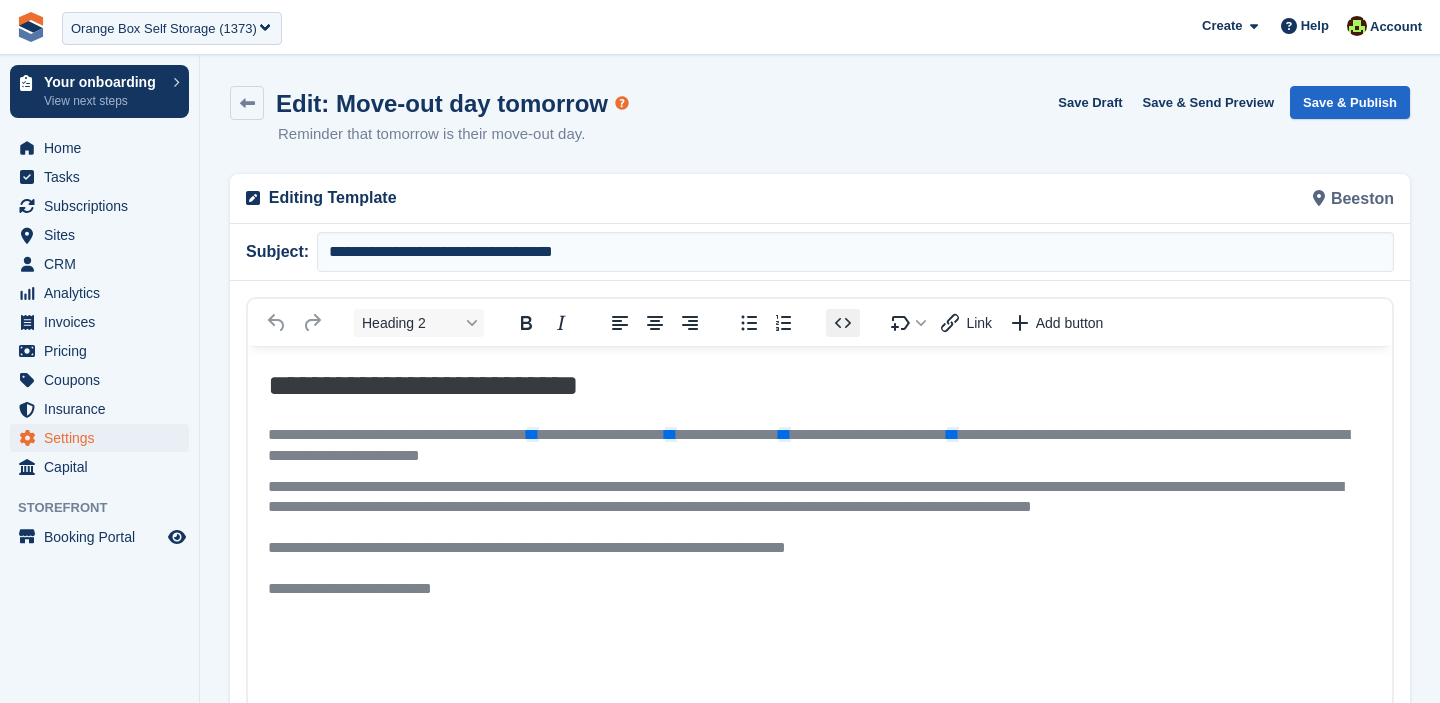 click 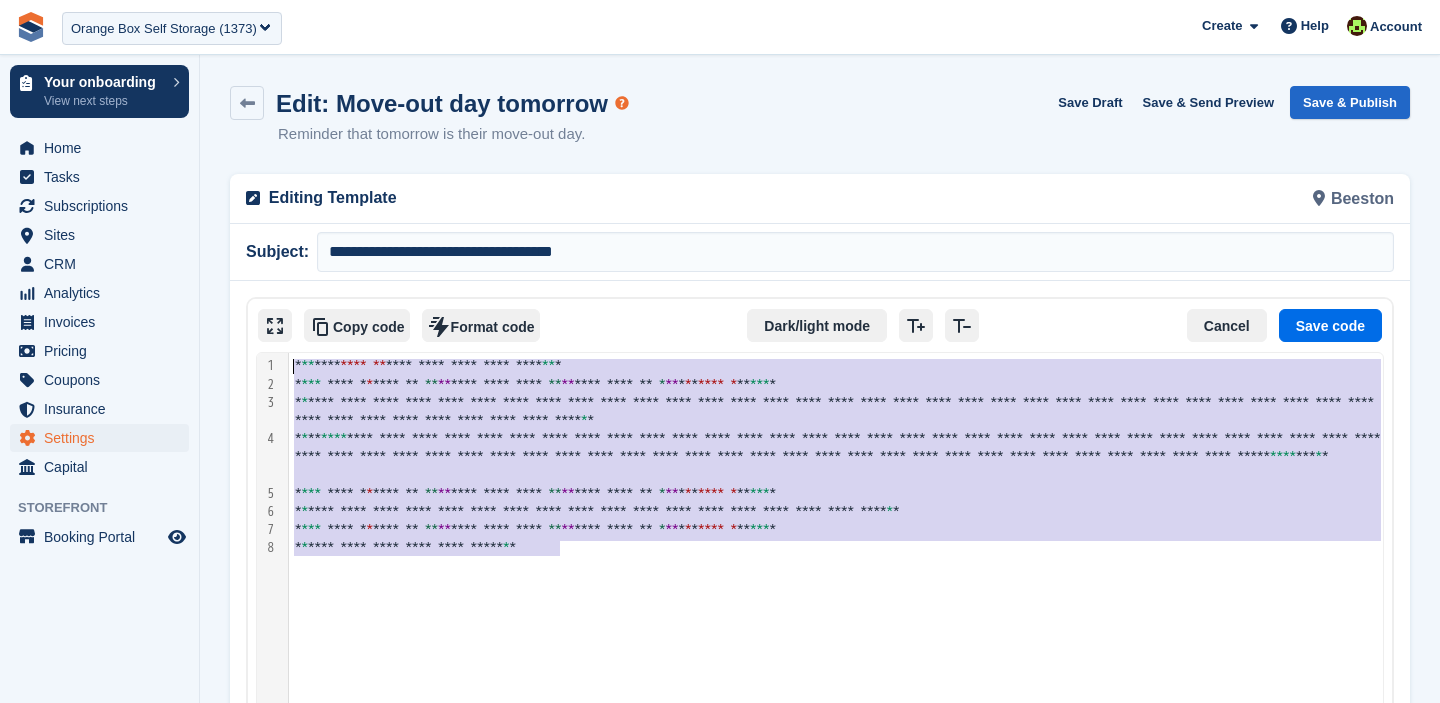 drag, startPoint x: 669, startPoint y: 556, endPoint x: 263, endPoint y: 373, distance: 445.33694 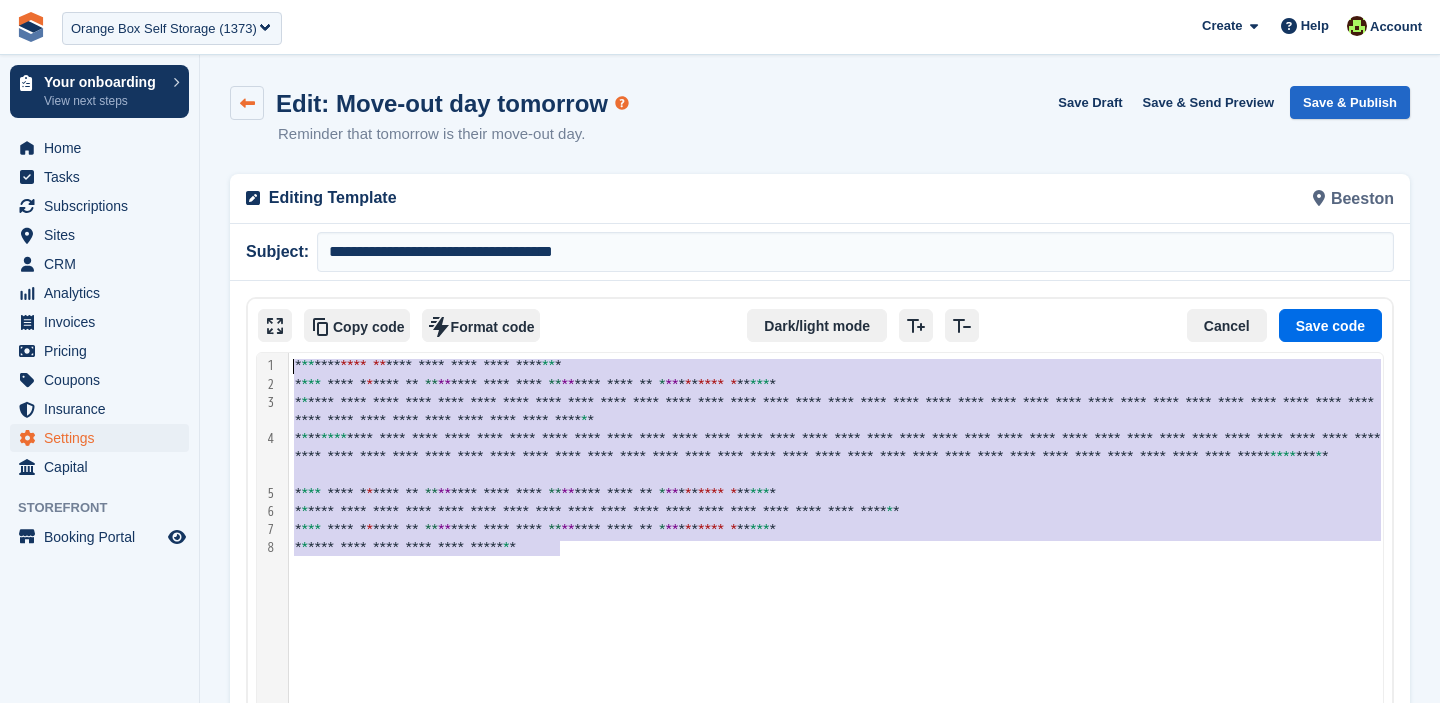 click at bounding box center (247, 103) 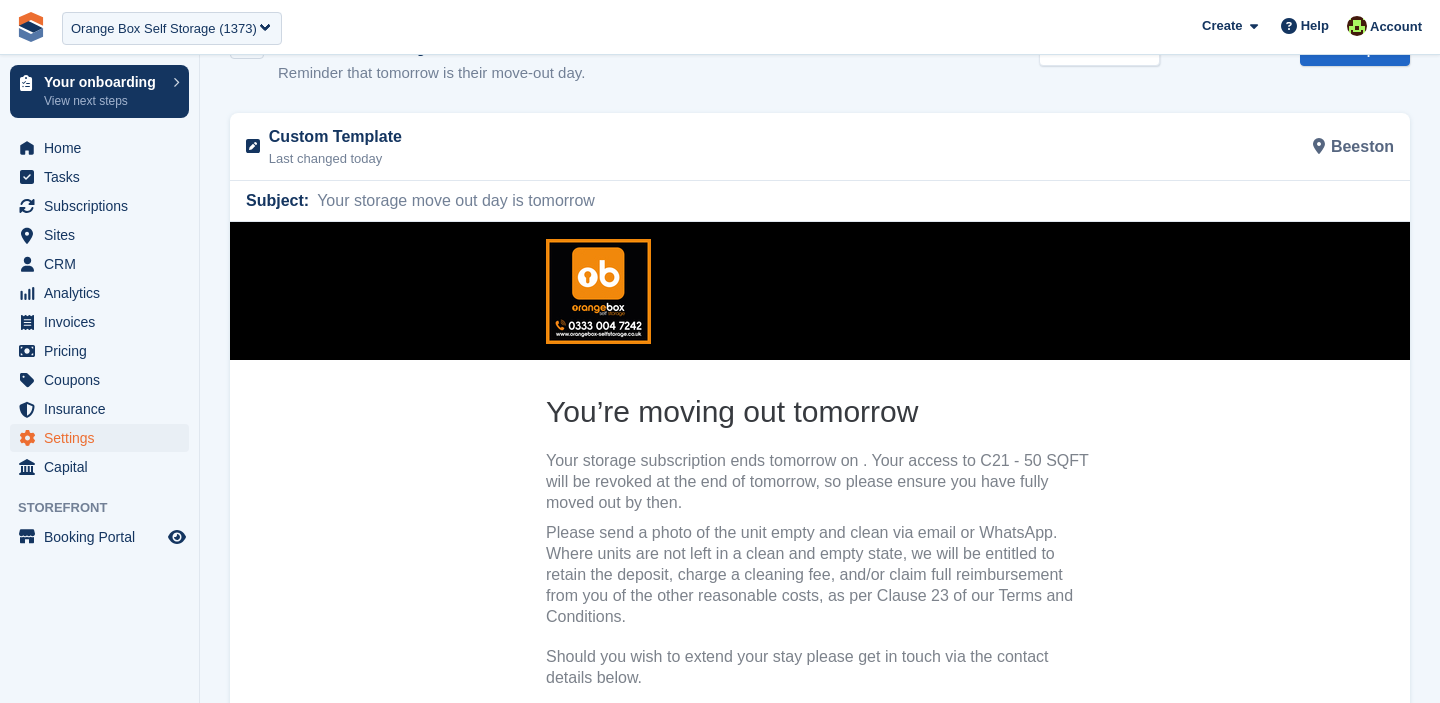 scroll, scrollTop: 0, scrollLeft: 0, axis: both 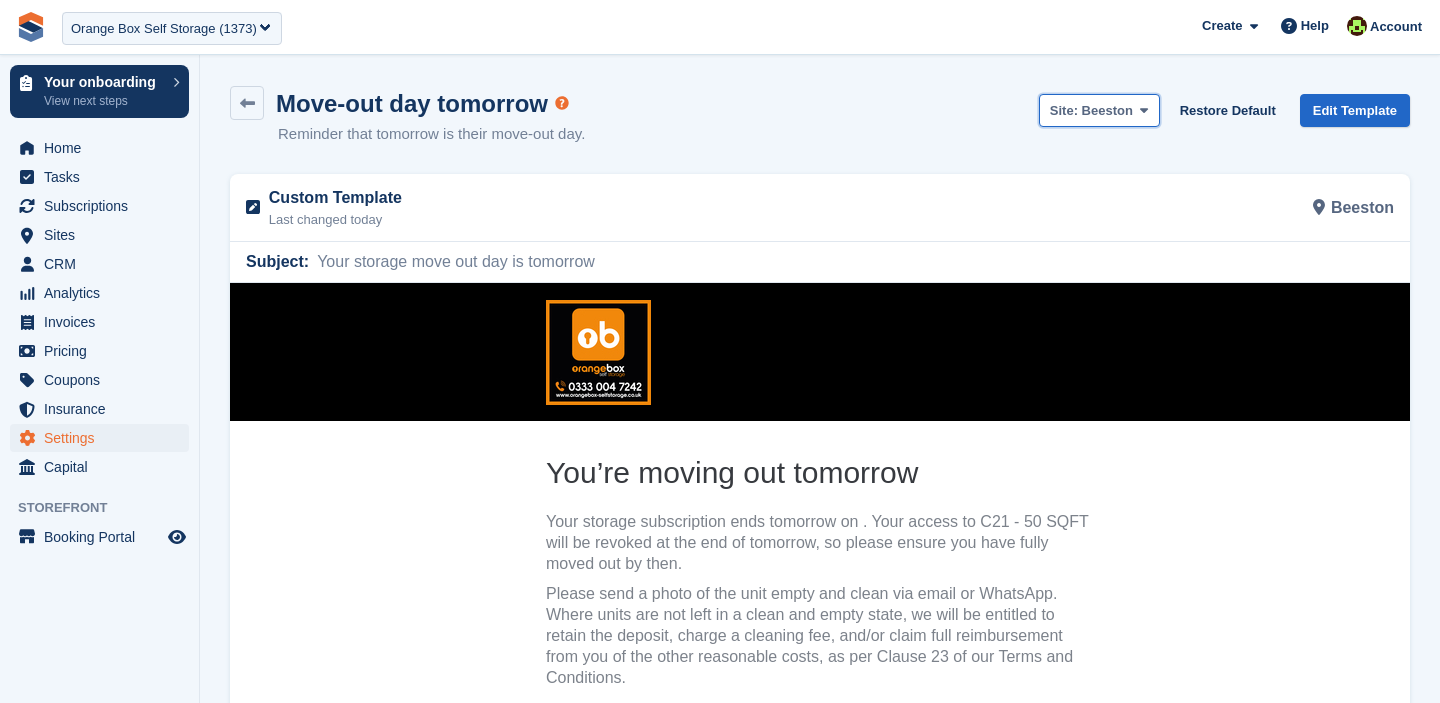 click on "Beeston" at bounding box center (1107, 110) 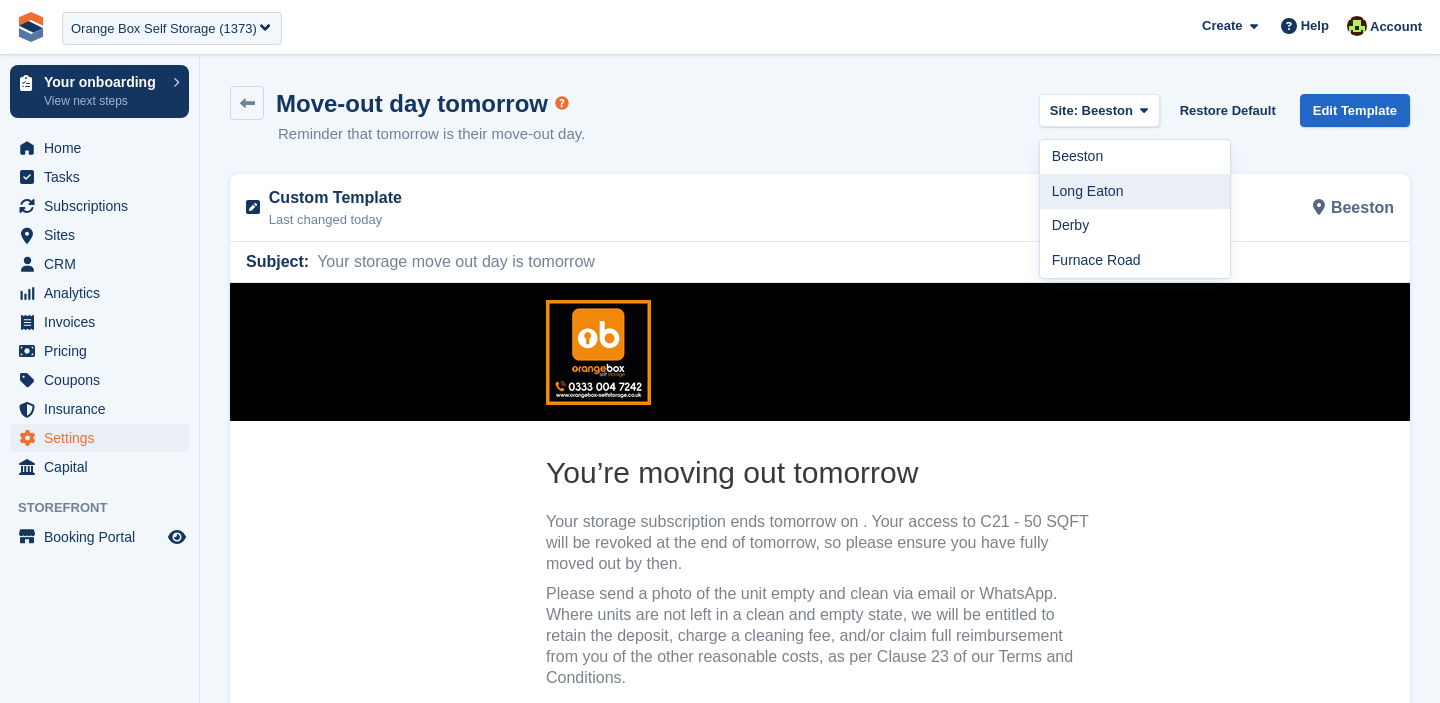 click on "Long Eaton" at bounding box center (1135, 191) 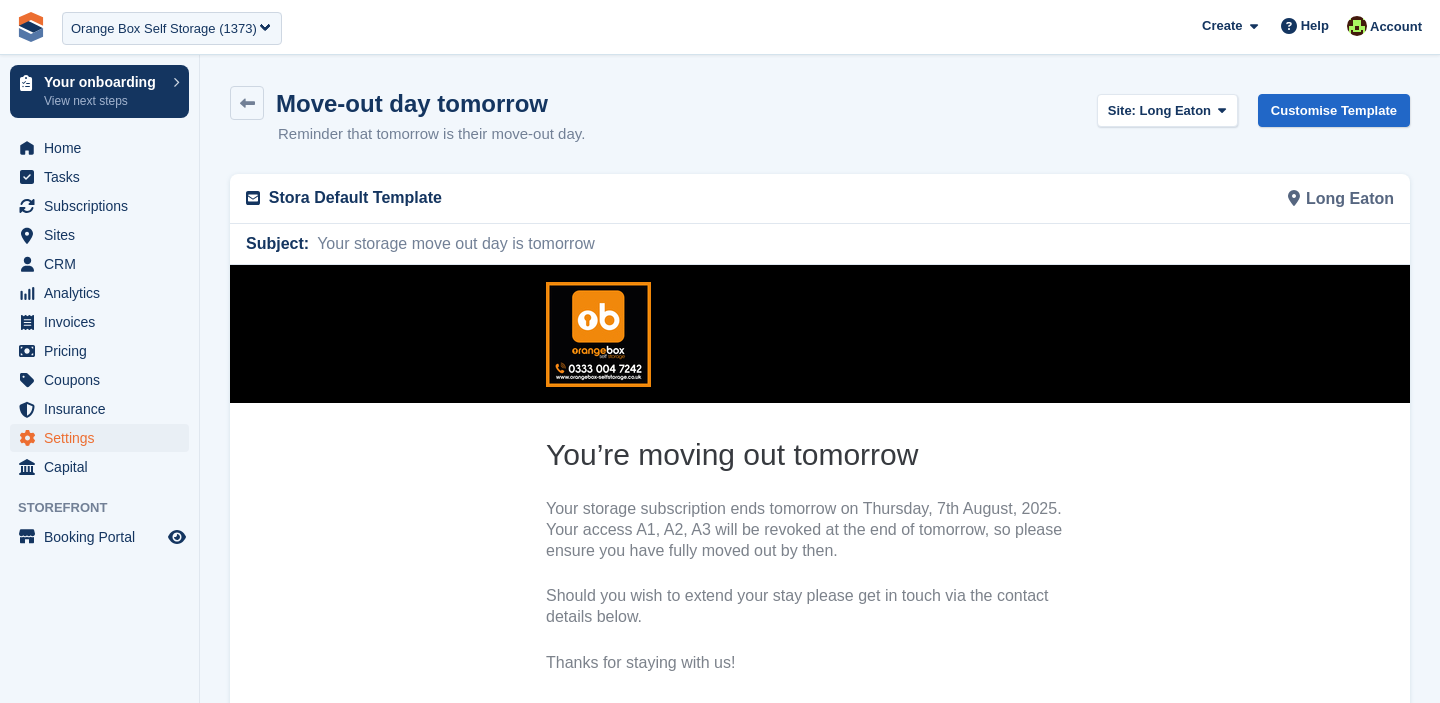 scroll, scrollTop: 0, scrollLeft: 0, axis: both 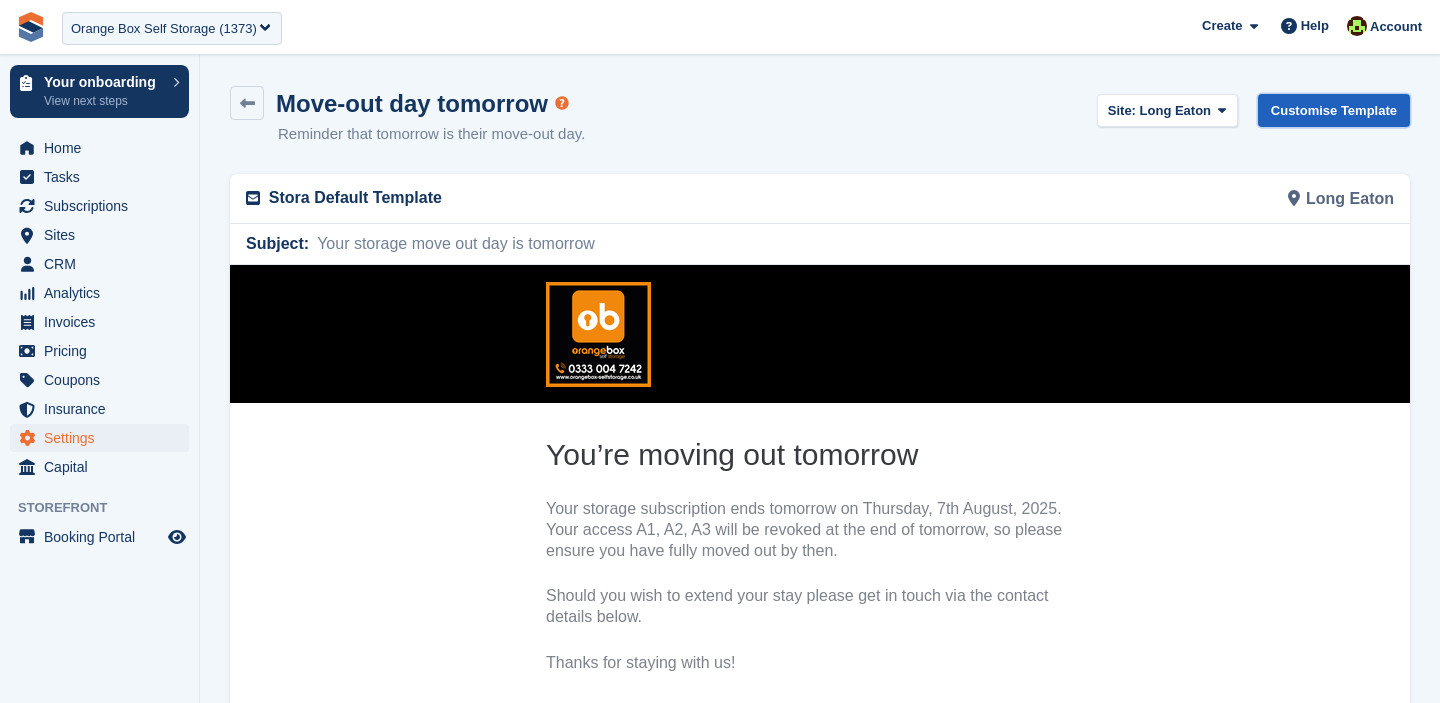 click on "Customise Template" at bounding box center [1334, 110] 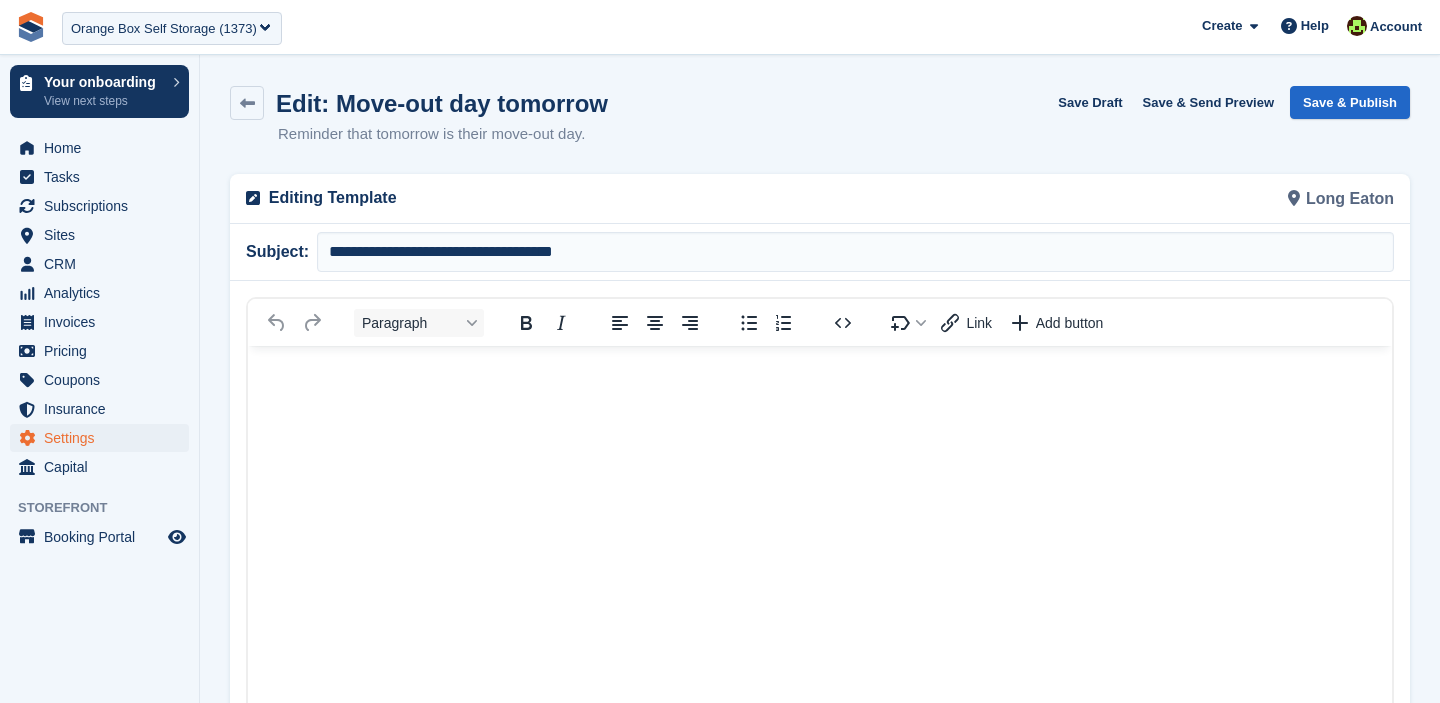 scroll, scrollTop: 0, scrollLeft: 0, axis: both 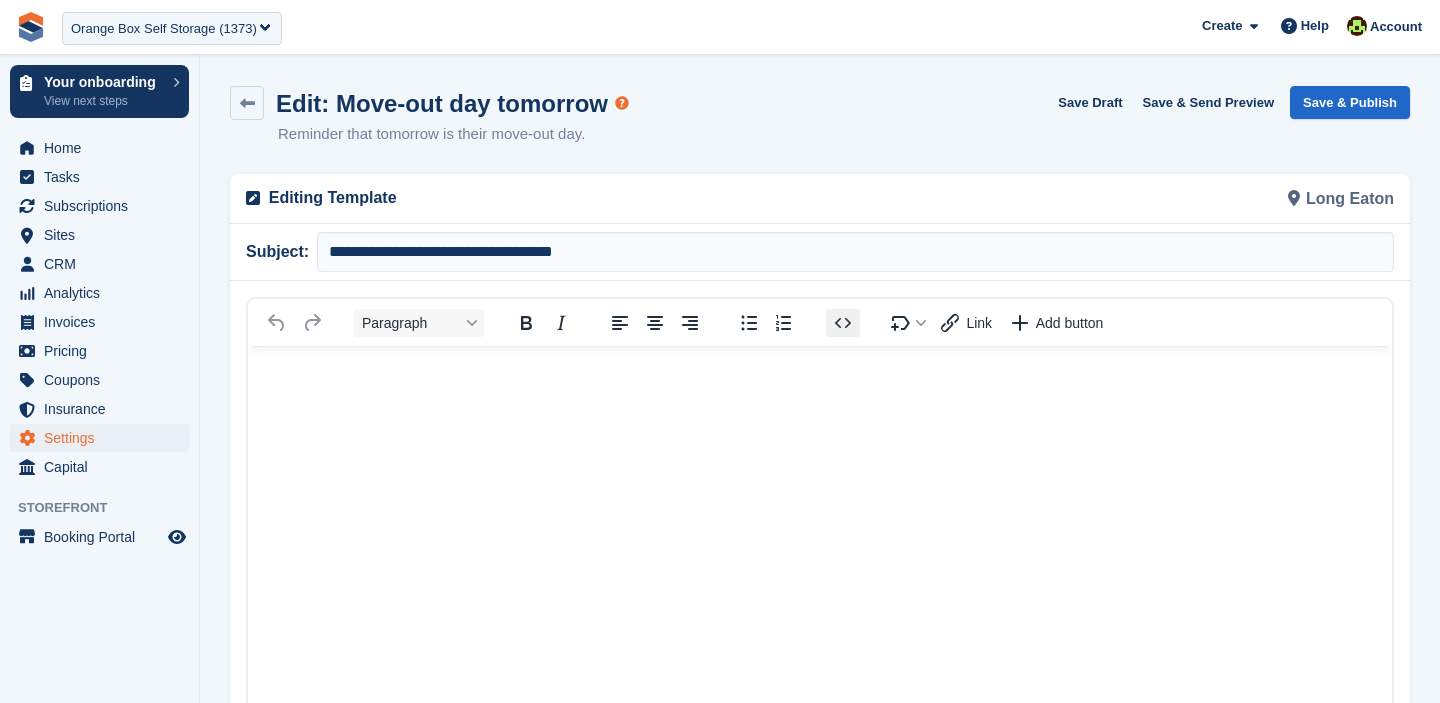 click 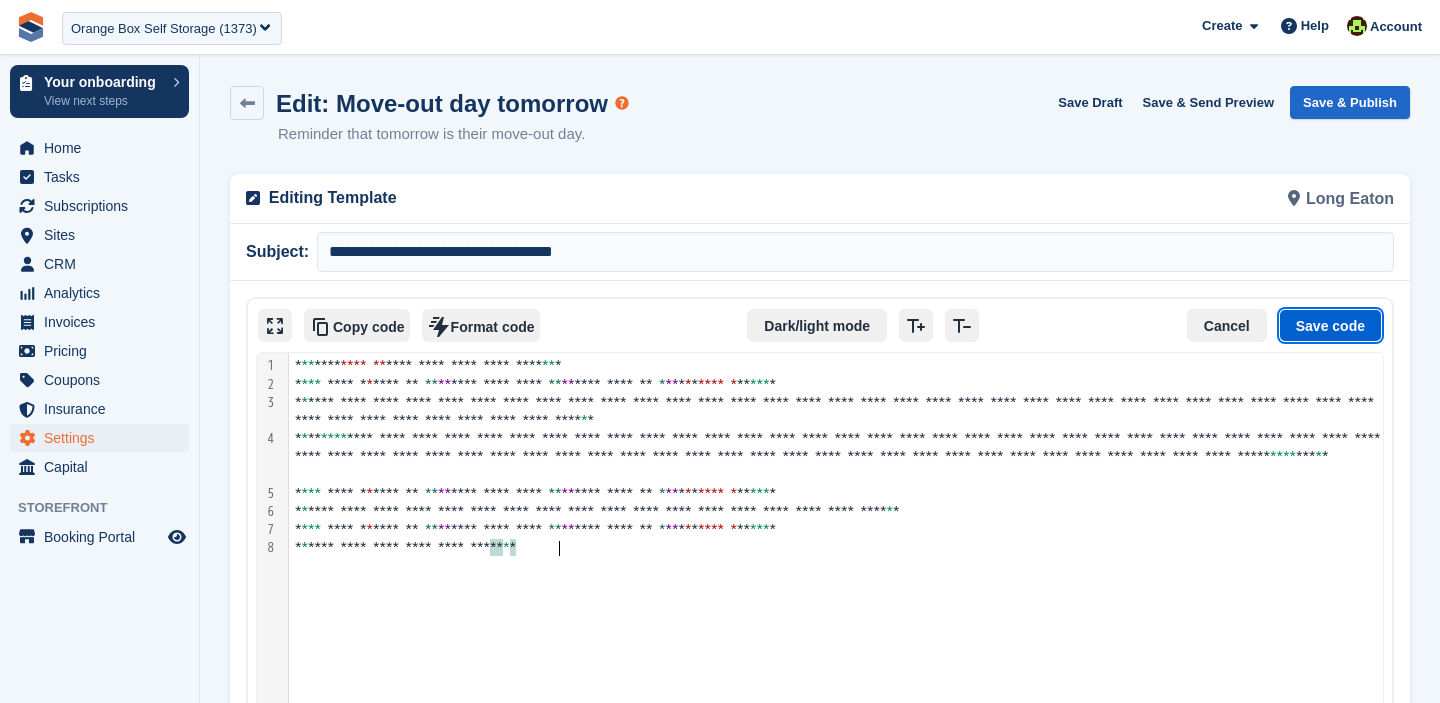 click on "Save code" at bounding box center (1330, 326) 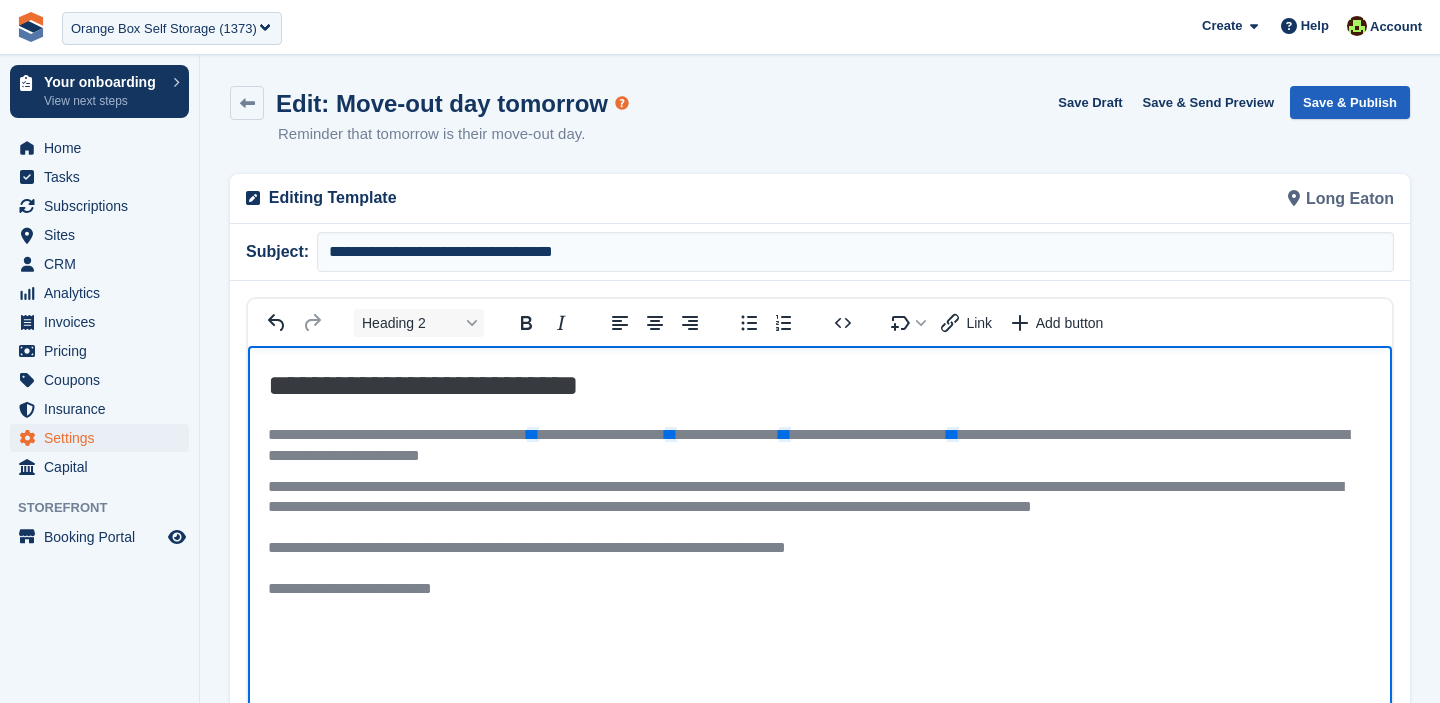 click on "Save & Publish" at bounding box center (1350, 102) 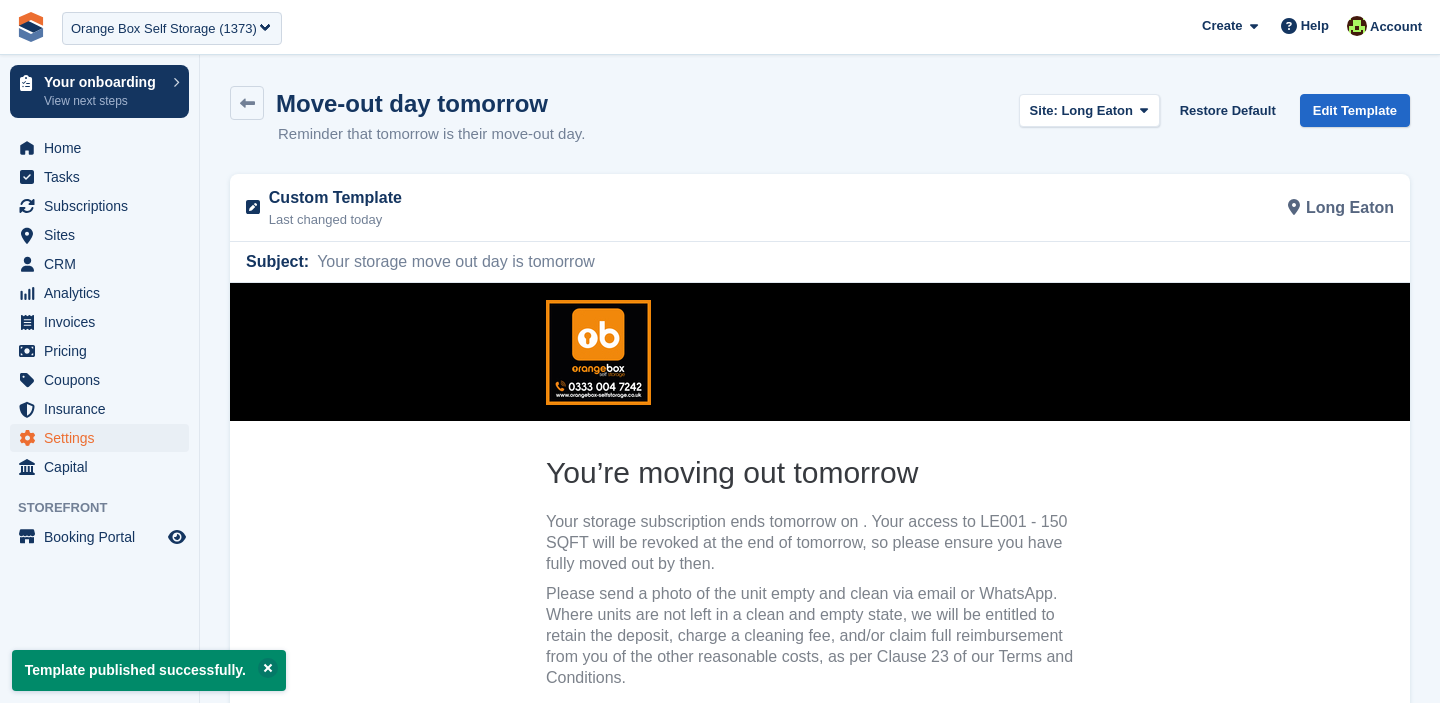 scroll, scrollTop: 0, scrollLeft: 0, axis: both 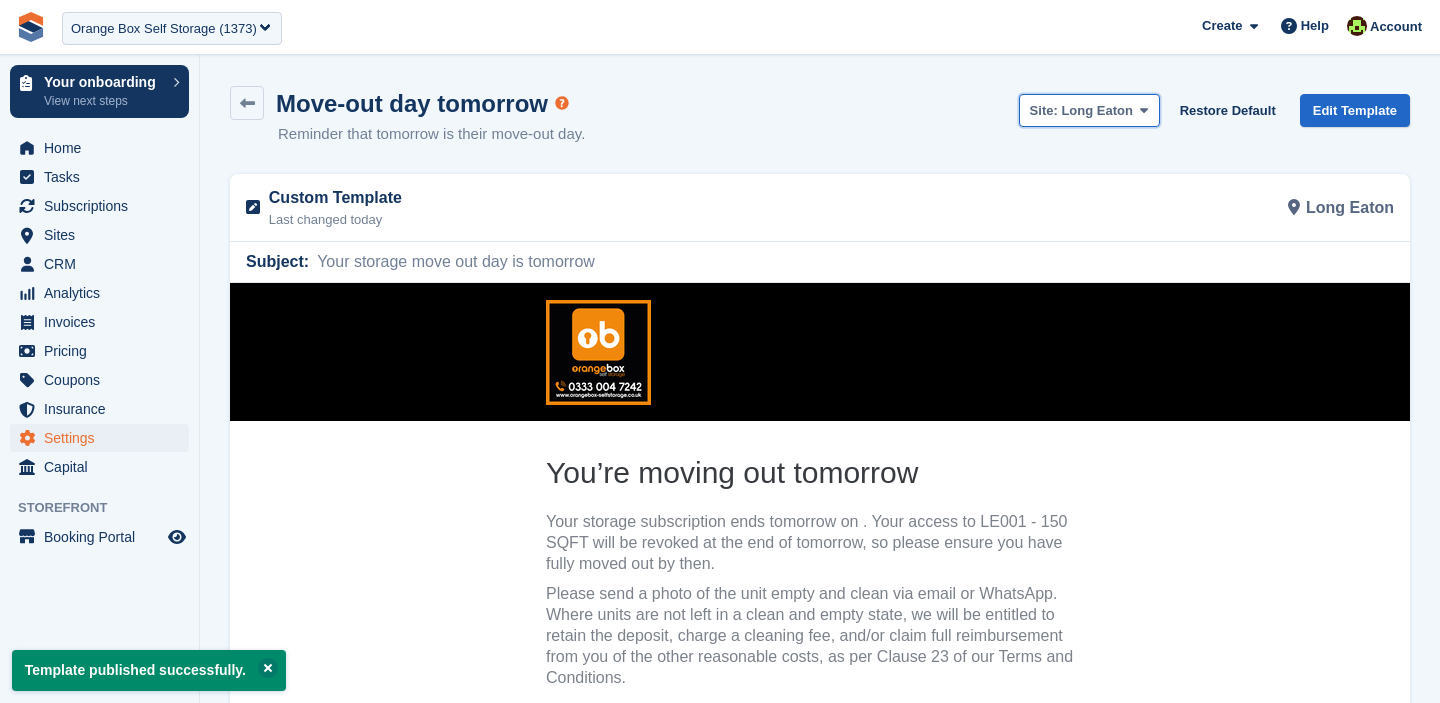 click on "Long Eaton" at bounding box center (1097, 110) 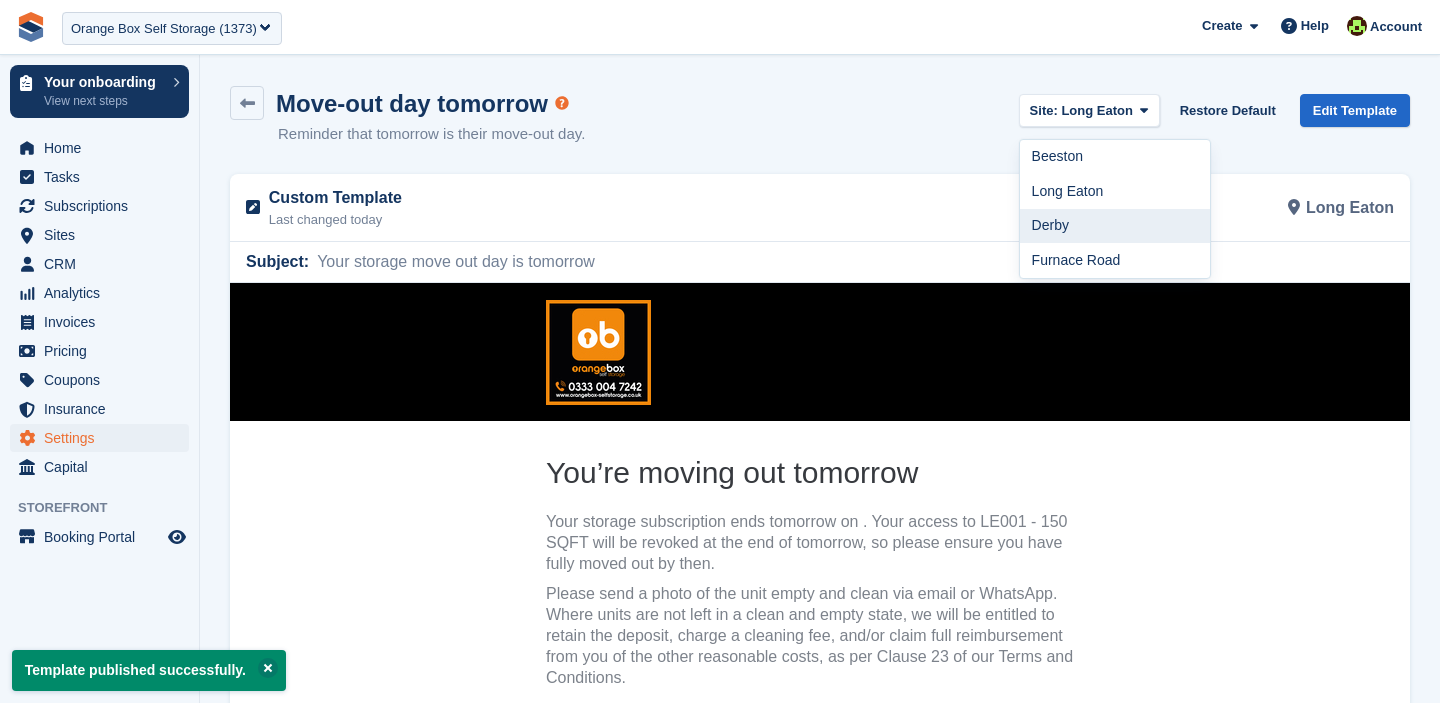 click on "Derby" at bounding box center [1115, 226] 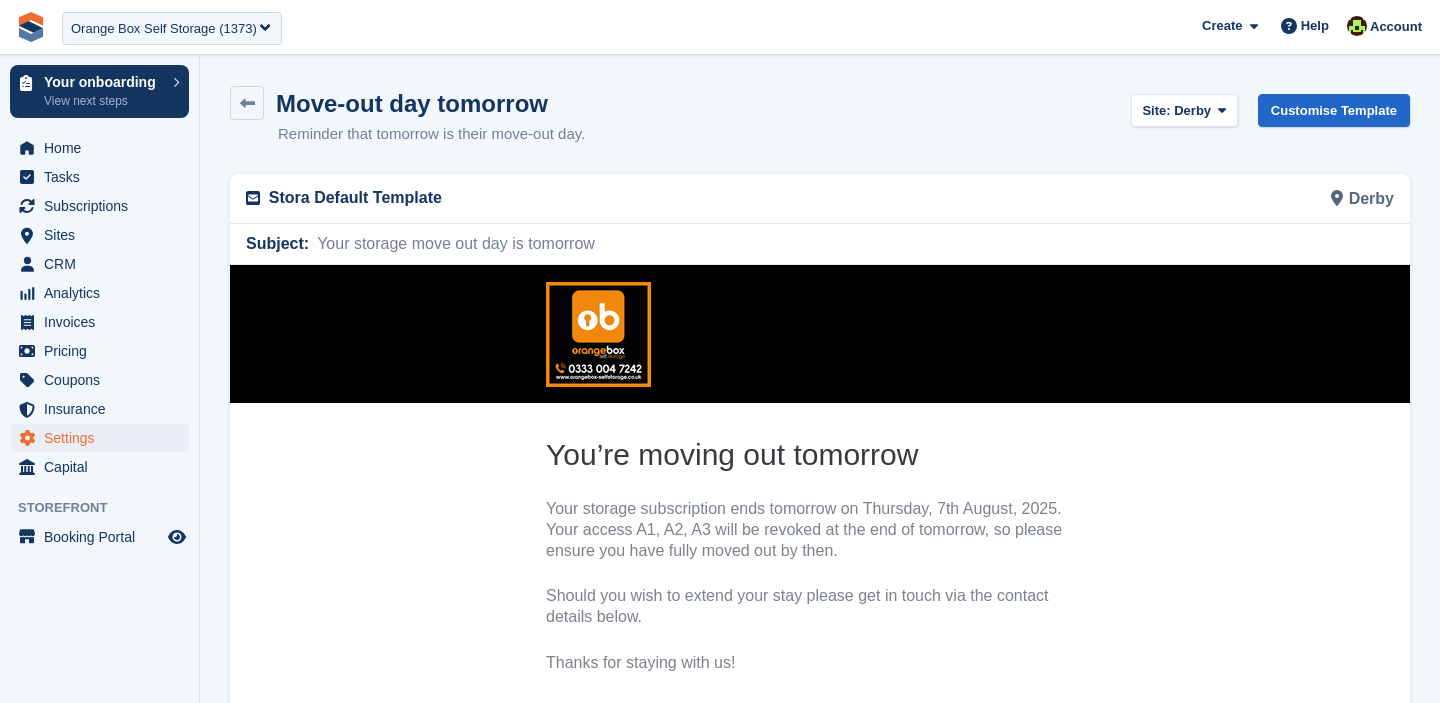 scroll, scrollTop: 0, scrollLeft: 0, axis: both 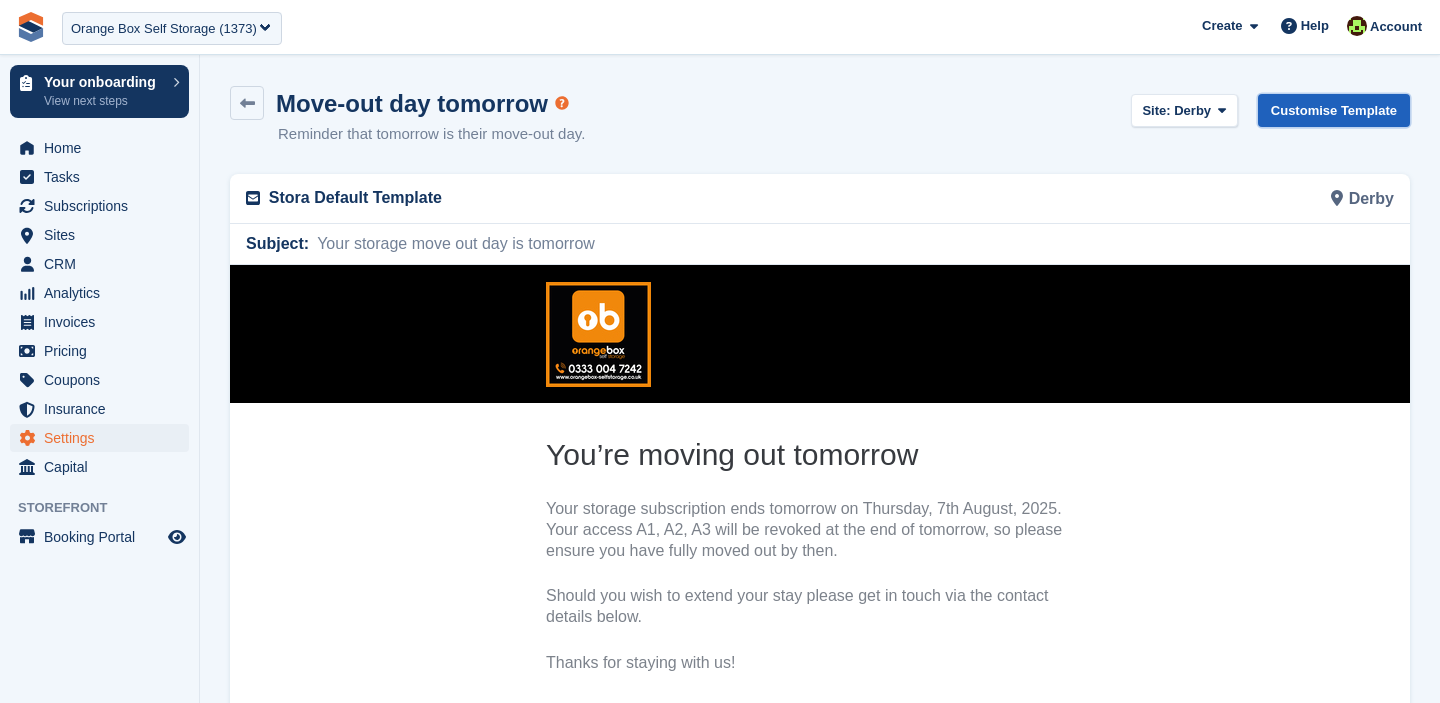 click on "Customise Template" at bounding box center (1334, 110) 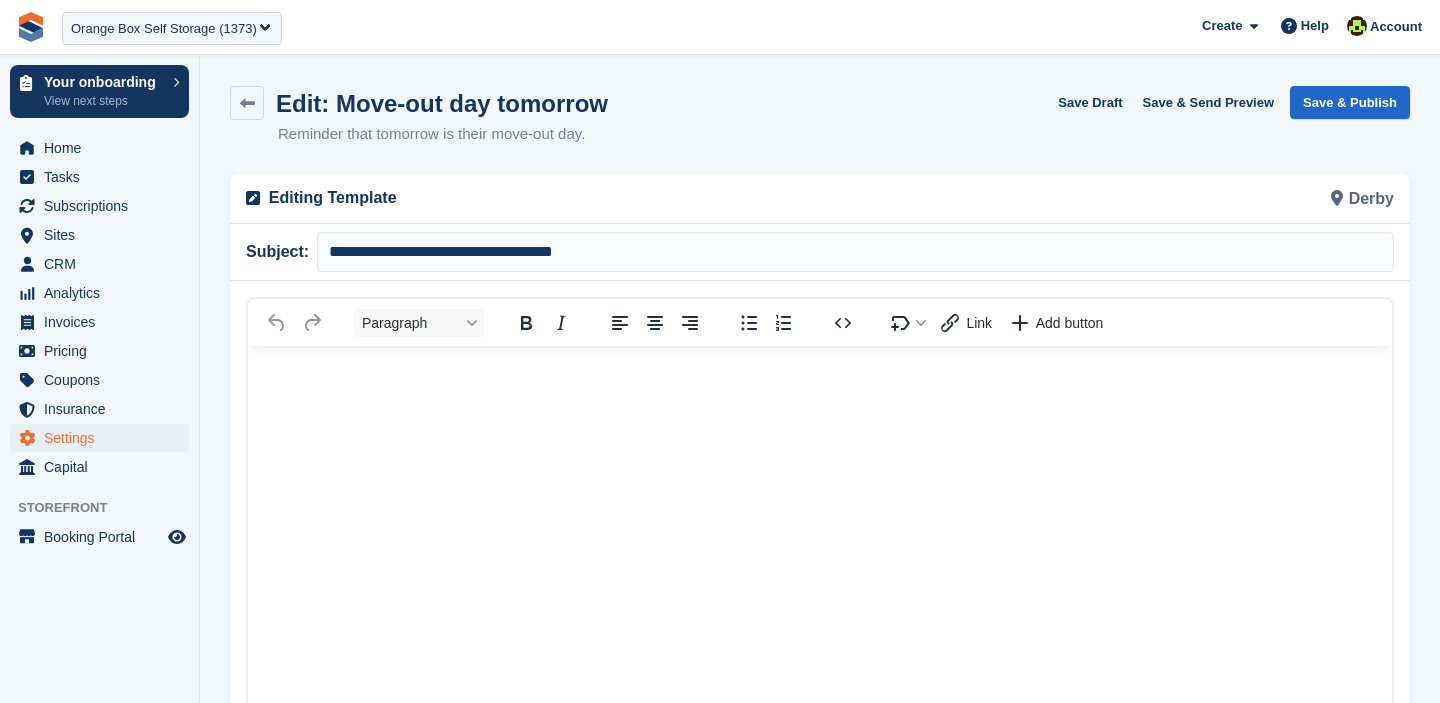 scroll, scrollTop: 0, scrollLeft: 0, axis: both 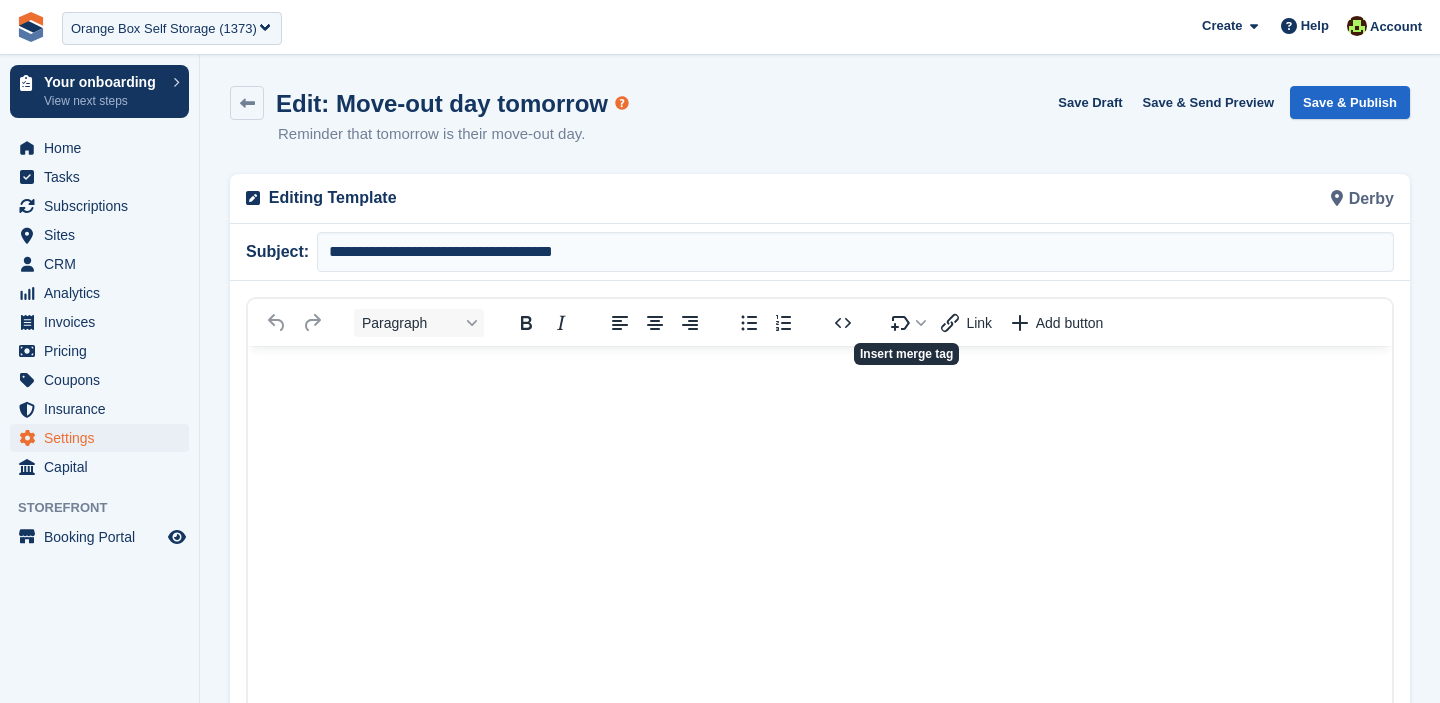 click at bounding box center (820, 707) 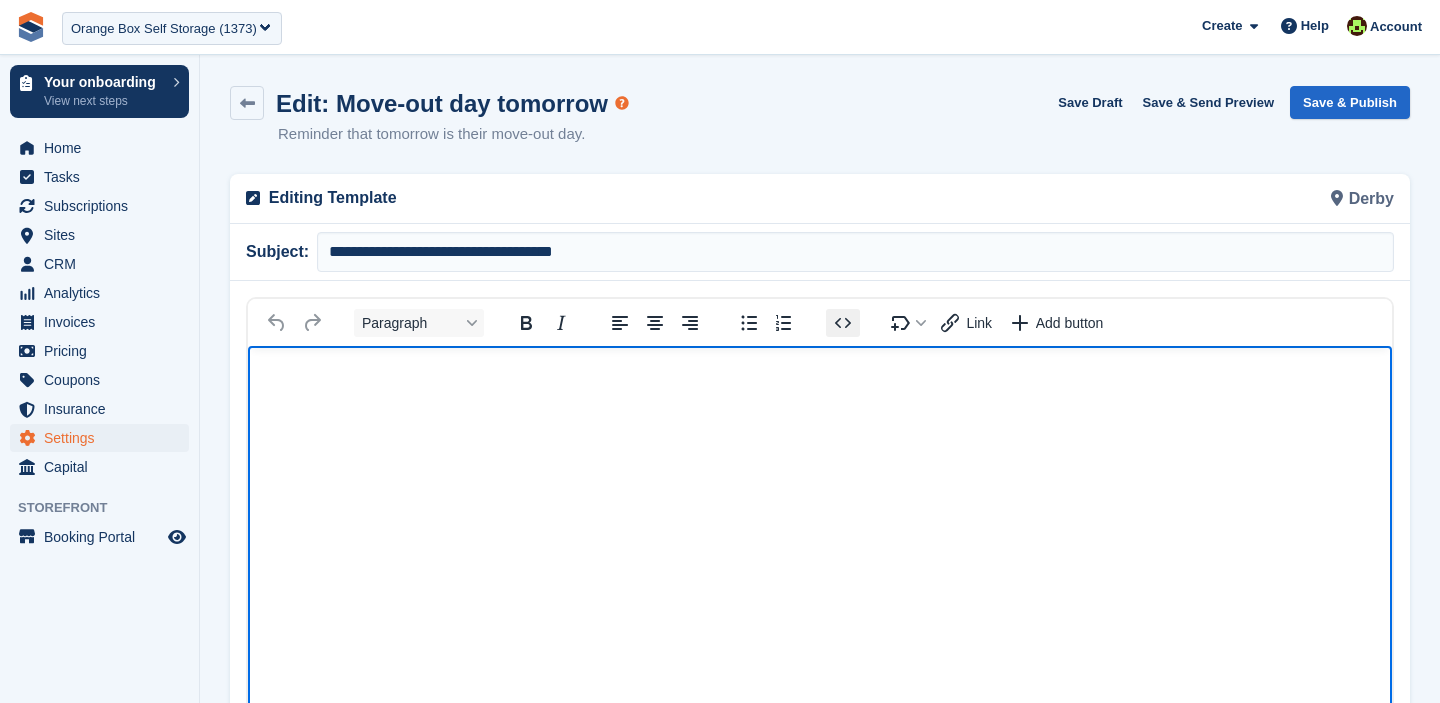 click 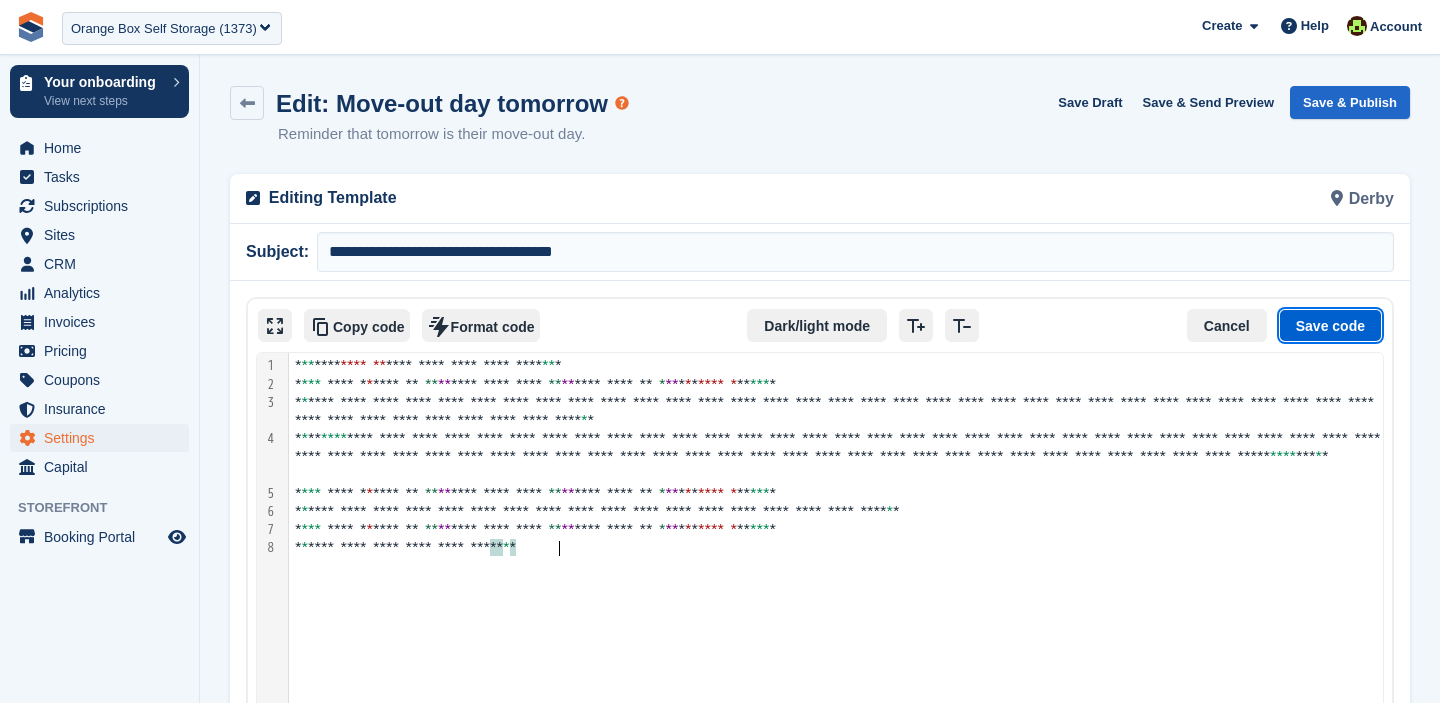 click on "Save code" at bounding box center [1330, 326] 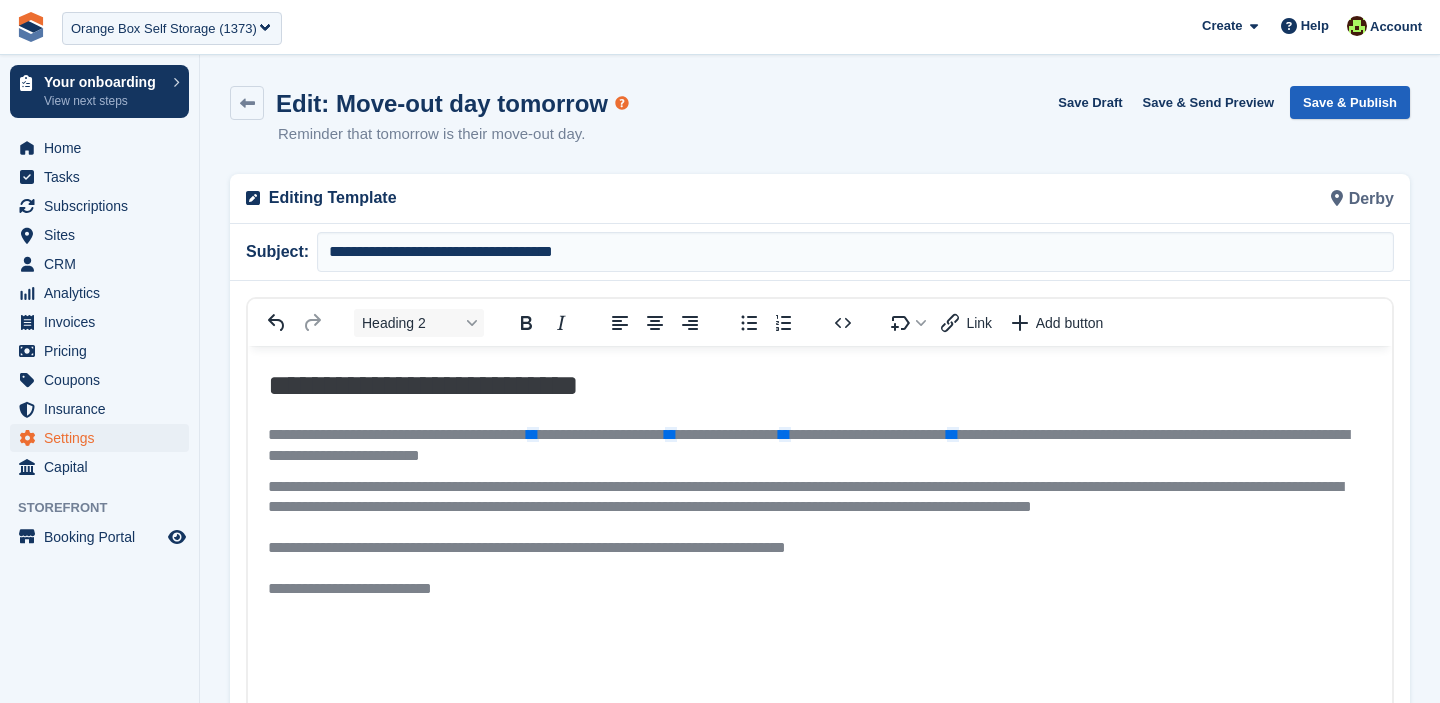 click on "Save & Publish" at bounding box center [1350, 102] 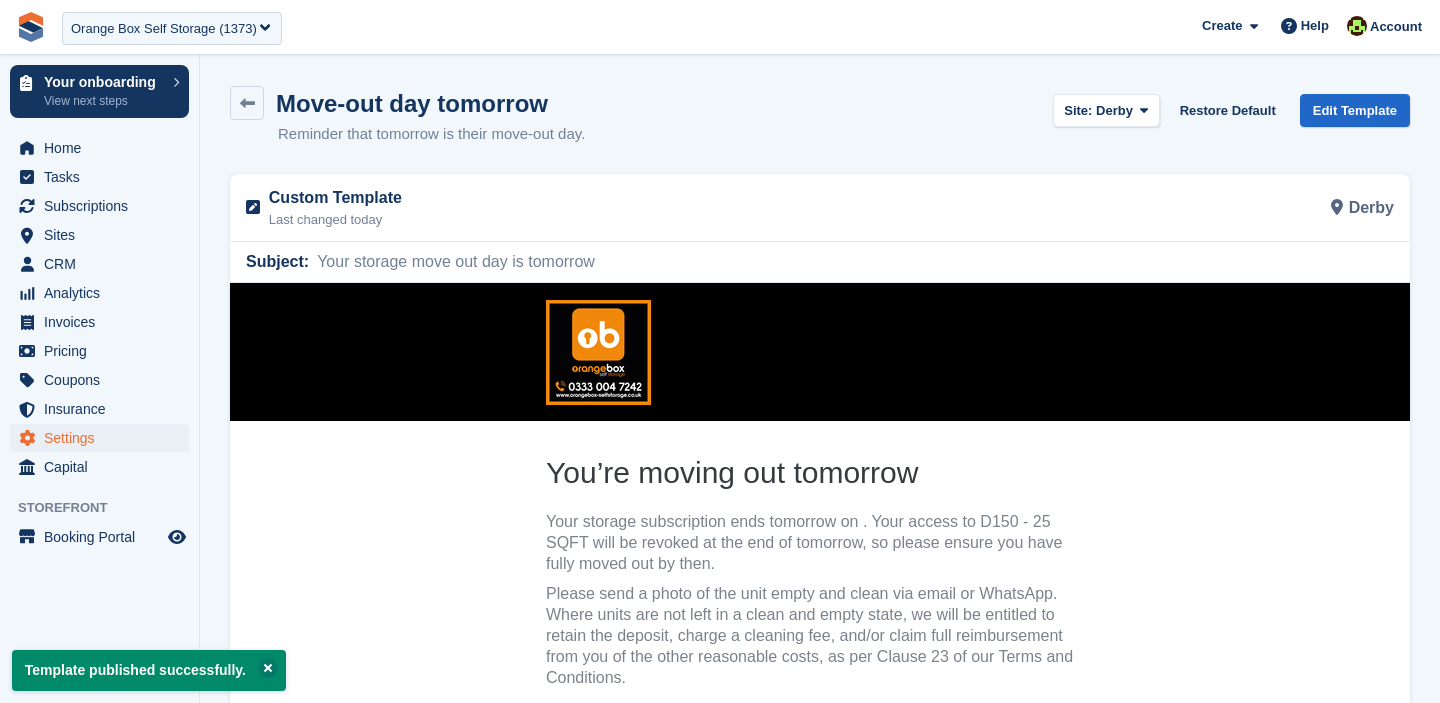 scroll, scrollTop: 0, scrollLeft: 0, axis: both 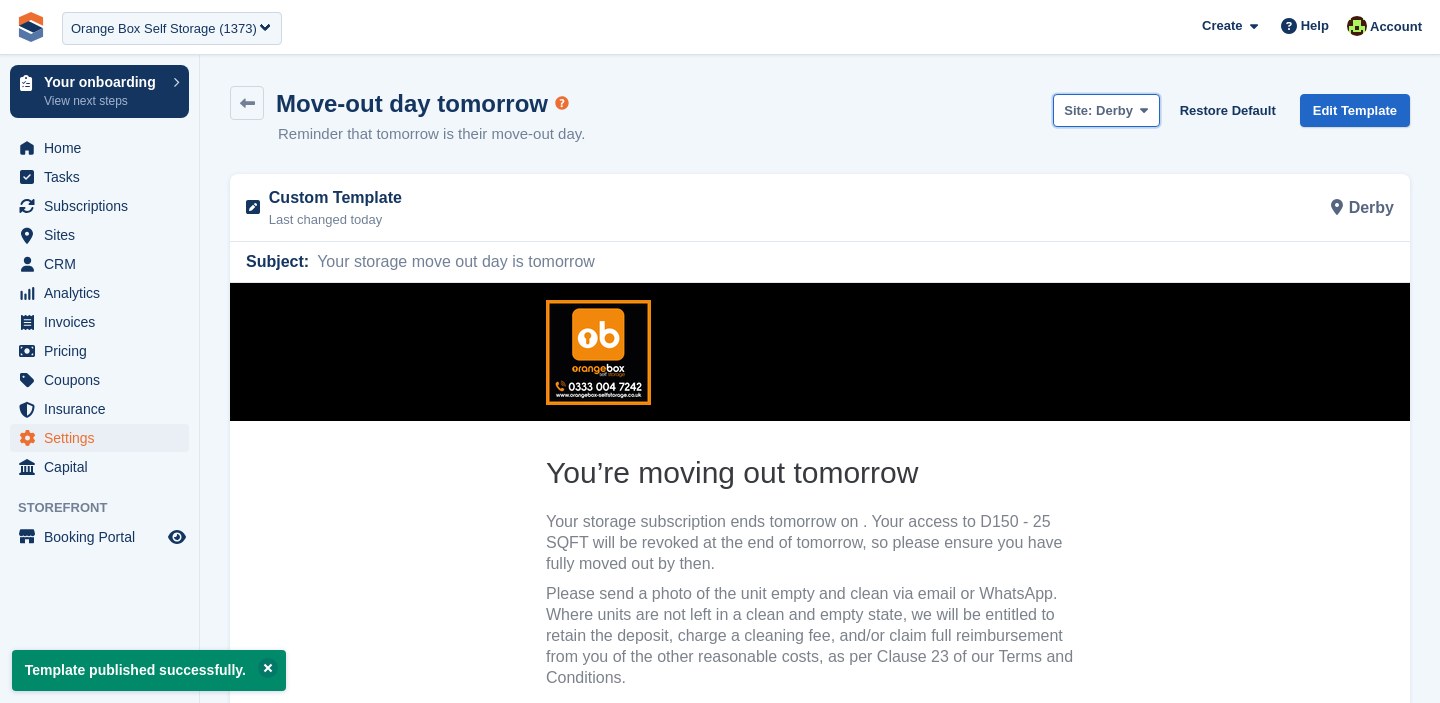 click on "Derby" at bounding box center [1114, 110] 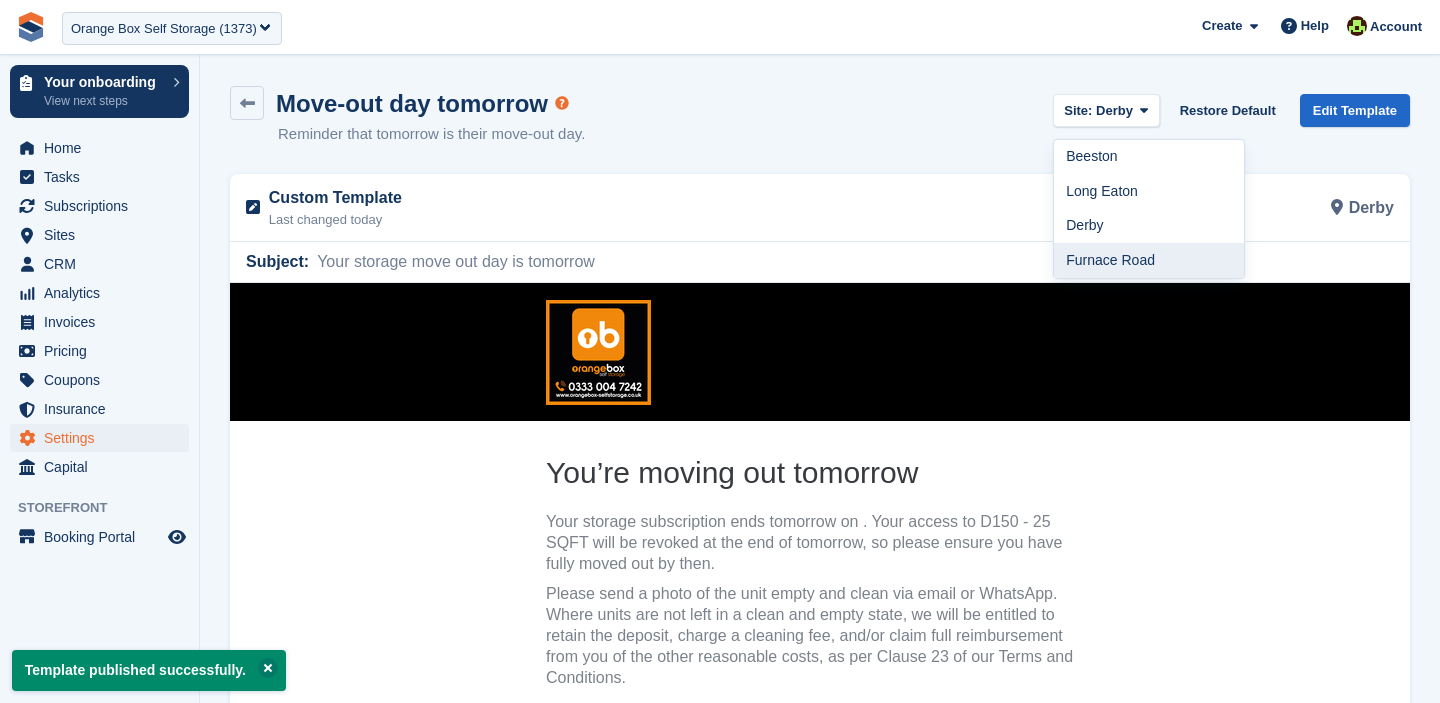 click on "Furnace Road" at bounding box center (1149, 260) 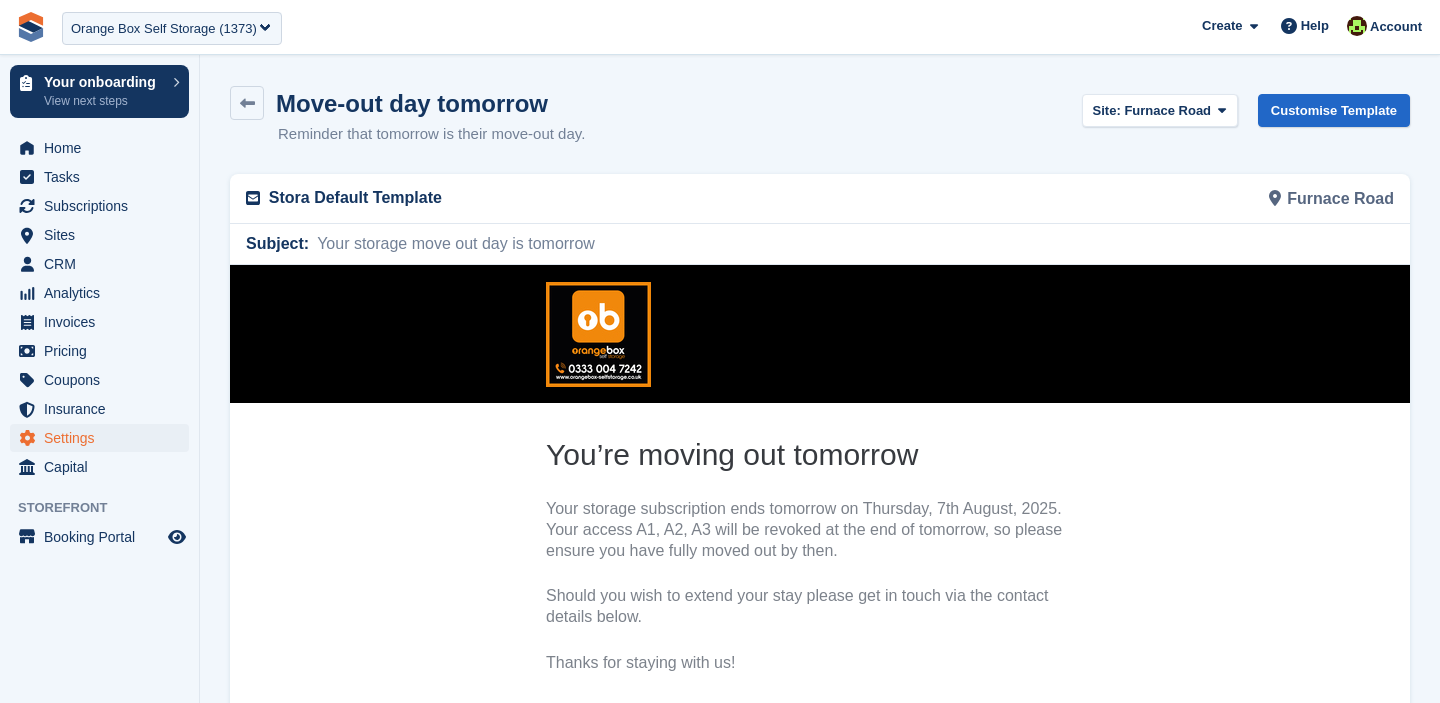 scroll, scrollTop: 0, scrollLeft: 0, axis: both 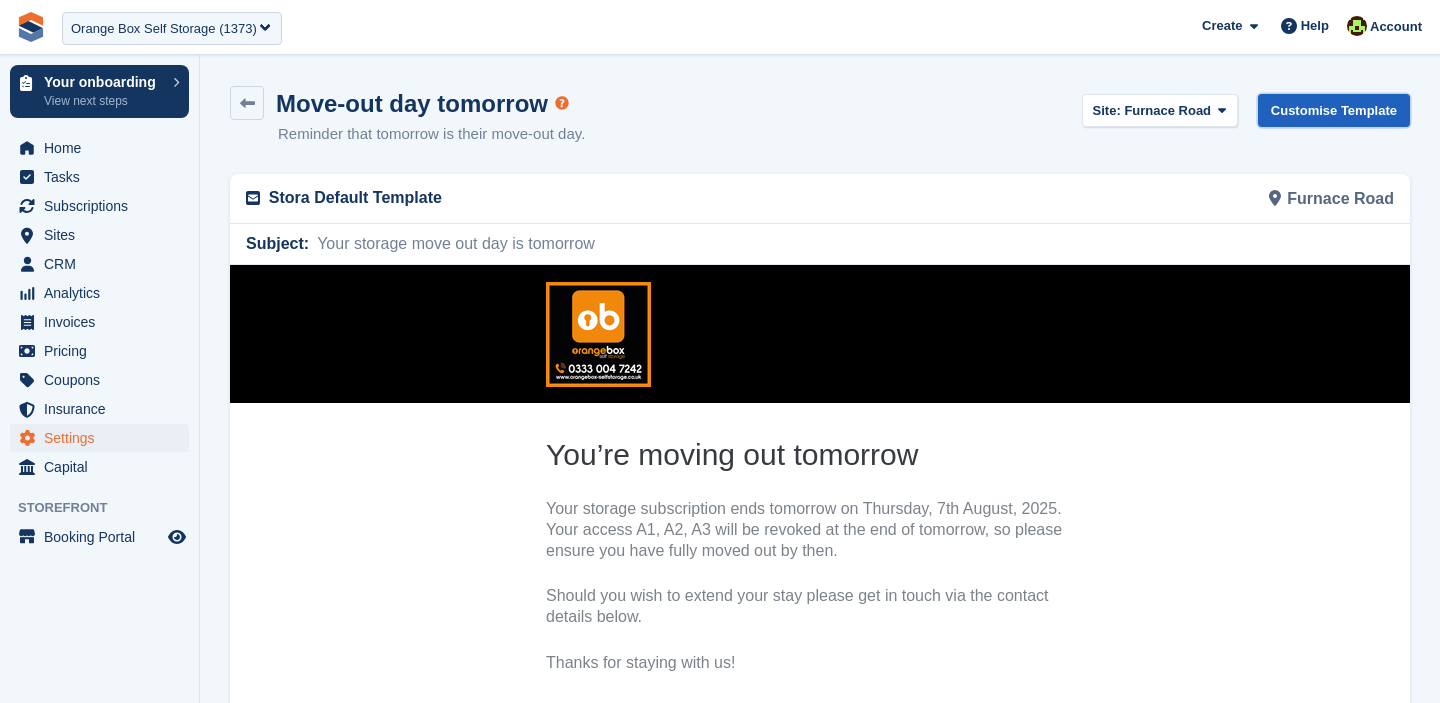 click on "Customise Template" at bounding box center [1334, 110] 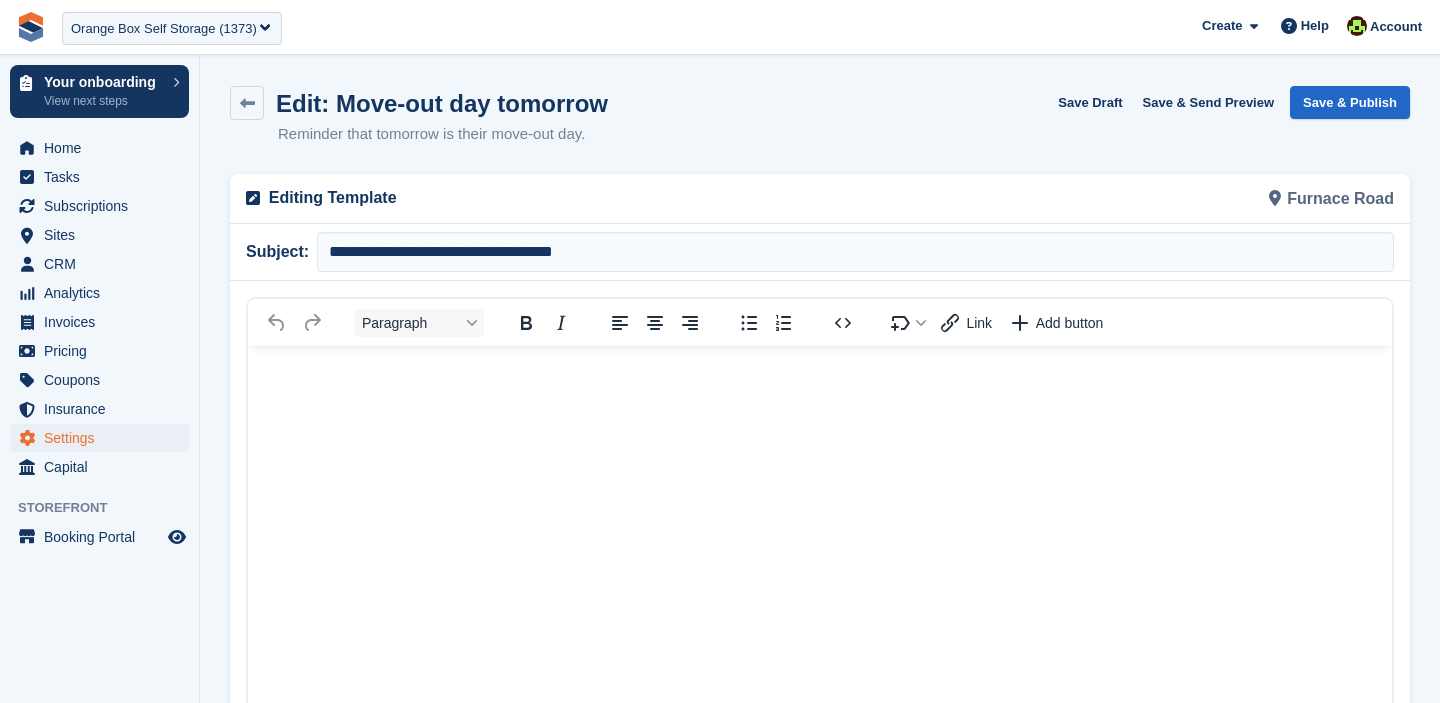 scroll, scrollTop: 0, scrollLeft: 0, axis: both 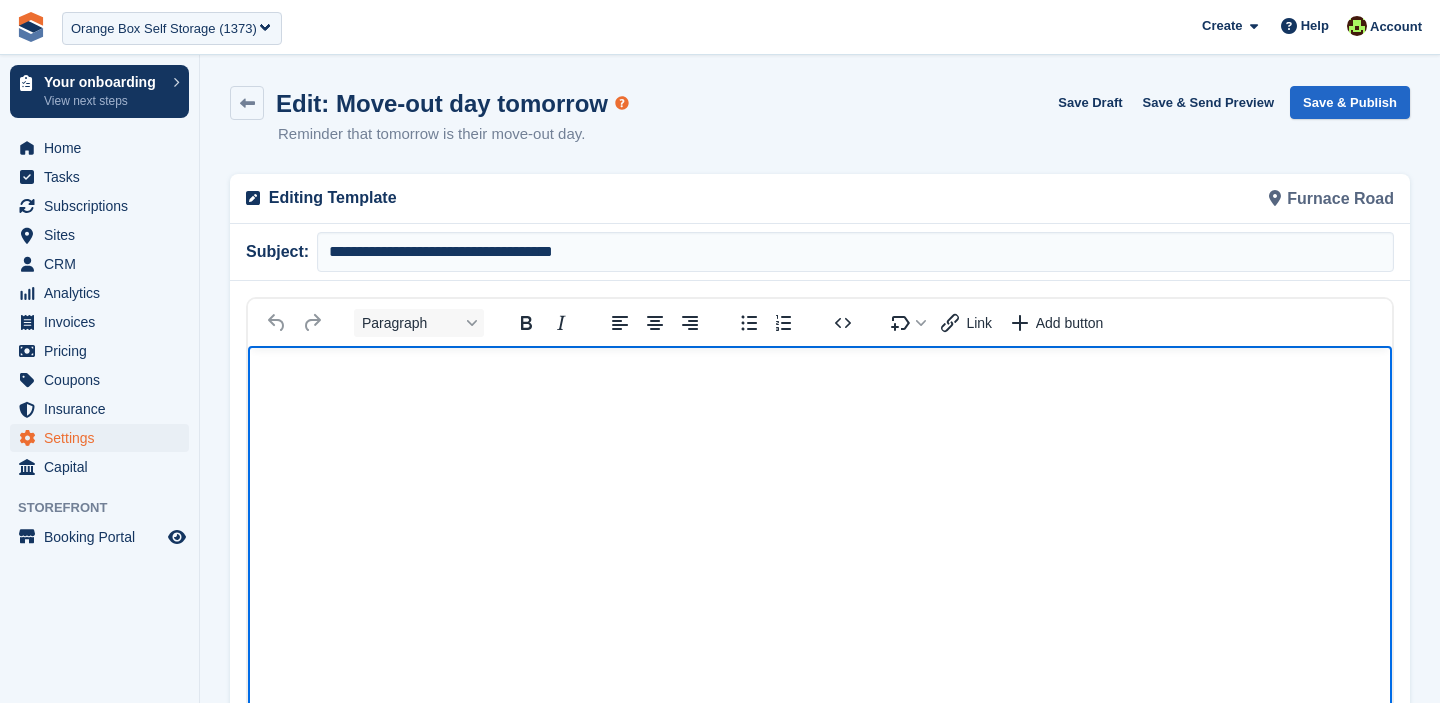 click at bounding box center [820, 707] 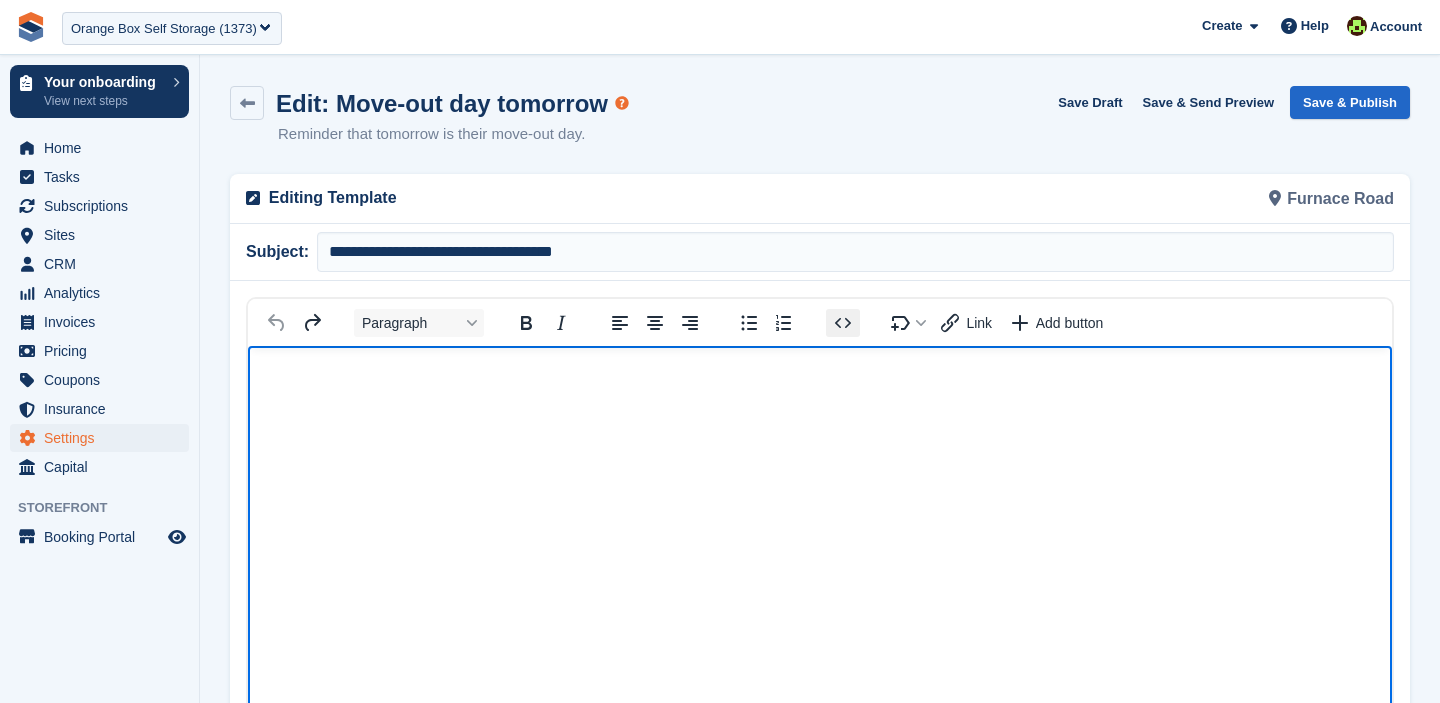 click 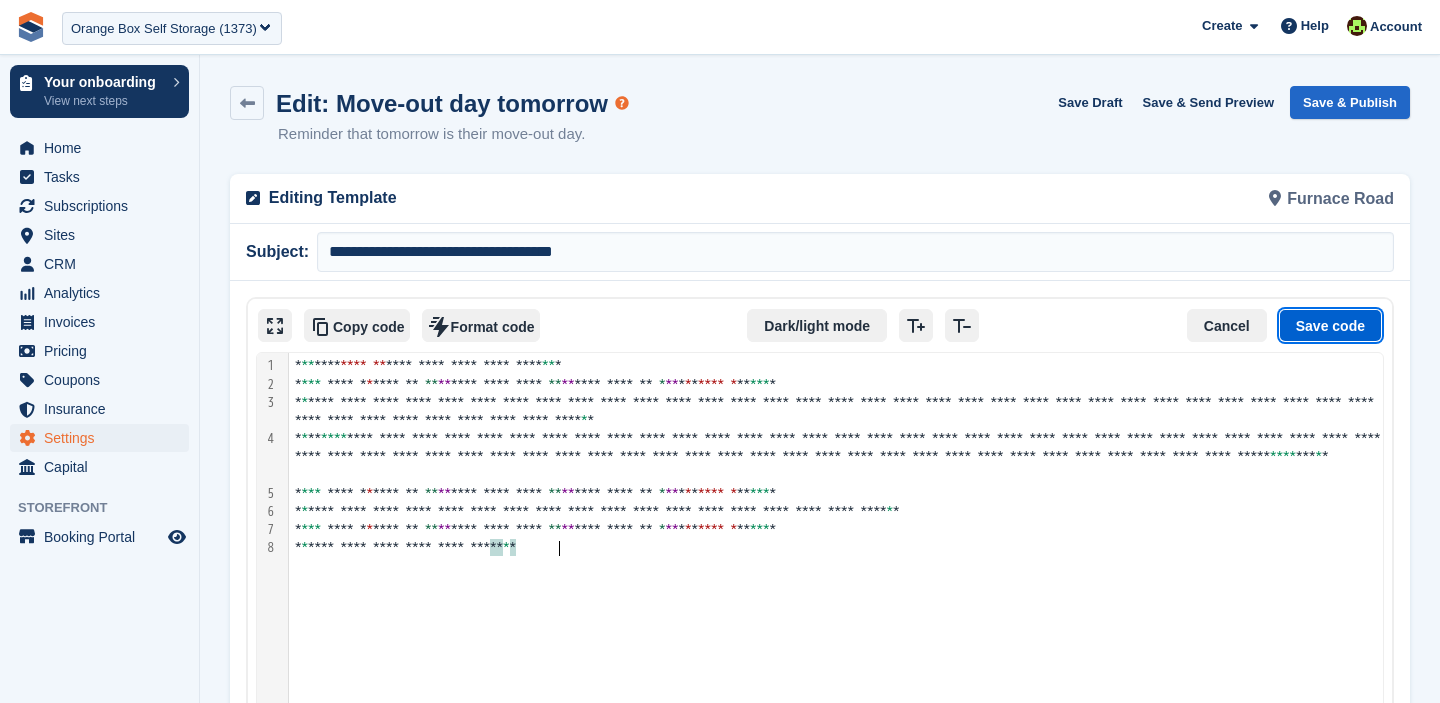 click on "Save code" at bounding box center [1330, 326] 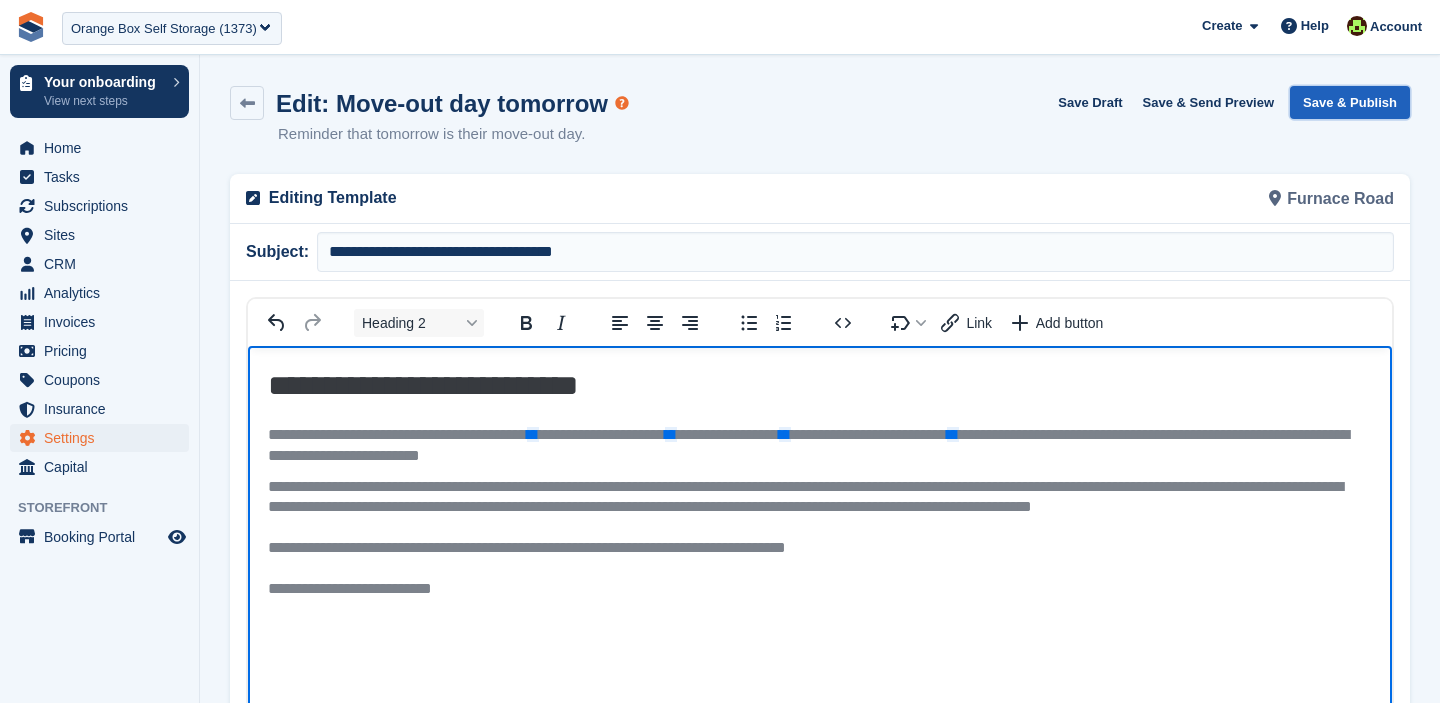 click on "Save & Publish" at bounding box center (1350, 102) 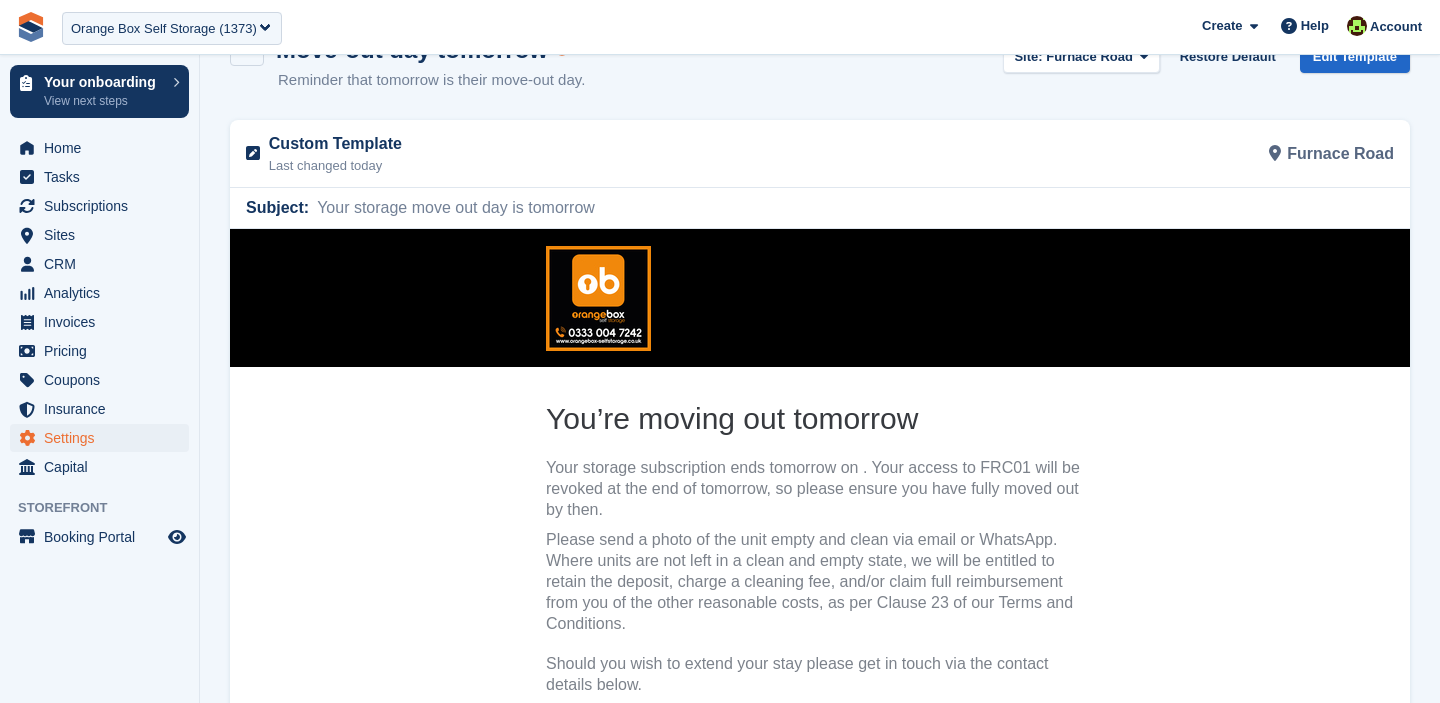 scroll, scrollTop: 0, scrollLeft: 0, axis: both 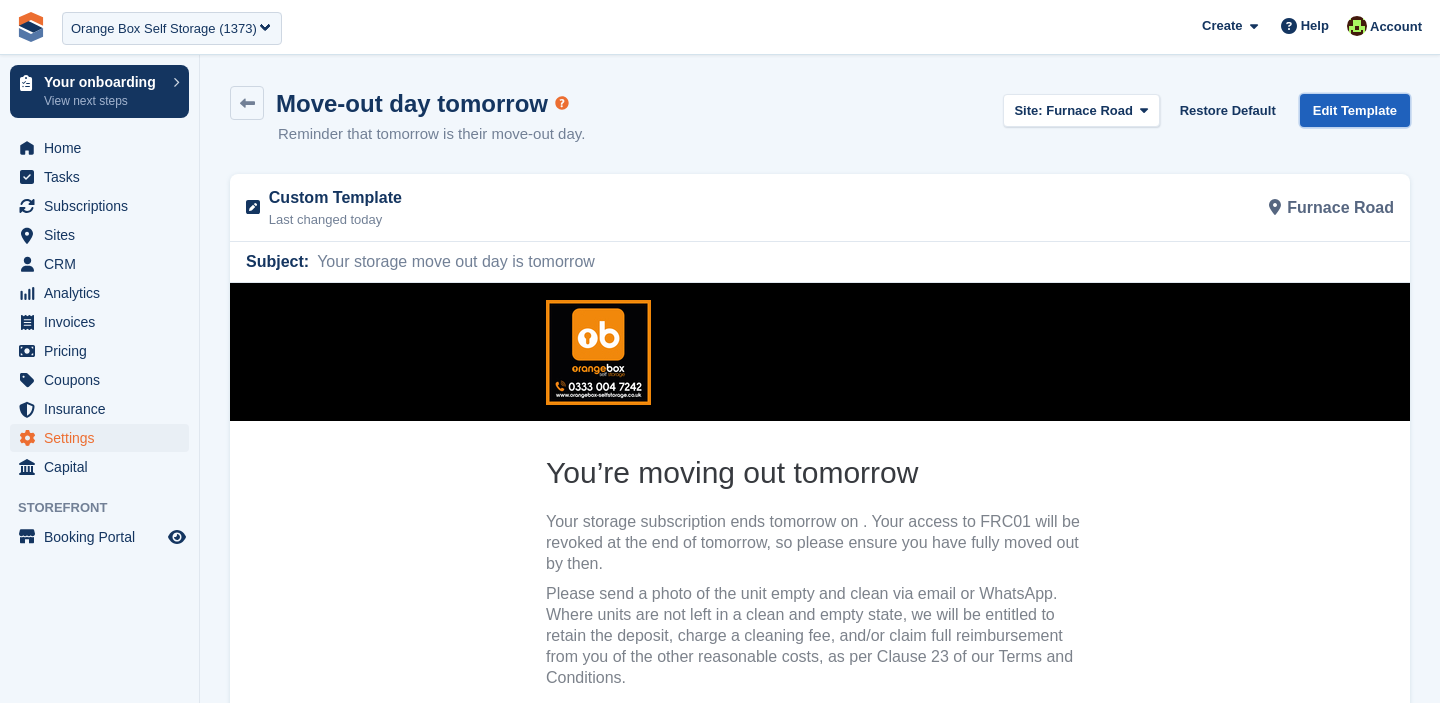 click on "Edit Template" at bounding box center (1355, 110) 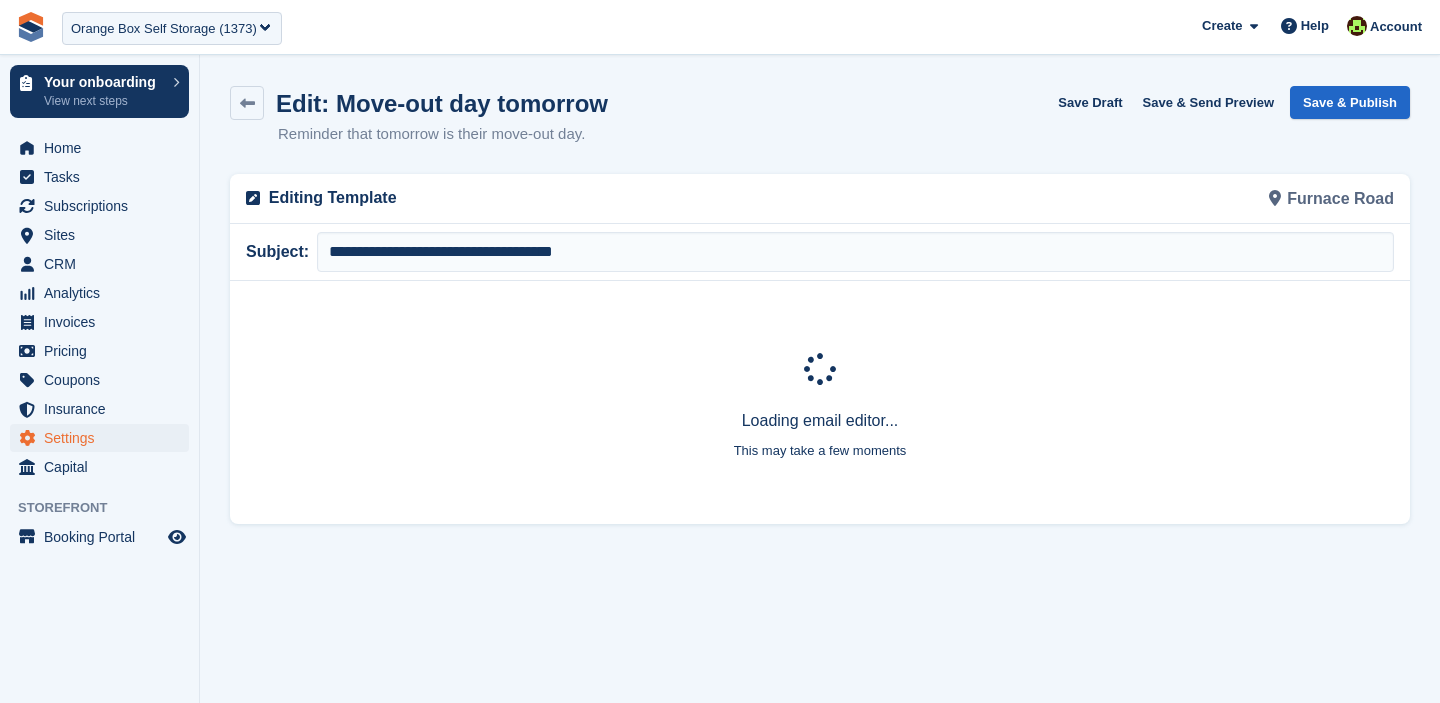scroll, scrollTop: 0, scrollLeft: 0, axis: both 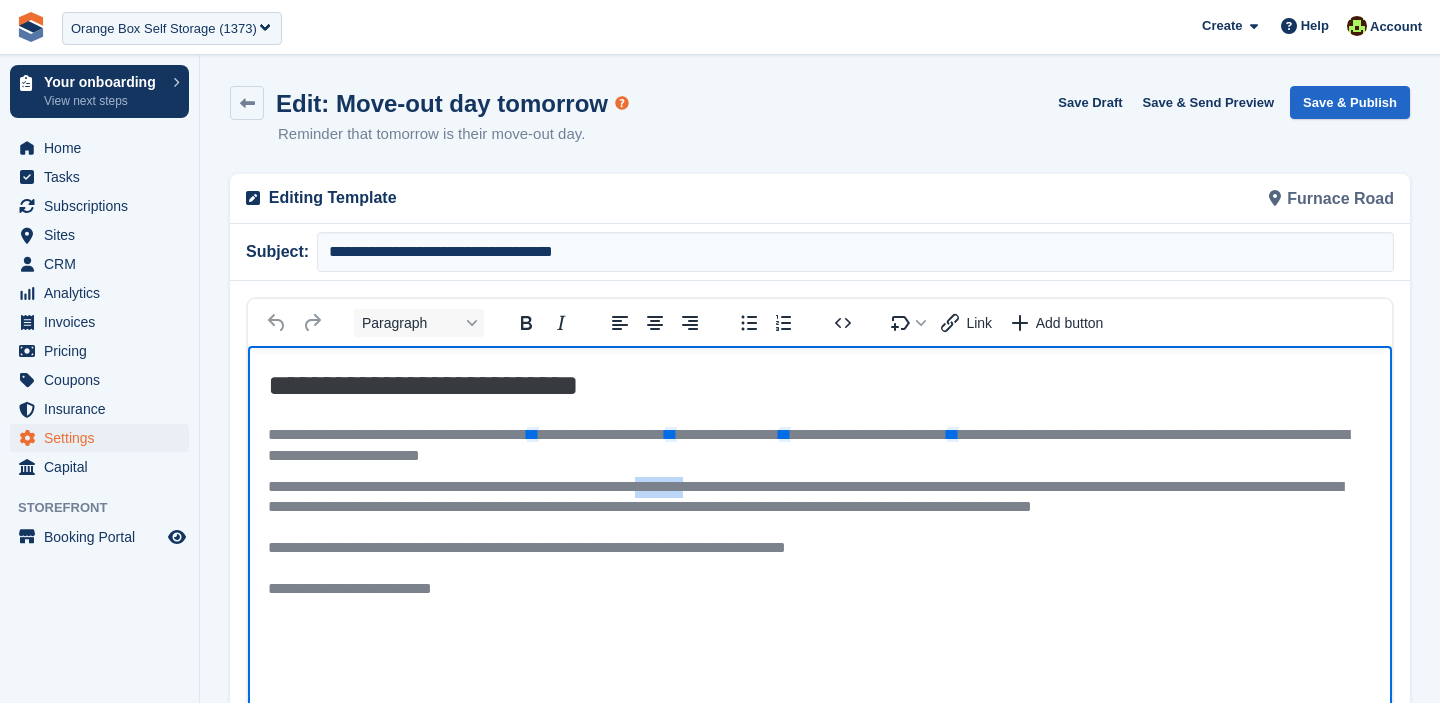 drag, startPoint x: 771, startPoint y: 491, endPoint x: 708, endPoint y: 492, distance: 63.007935 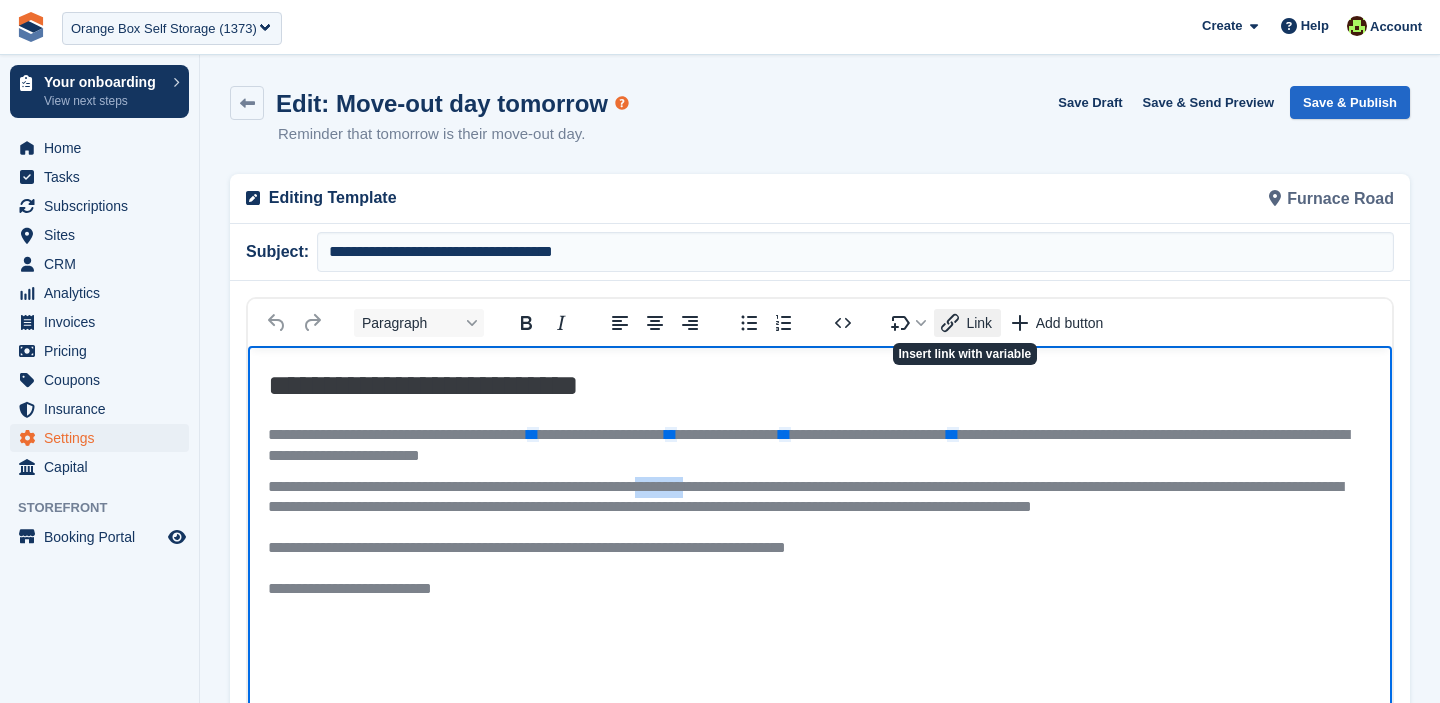 click 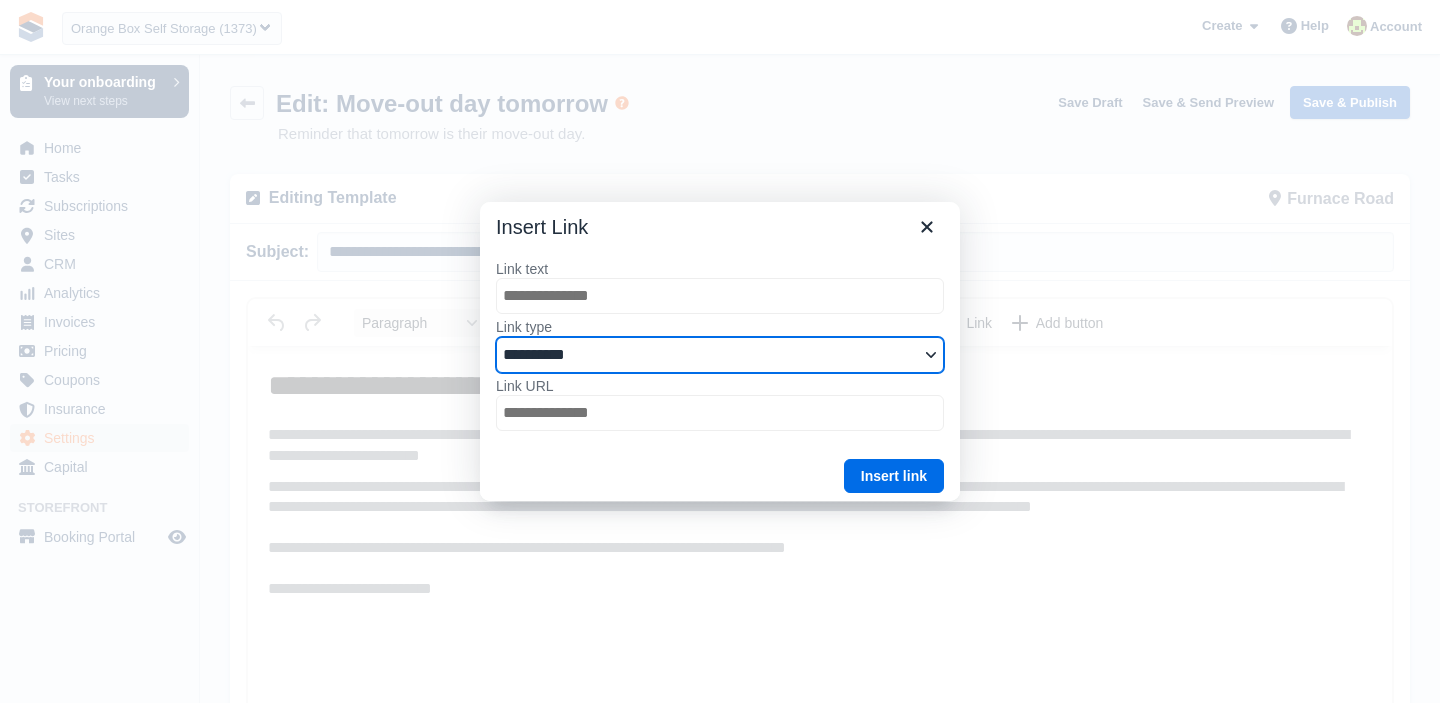 click on "**********" at bounding box center [720, 355] 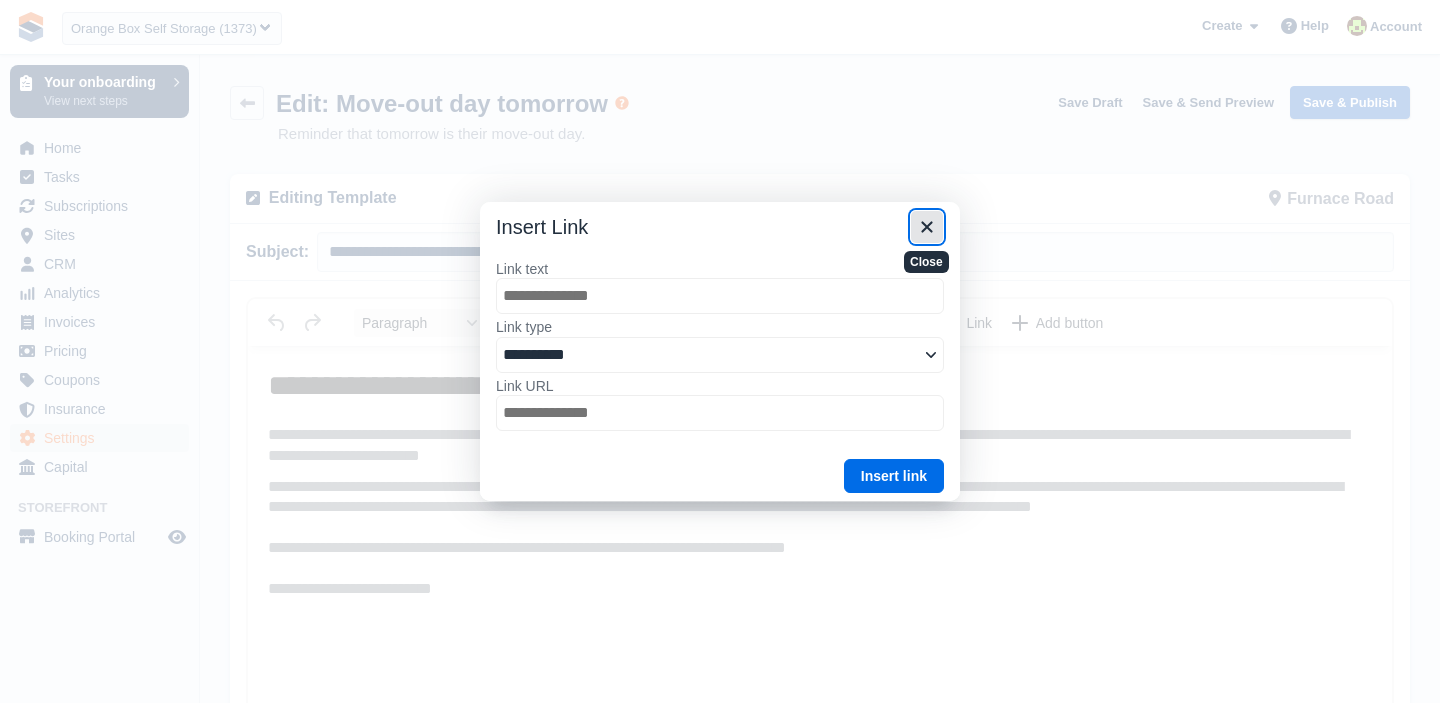 click at bounding box center [927, 227] 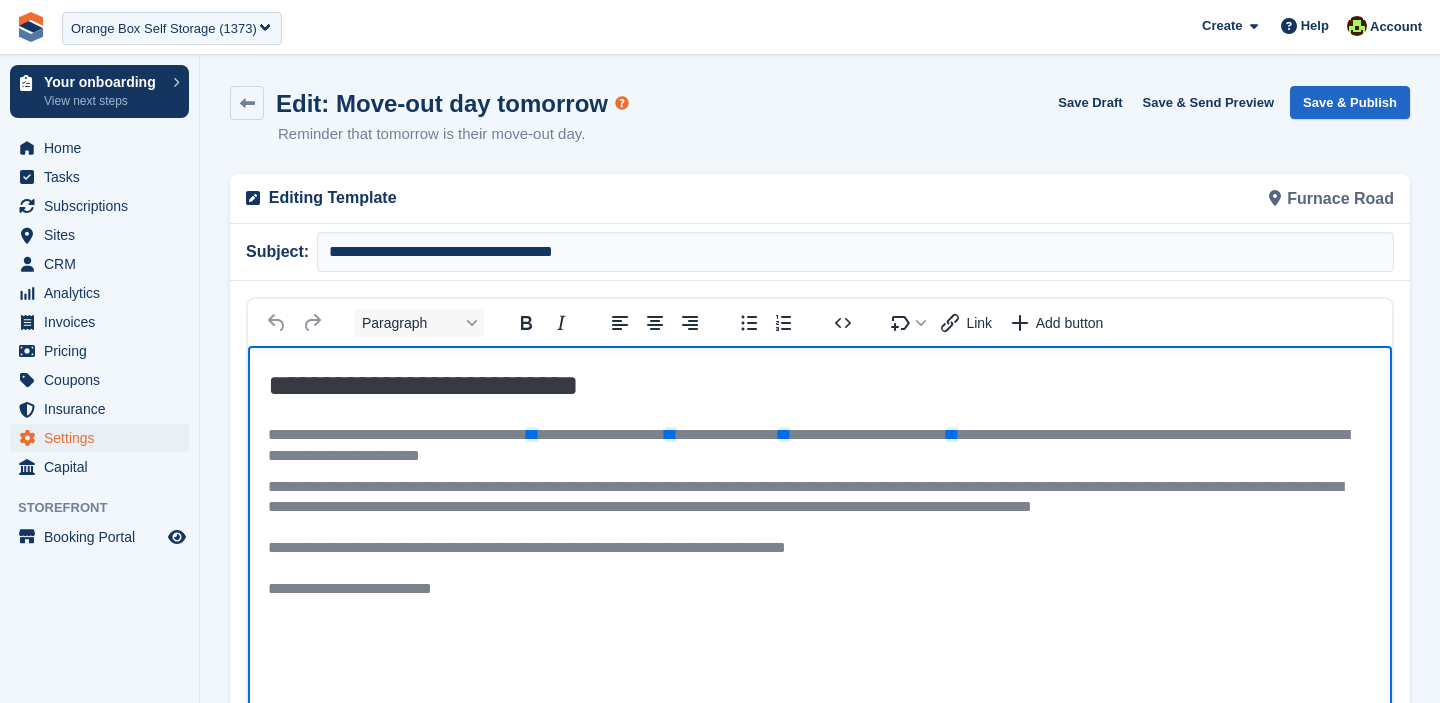 click on "**********" at bounding box center [805, 496] 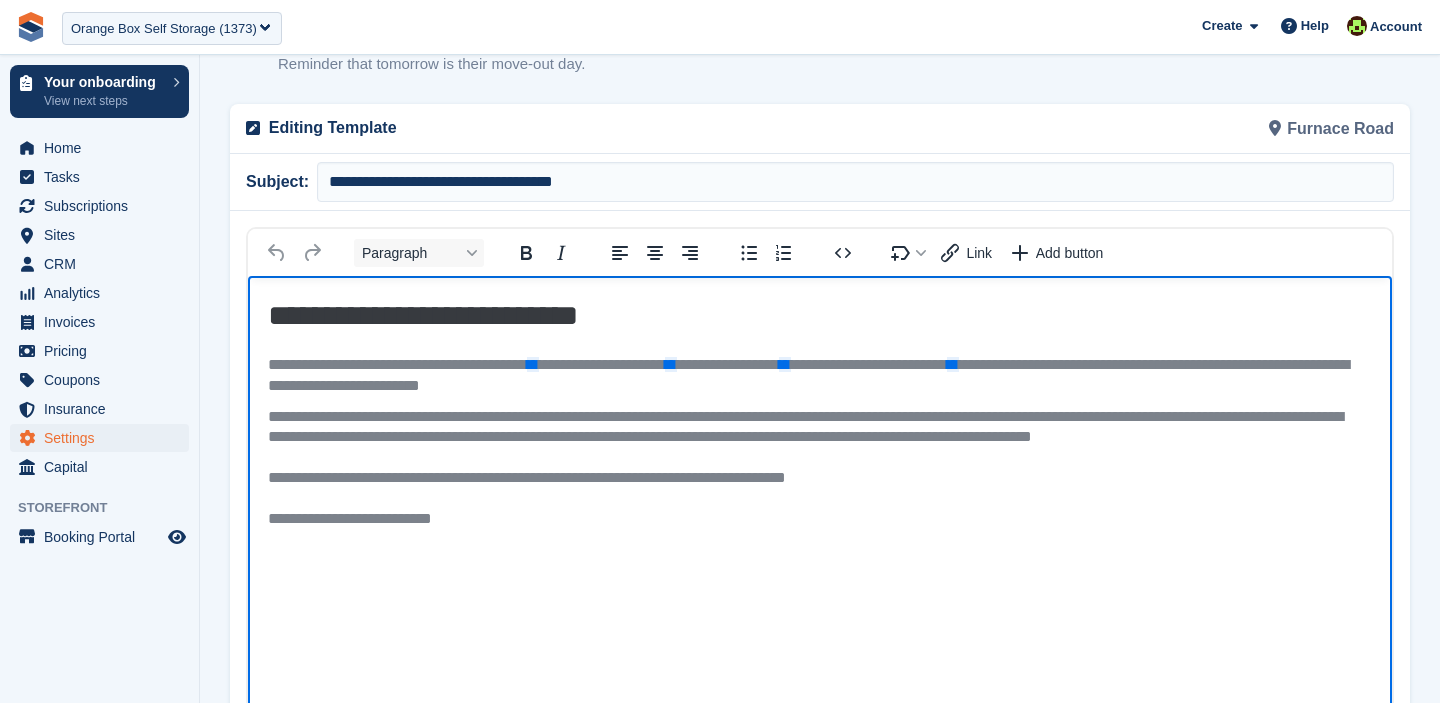 scroll, scrollTop: 135, scrollLeft: 0, axis: vertical 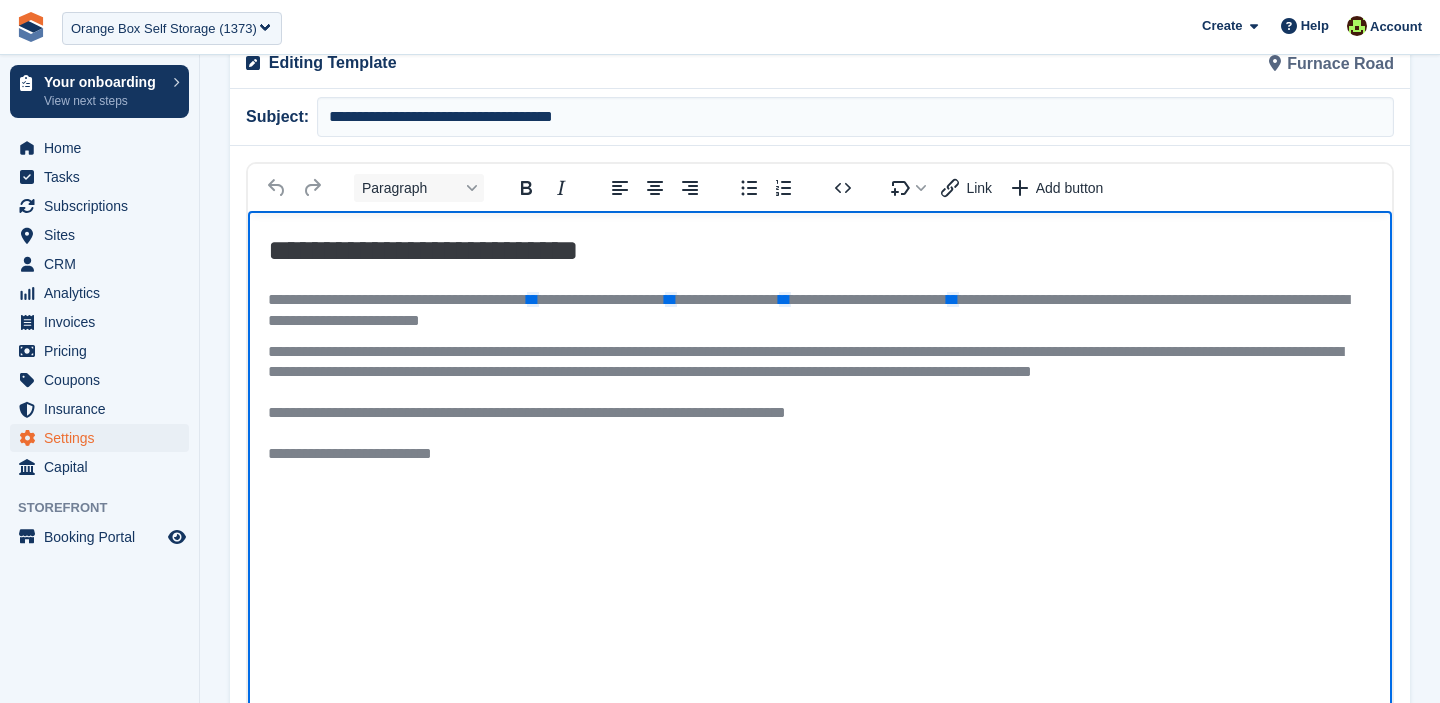 click on "**********" at bounding box center [805, 361] 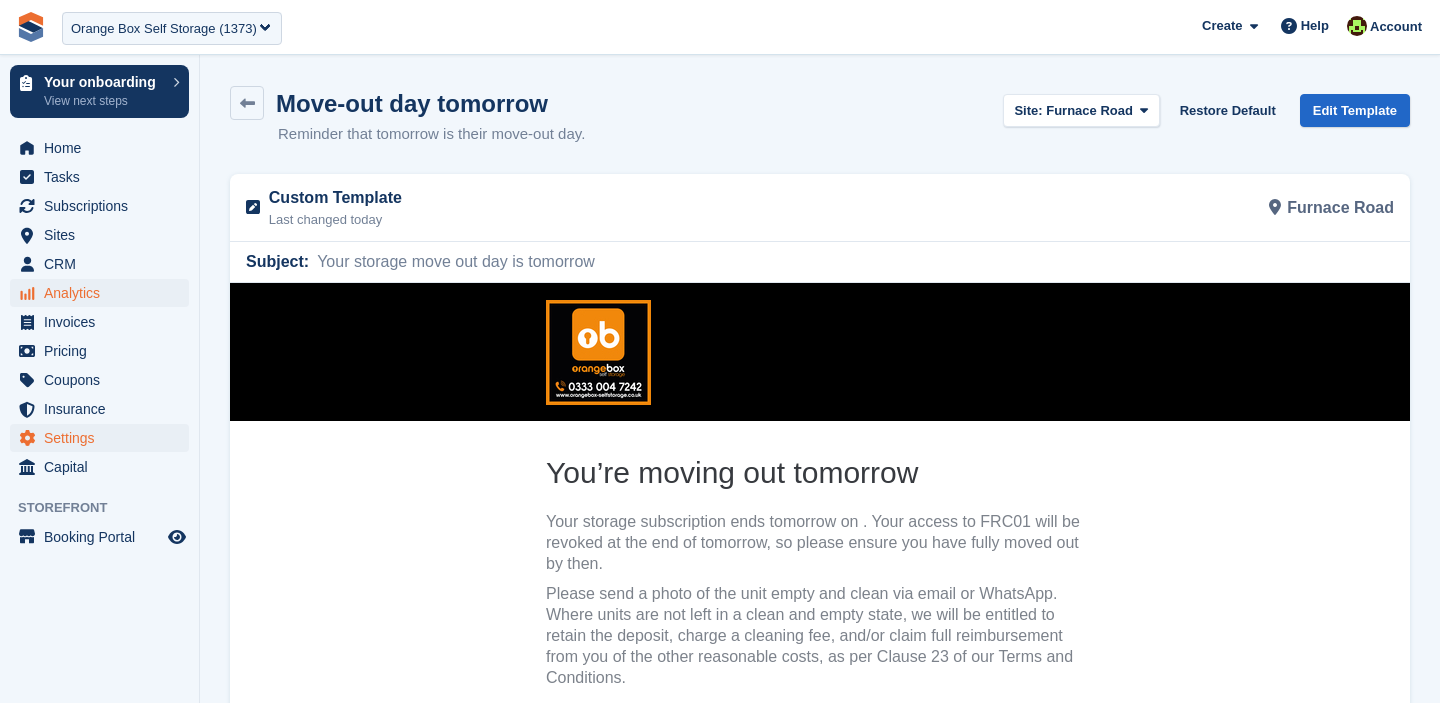 scroll, scrollTop: 0, scrollLeft: 0, axis: both 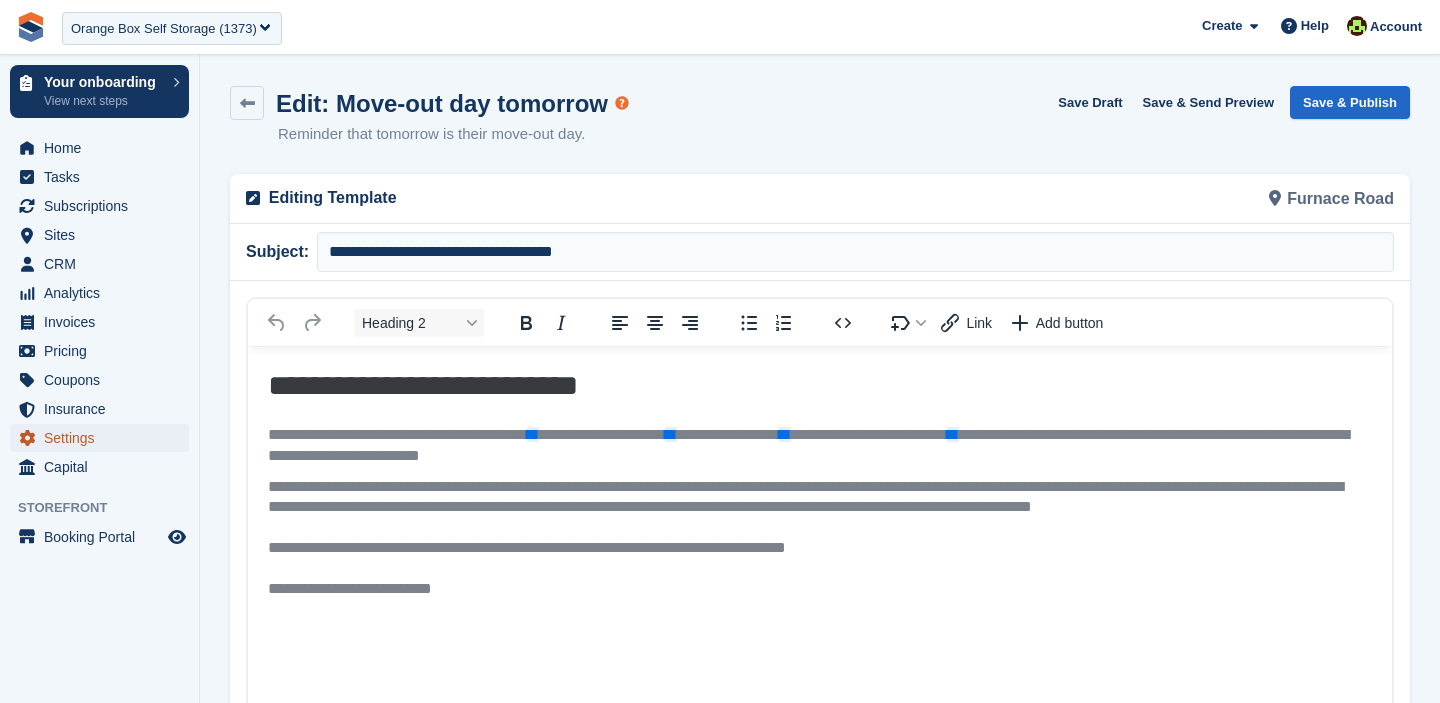 click on "Settings" at bounding box center [104, 438] 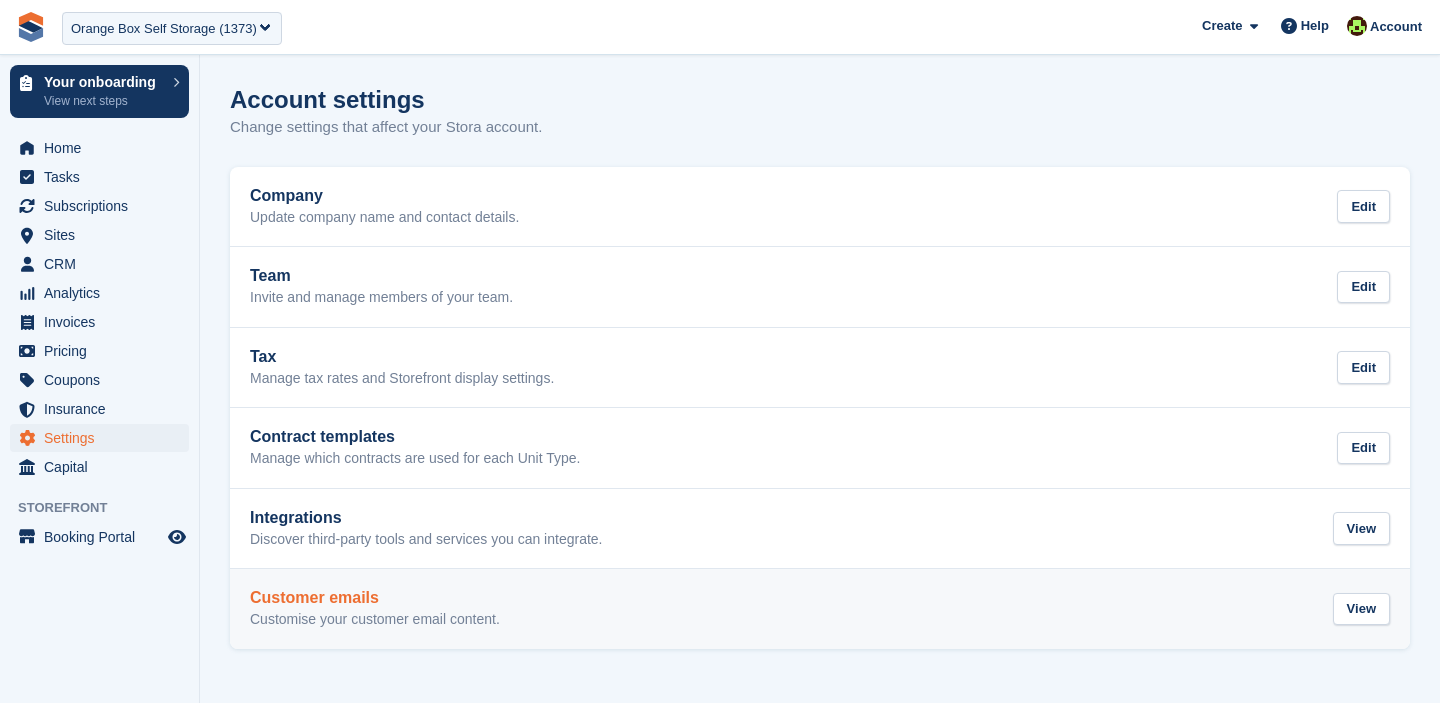 click on "Customer emails
Customise your customer email content." at bounding box center (375, 609) 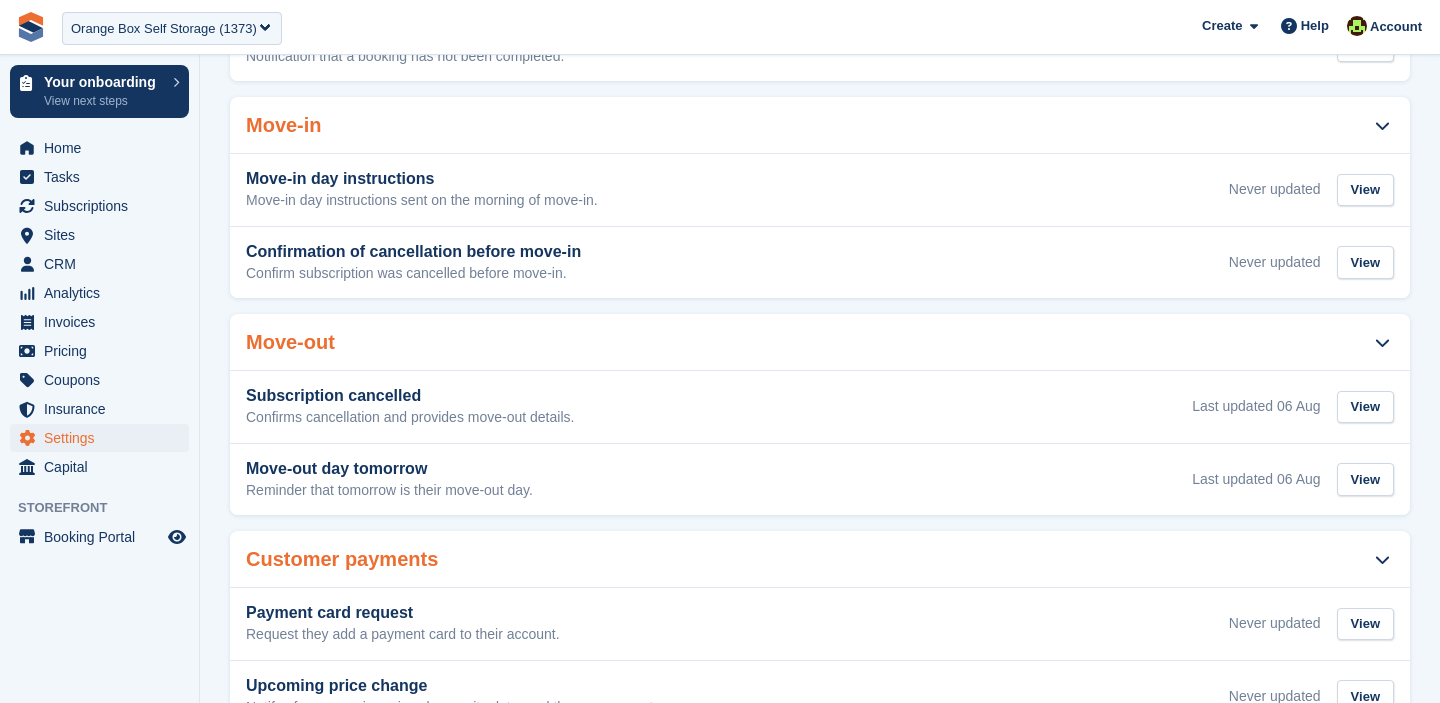 scroll, scrollTop: 511, scrollLeft: 0, axis: vertical 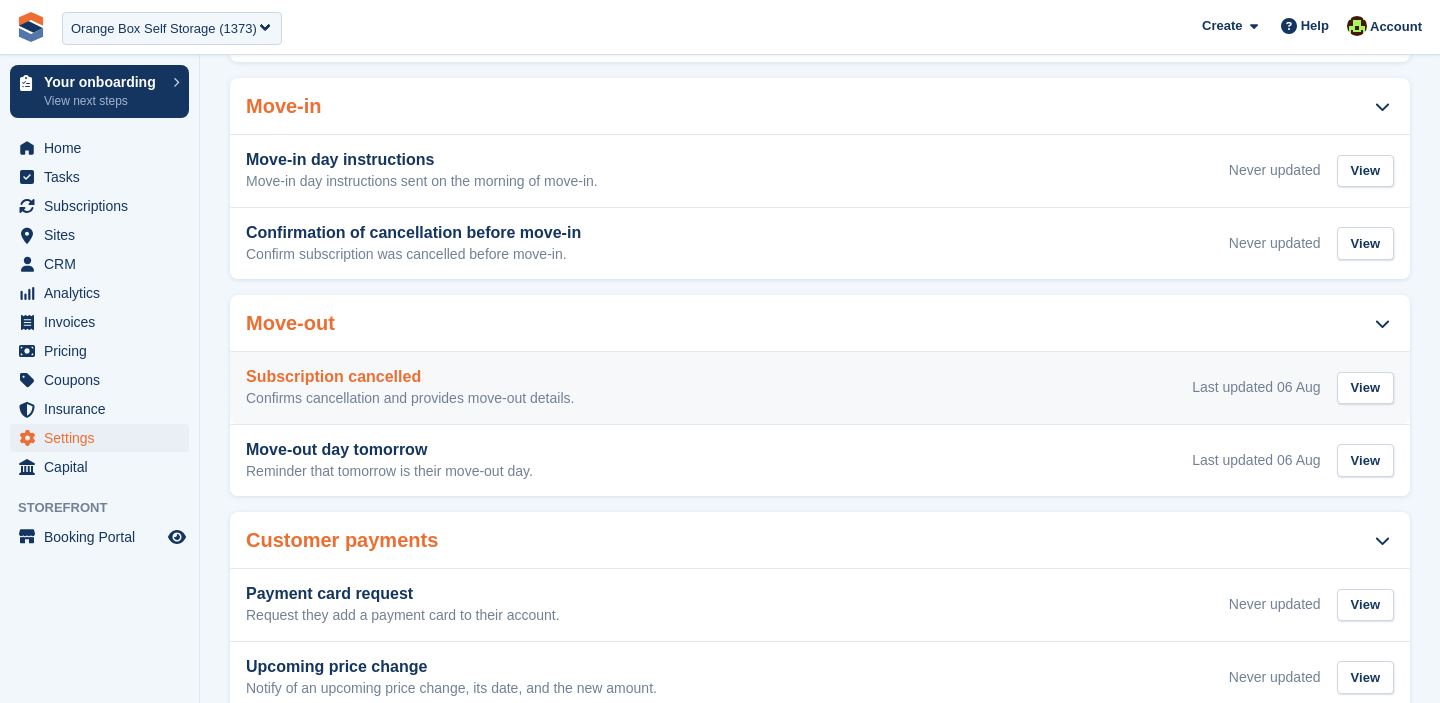 click on "Confirms cancellation and provides move-out details." at bounding box center [410, 399] 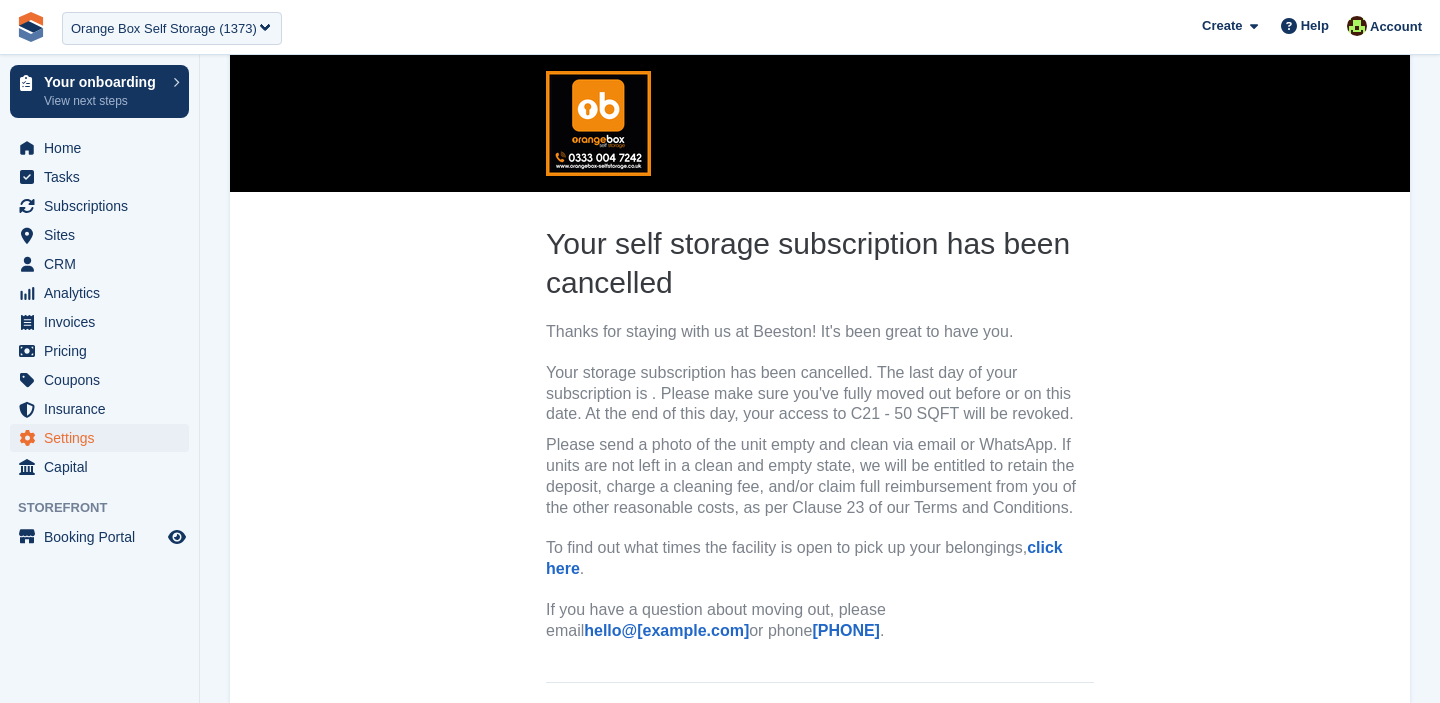 scroll, scrollTop: 16, scrollLeft: 0, axis: vertical 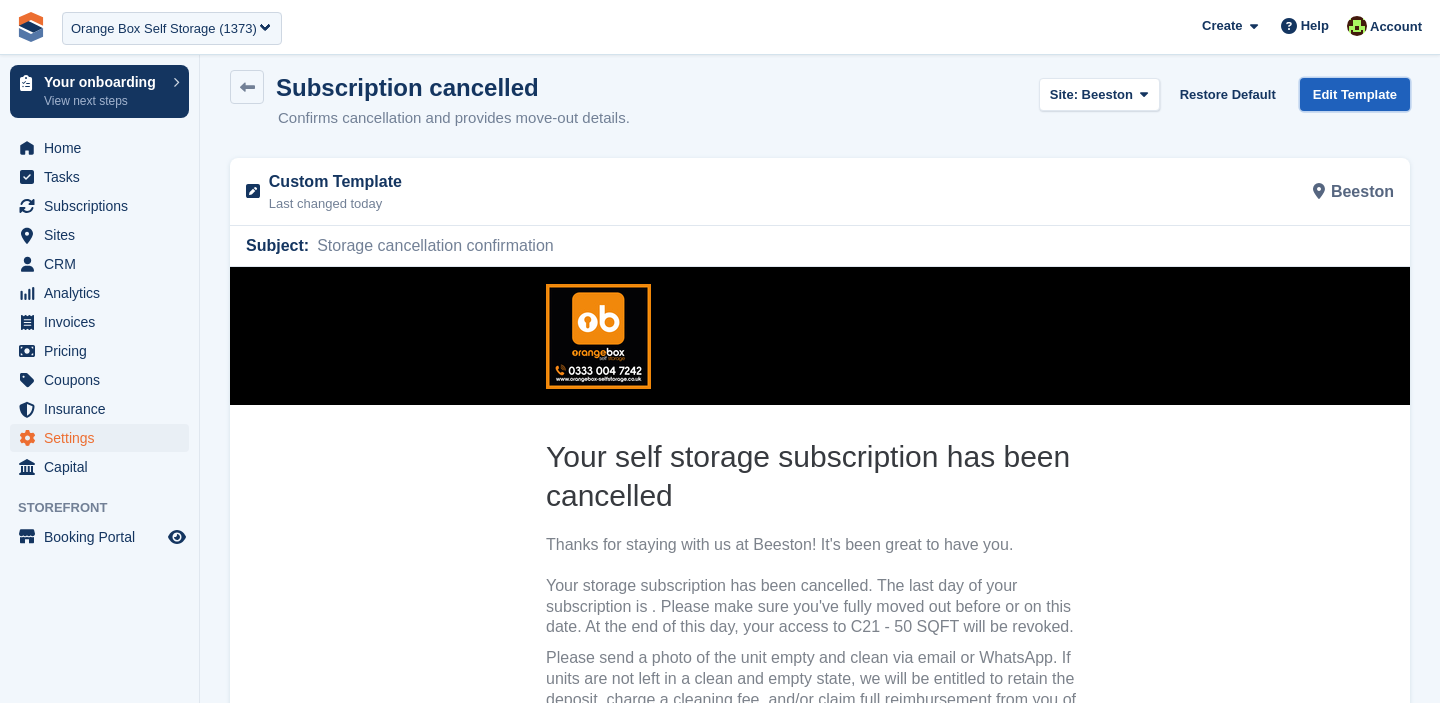 click on "Edit Template" at bounding box center (1355, 94) 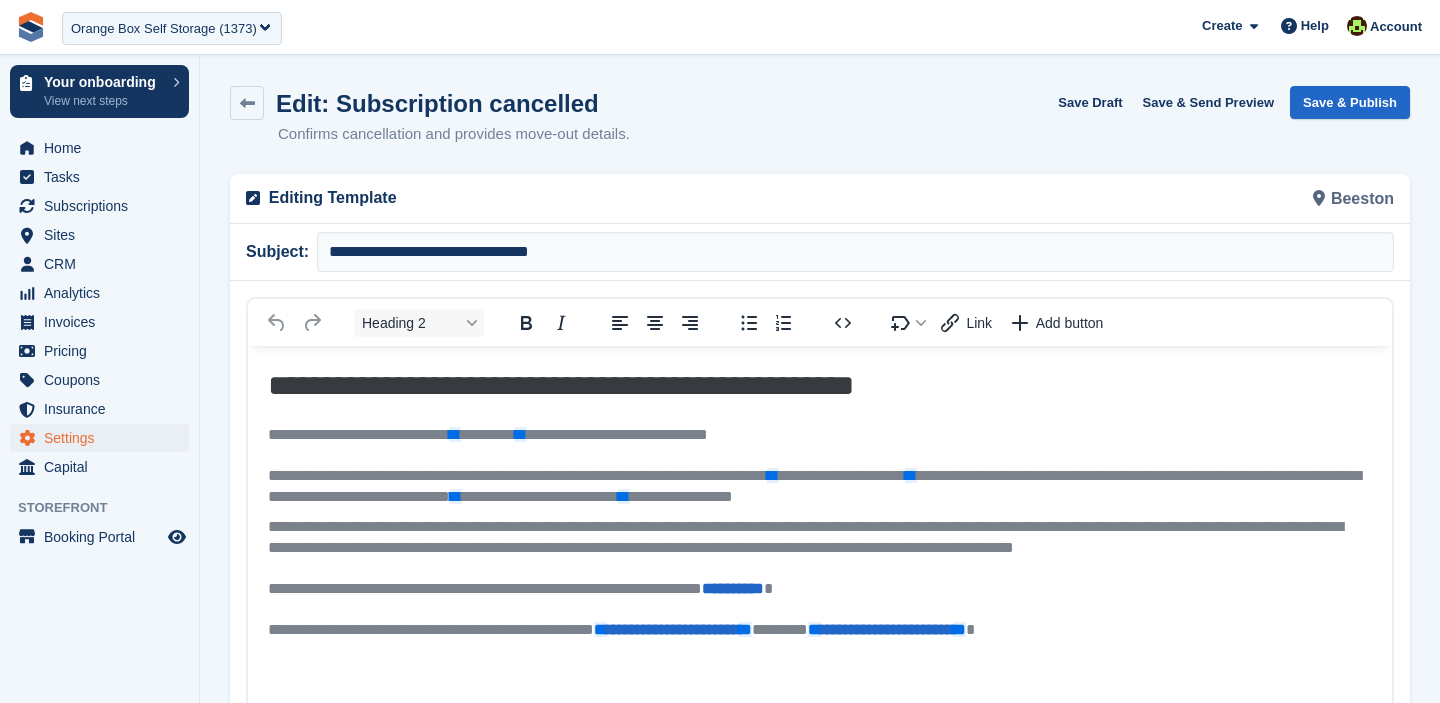 scroll, scrollTop: 0, scrollLeft: 0, axis: both 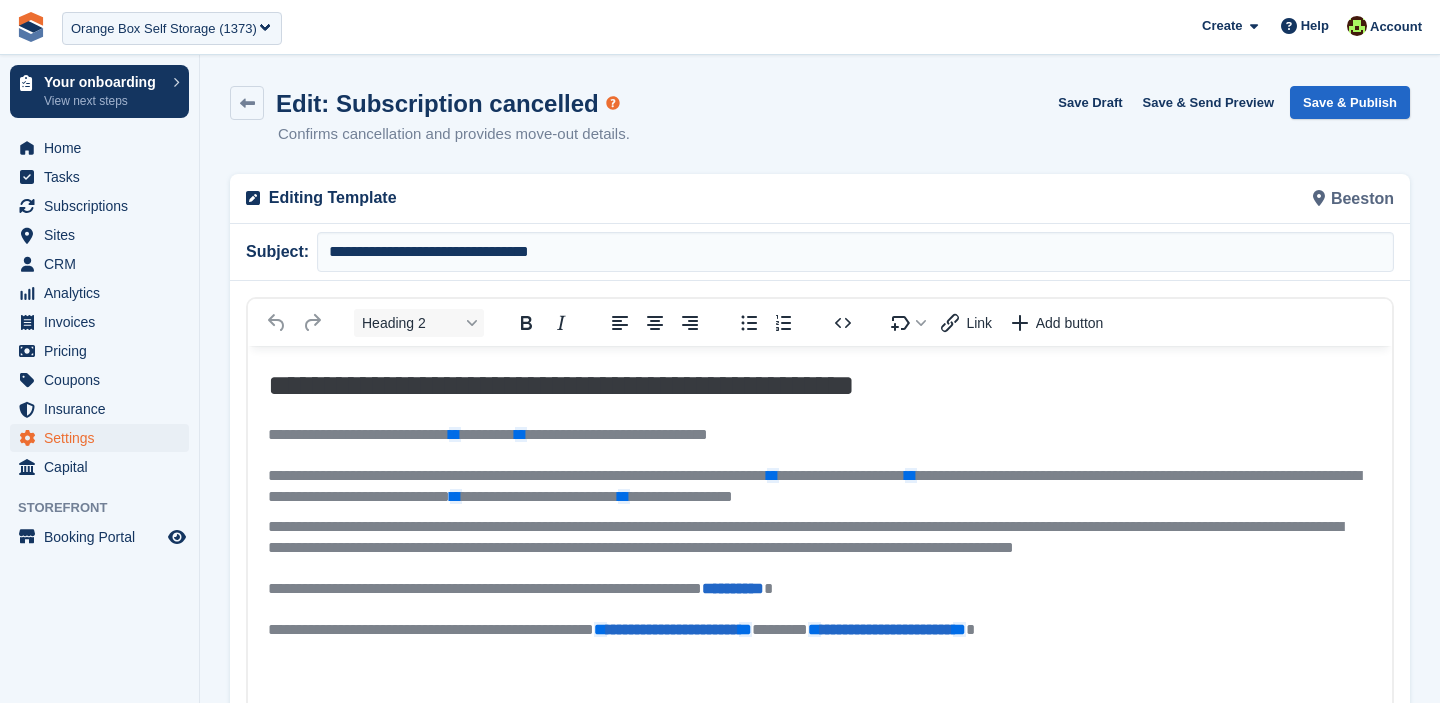 click on "**********" at bounding box center (820, 507) 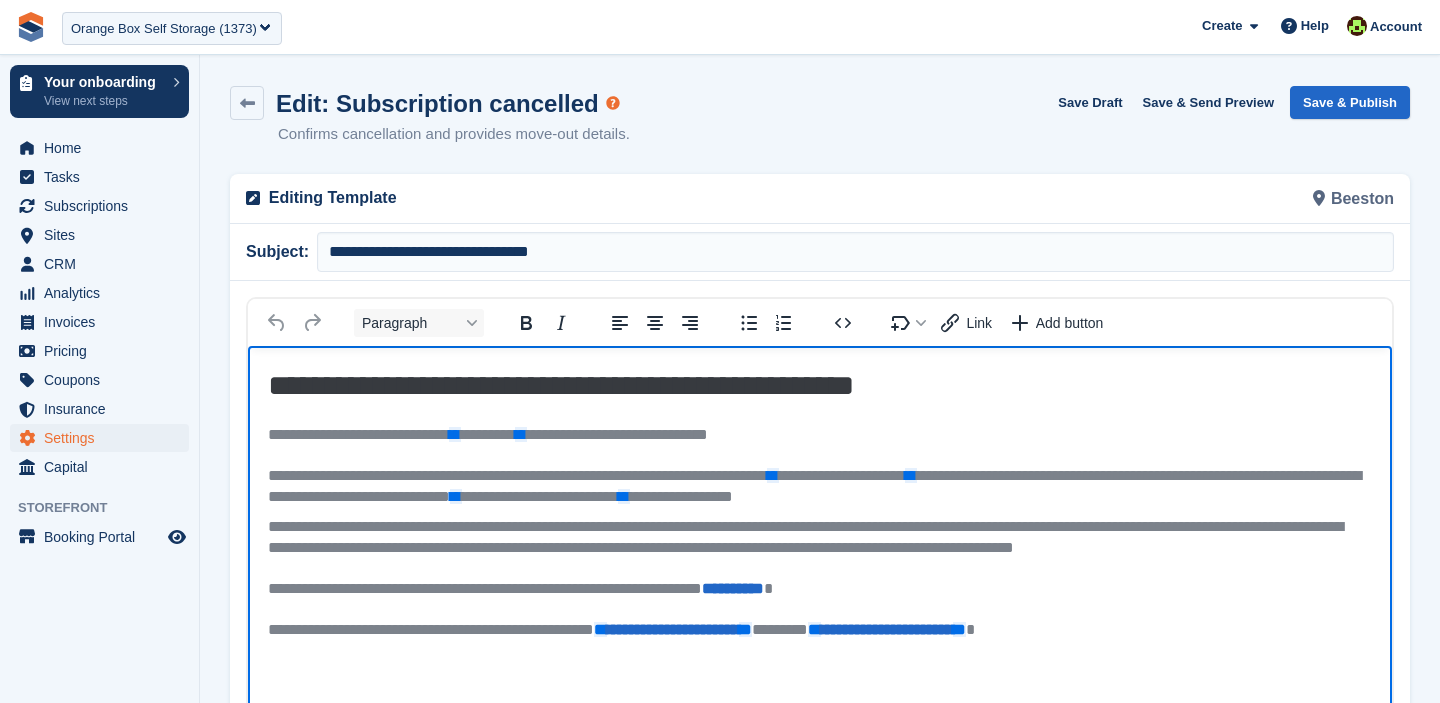 click on "**********" at bounding box center [820, 629] 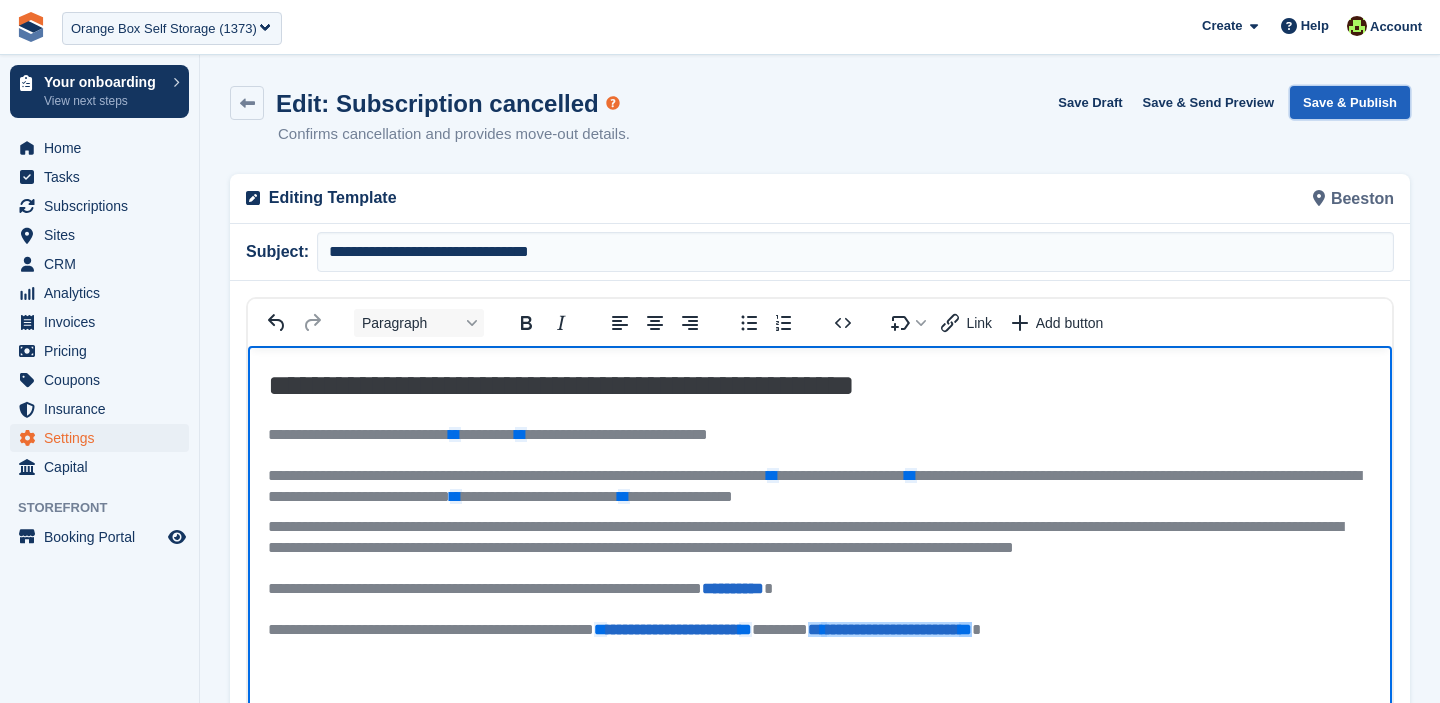click on "Save & Publish" at bounding box center (1350, 102) 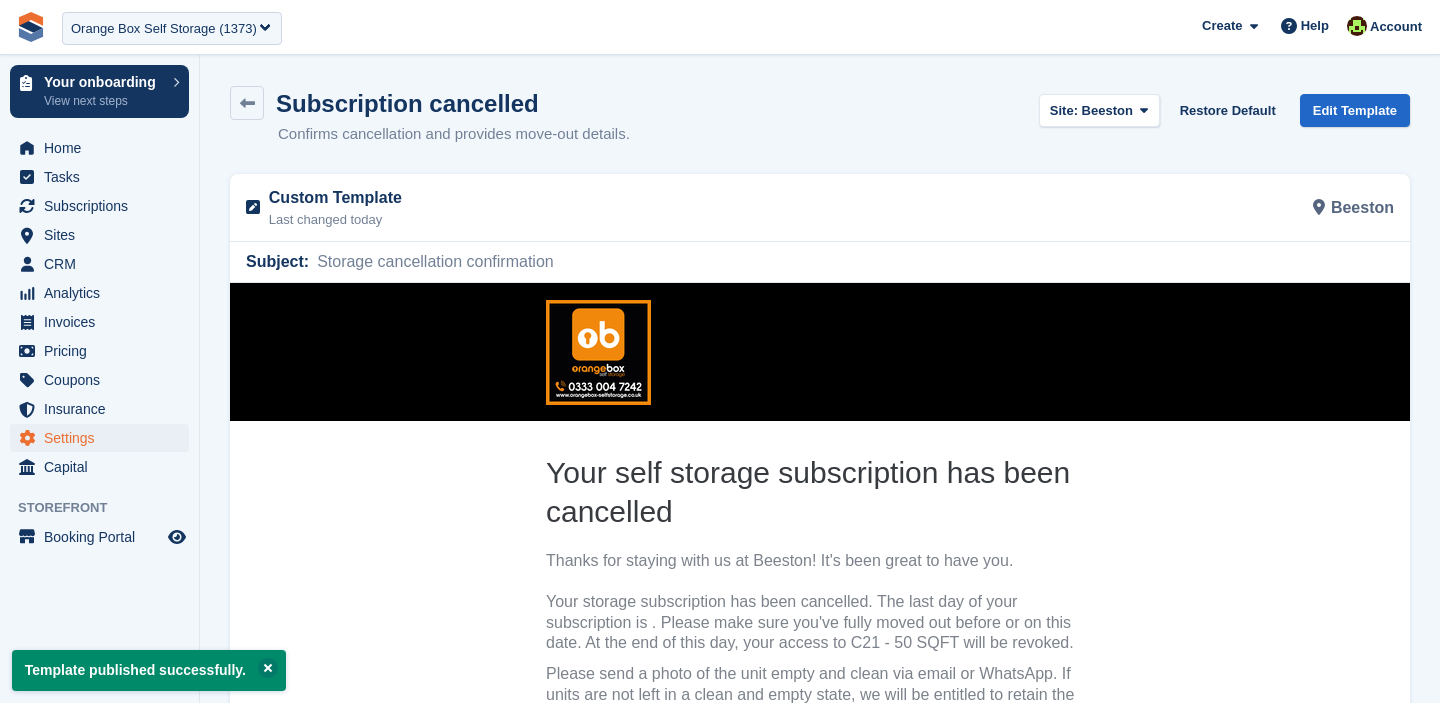 scroll, scrollTop: 0, scrollLeft: 0, axis: both 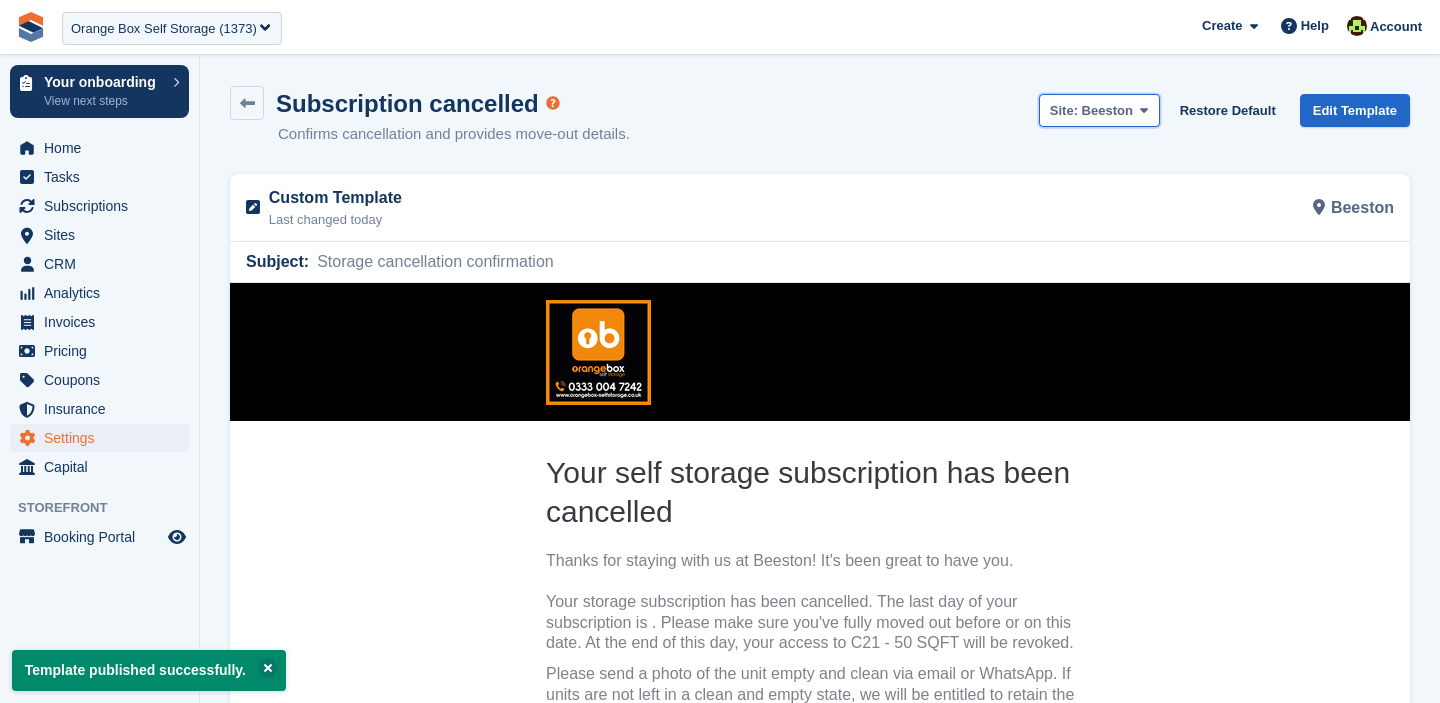 click on "Beeston" at bounding box center (1107, 110) 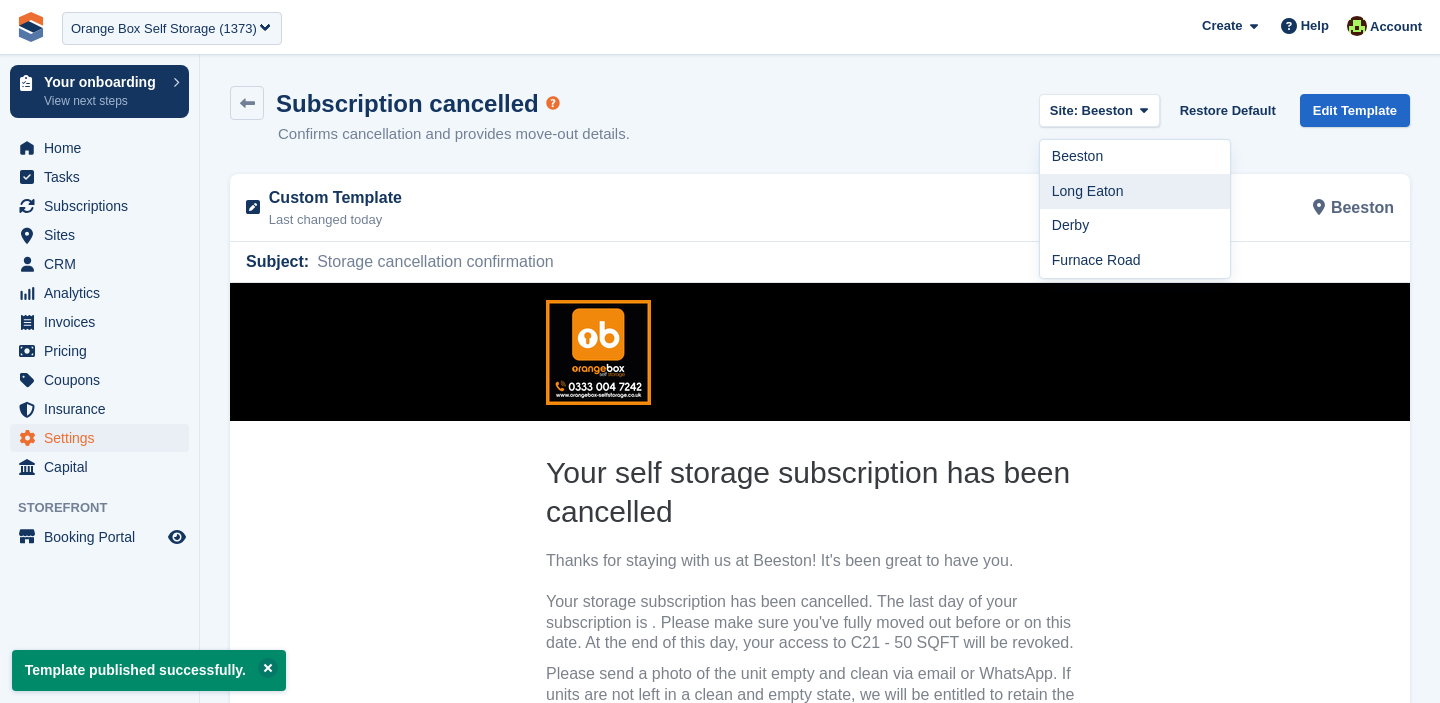 click on "Long Eaton" at bounding box center [1135, 191] 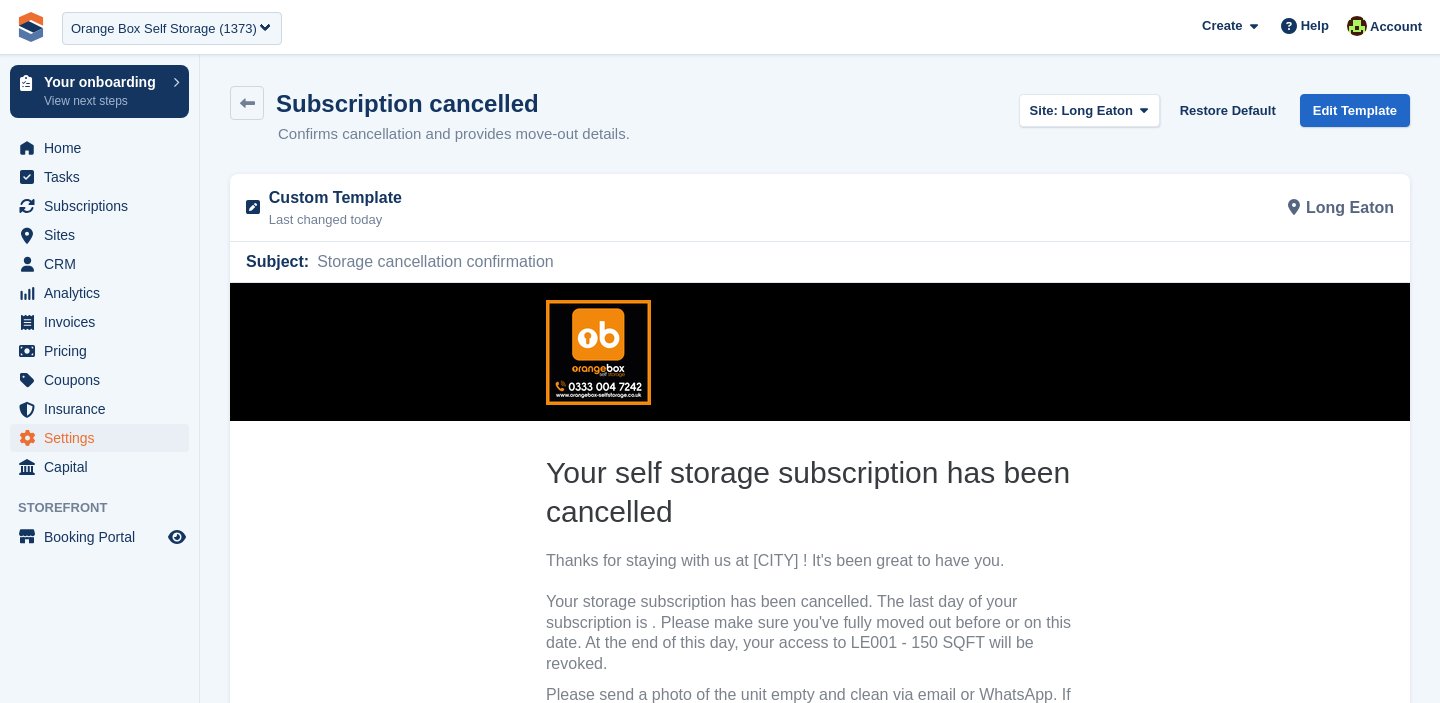 scroll, scrollTop: 0, scrollLeft: 0, axis: both 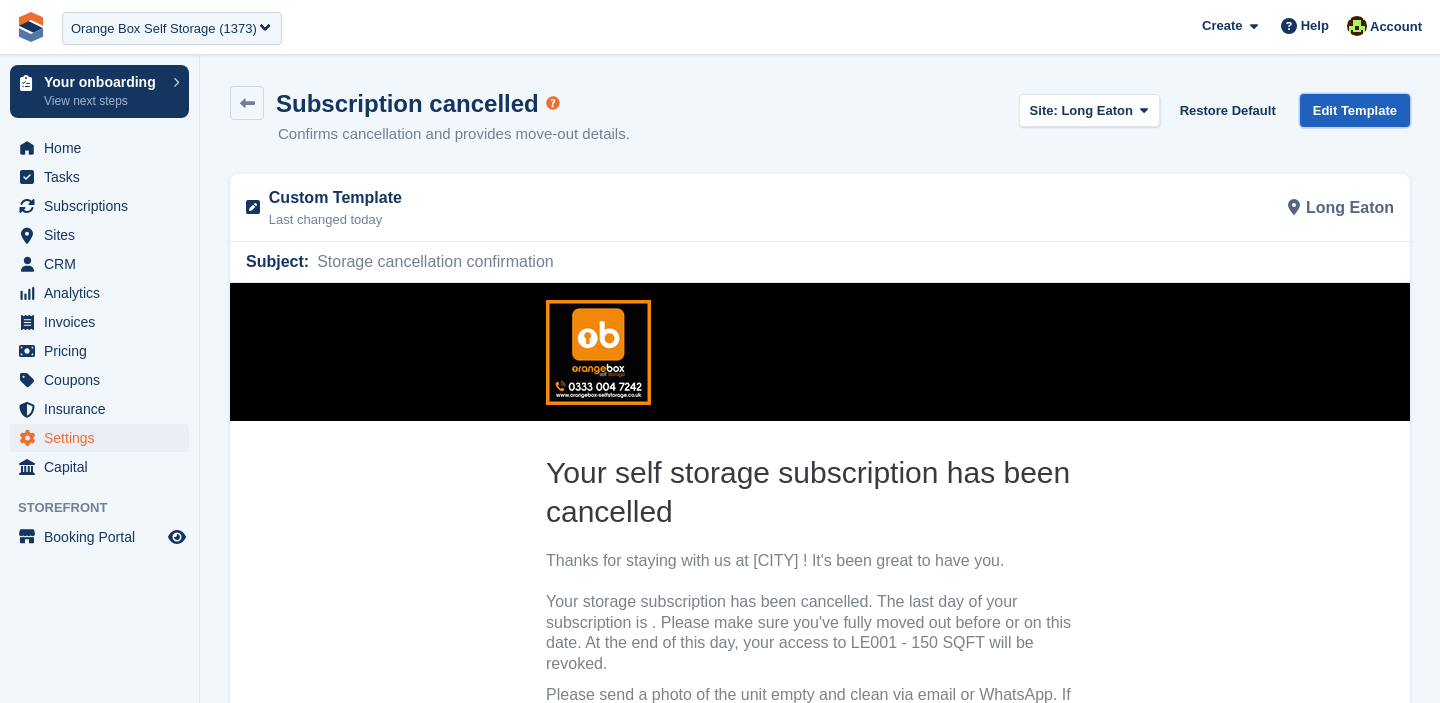 click on "Edit Template" at bounding box center (1355, 110) 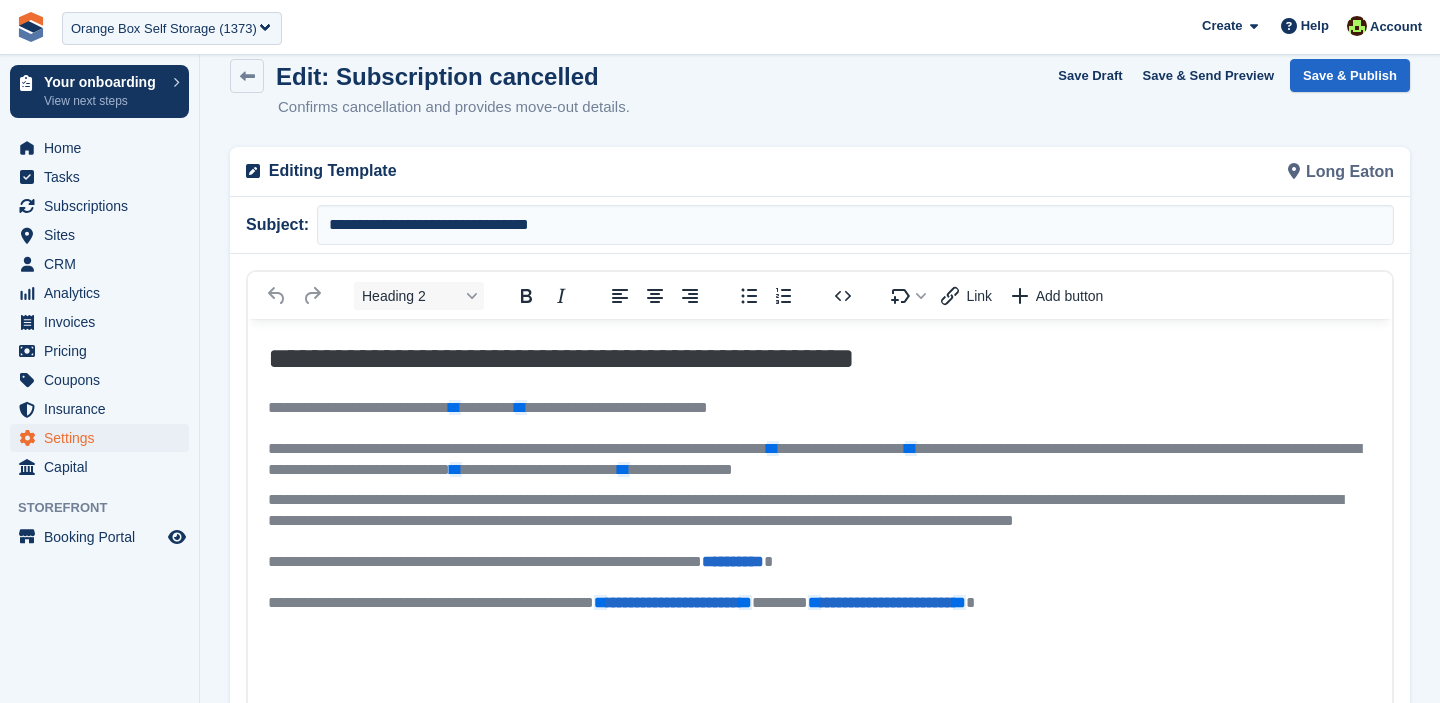 scroll, scrollTop: 89, scrollLeft: 0, axis: vertical 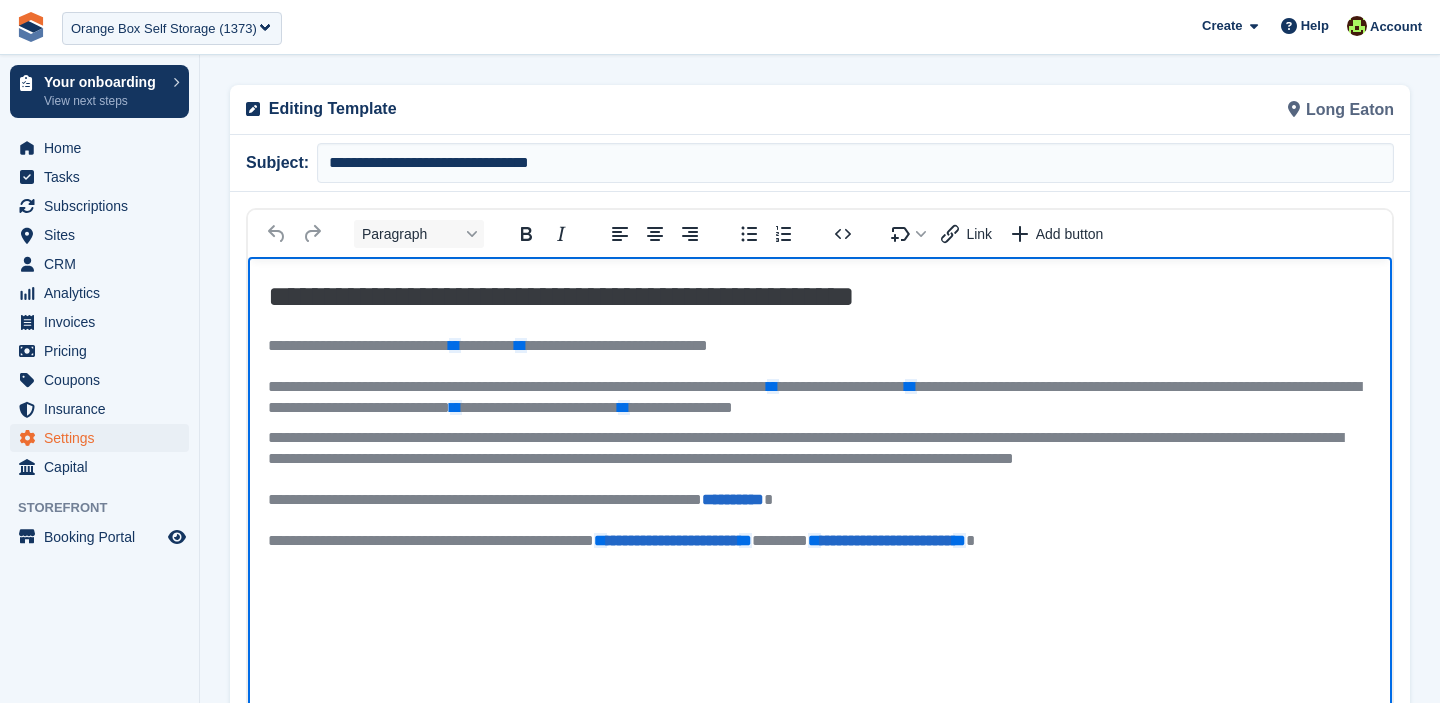 click on "**********" at bounding box center [820, 540] 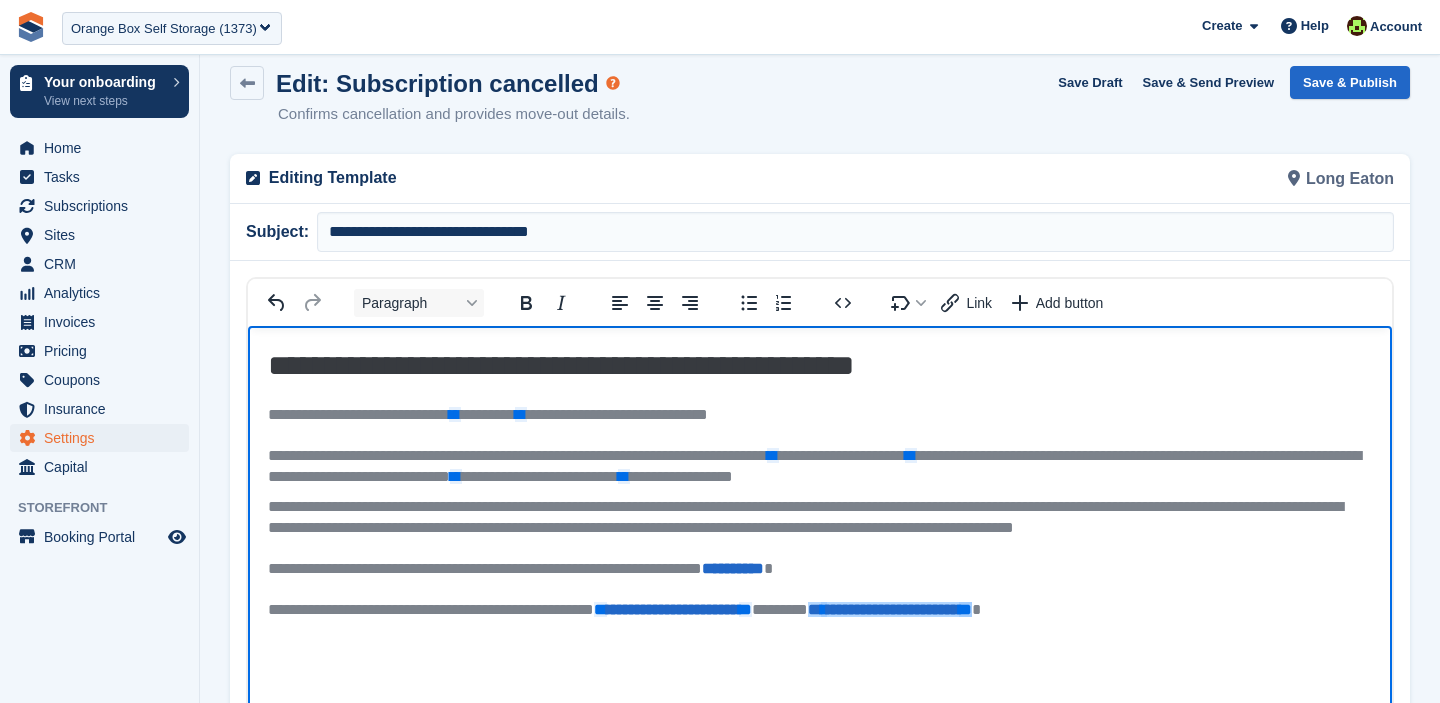 scroll, scrollTop: 0, scrollLeft: 0, axis: both 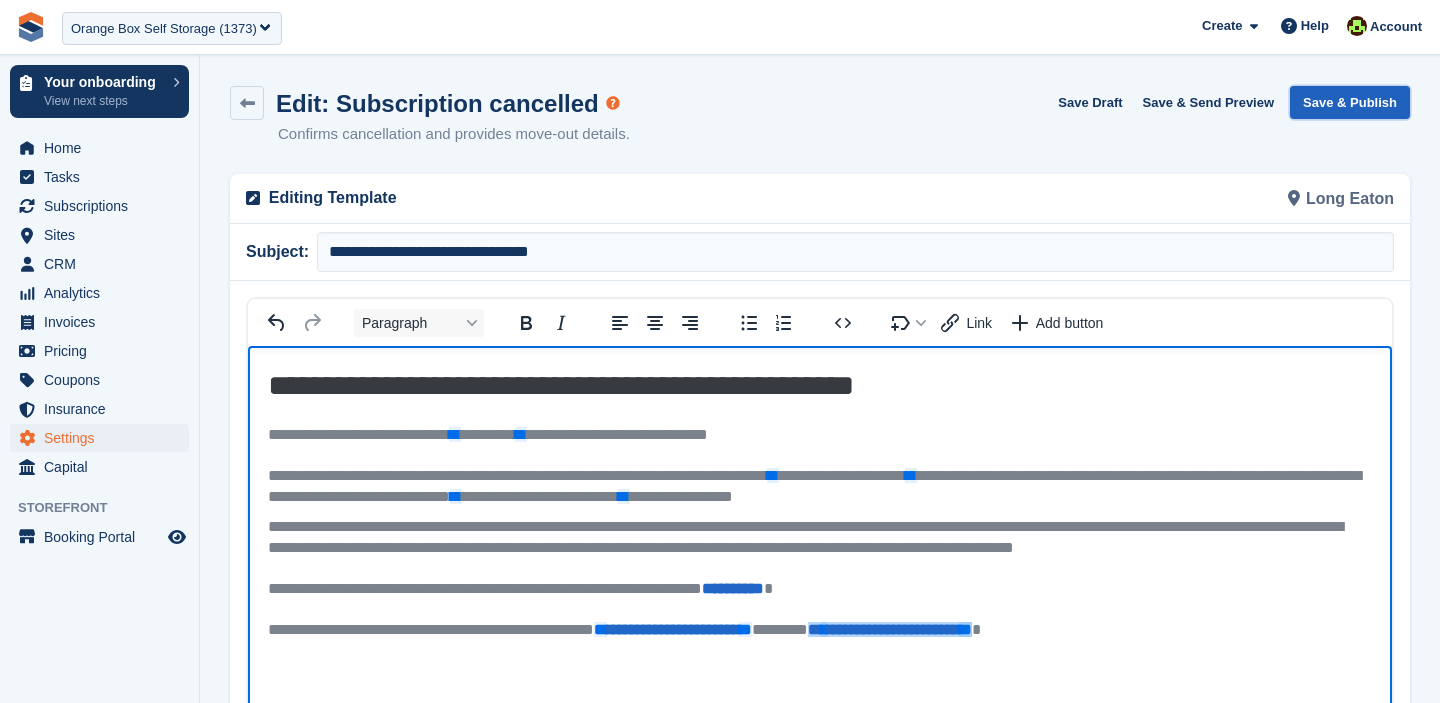 click on "Save & Publish" at bounding box center (1350, 102) 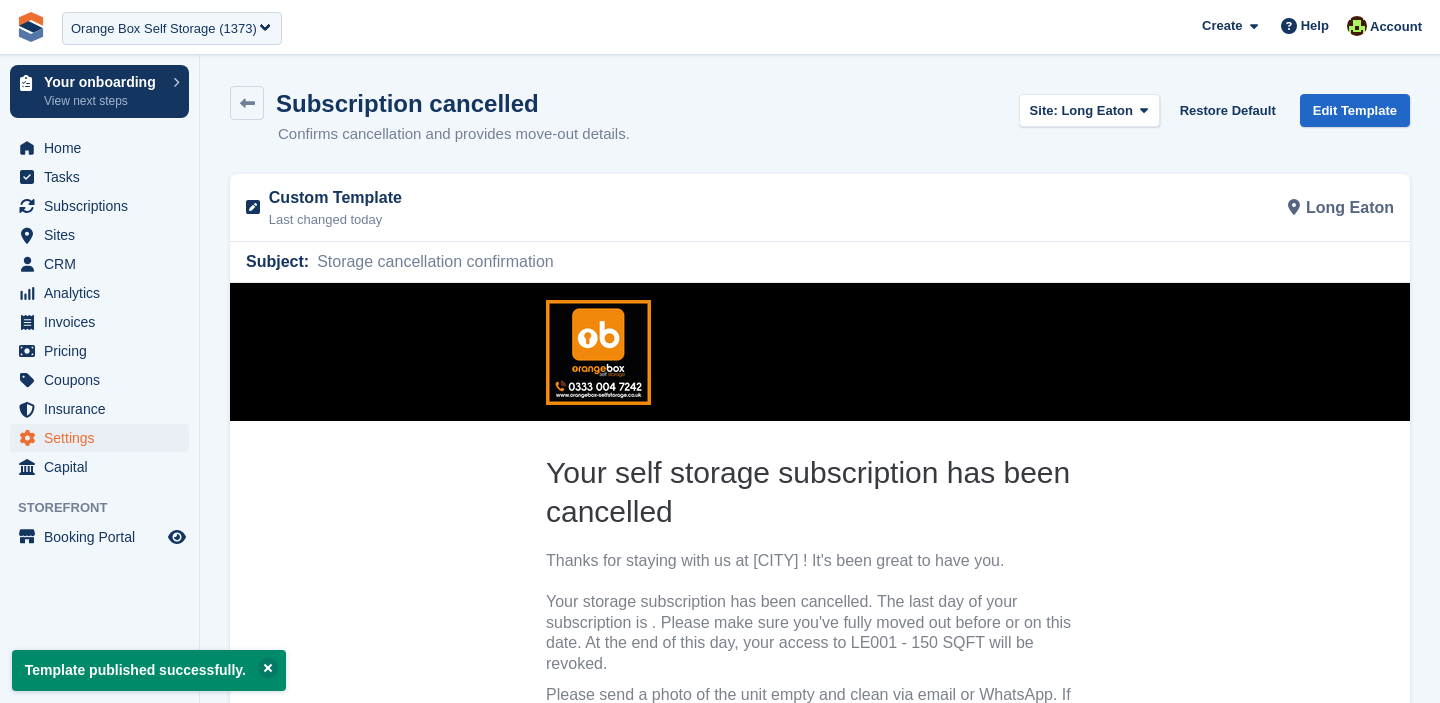 scroll, scrollTop: 0, scrollLeft: 0, axis: both 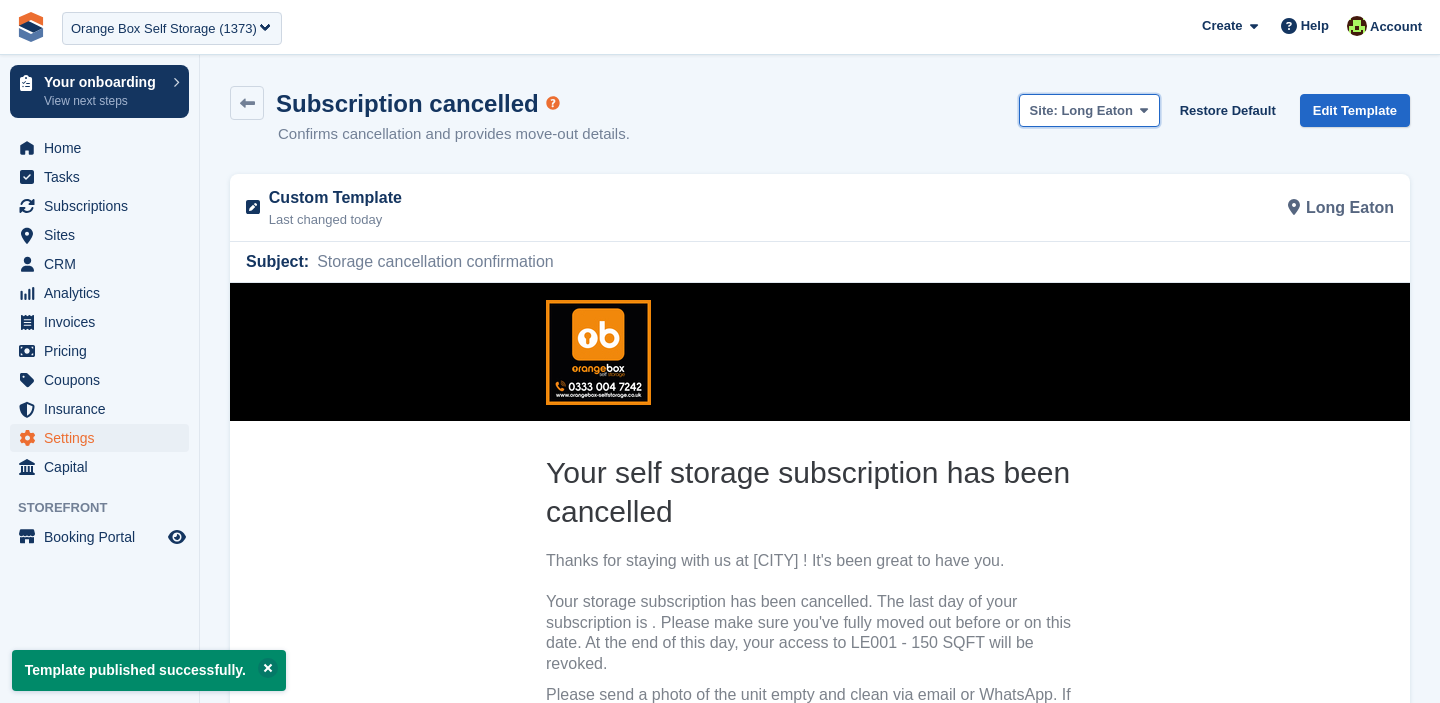 click on "Long Eaton" at bounding box center [1097, 110] 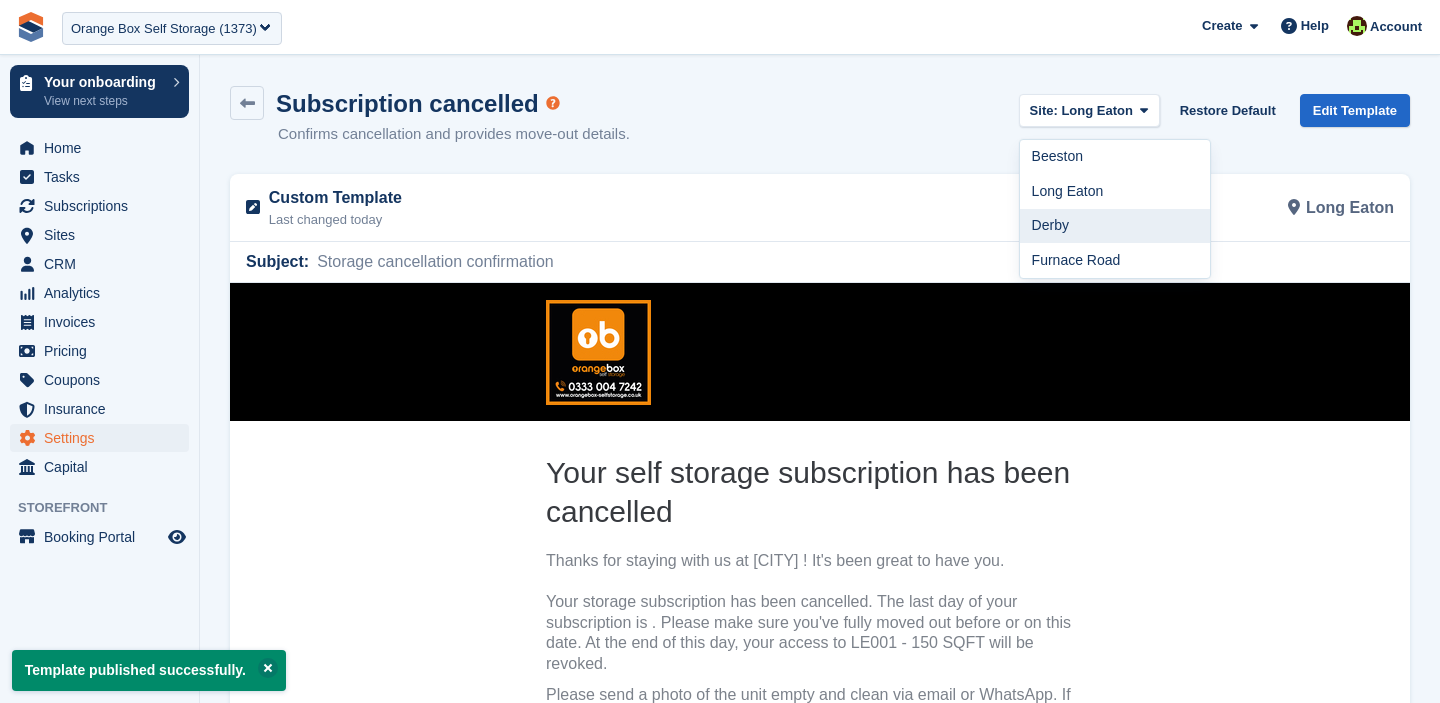 click on "Derby" at bounding box center [1115, 226] 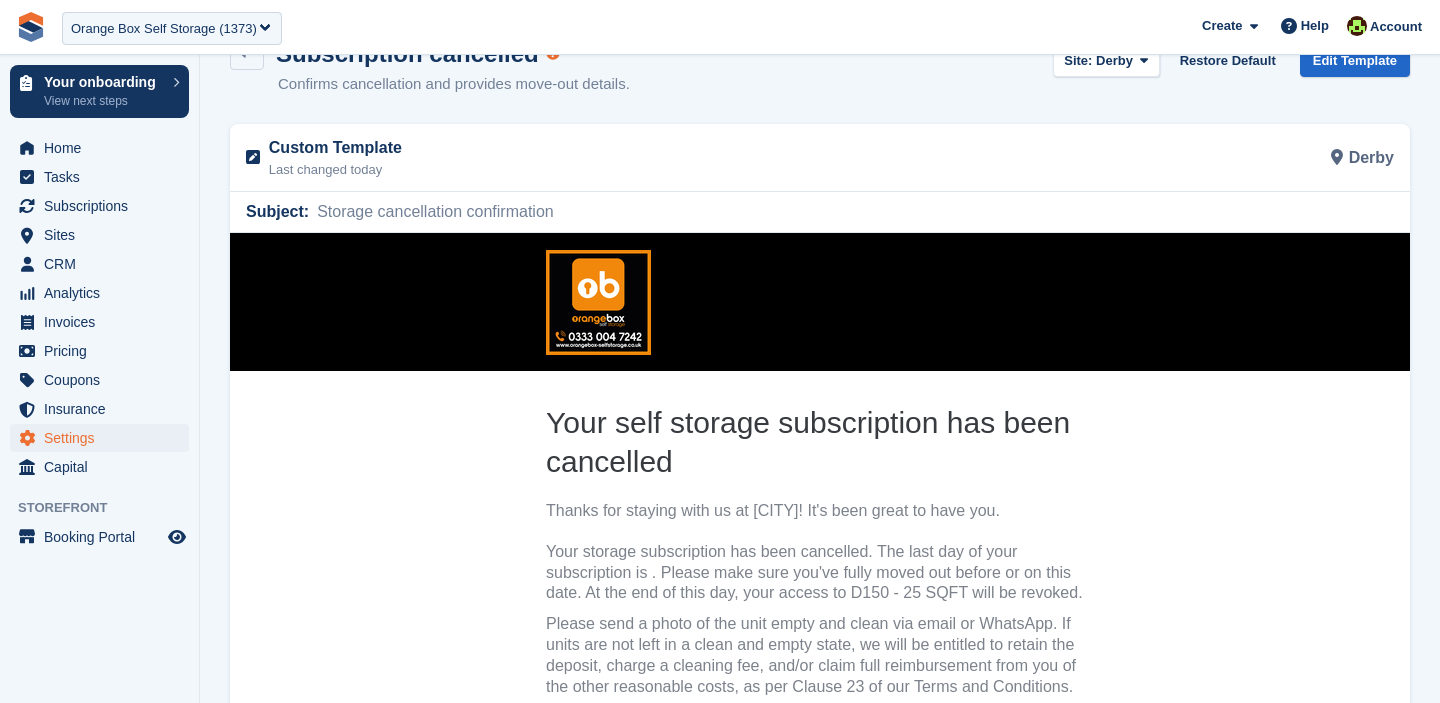 scroll, scrollTop: 0, scrollLeft: 0, axis: both 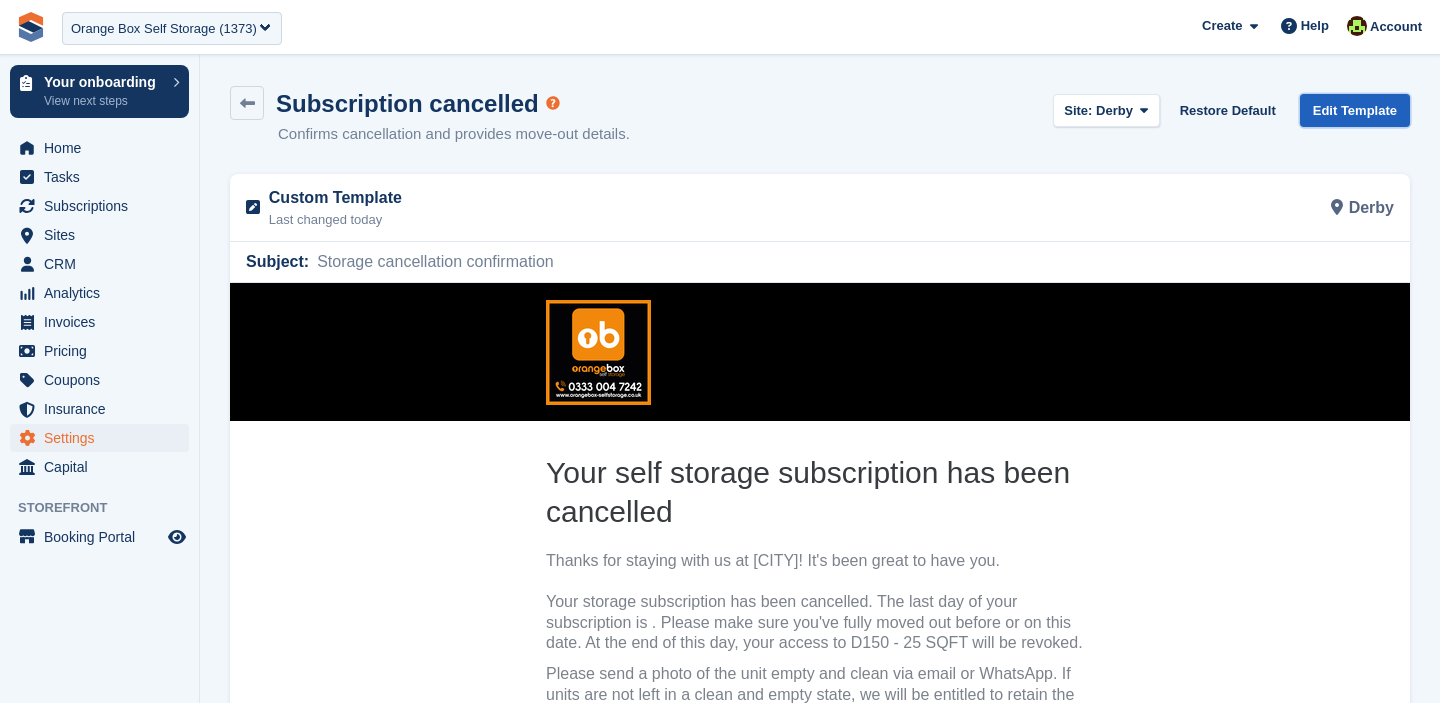 click on "Edit Template" at bounding box center [1355, 110] 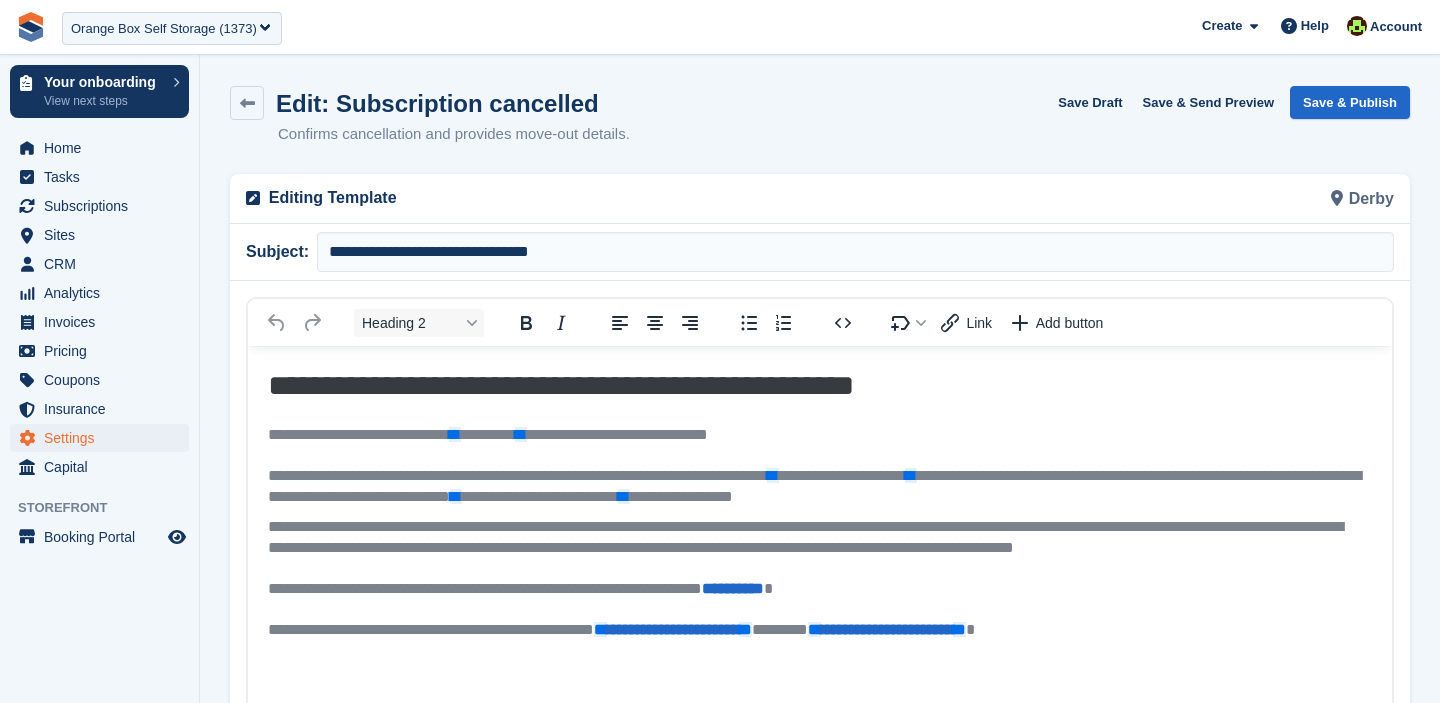 scroll, scrollTop: 148, scrollLeft: 0, axis: vertical 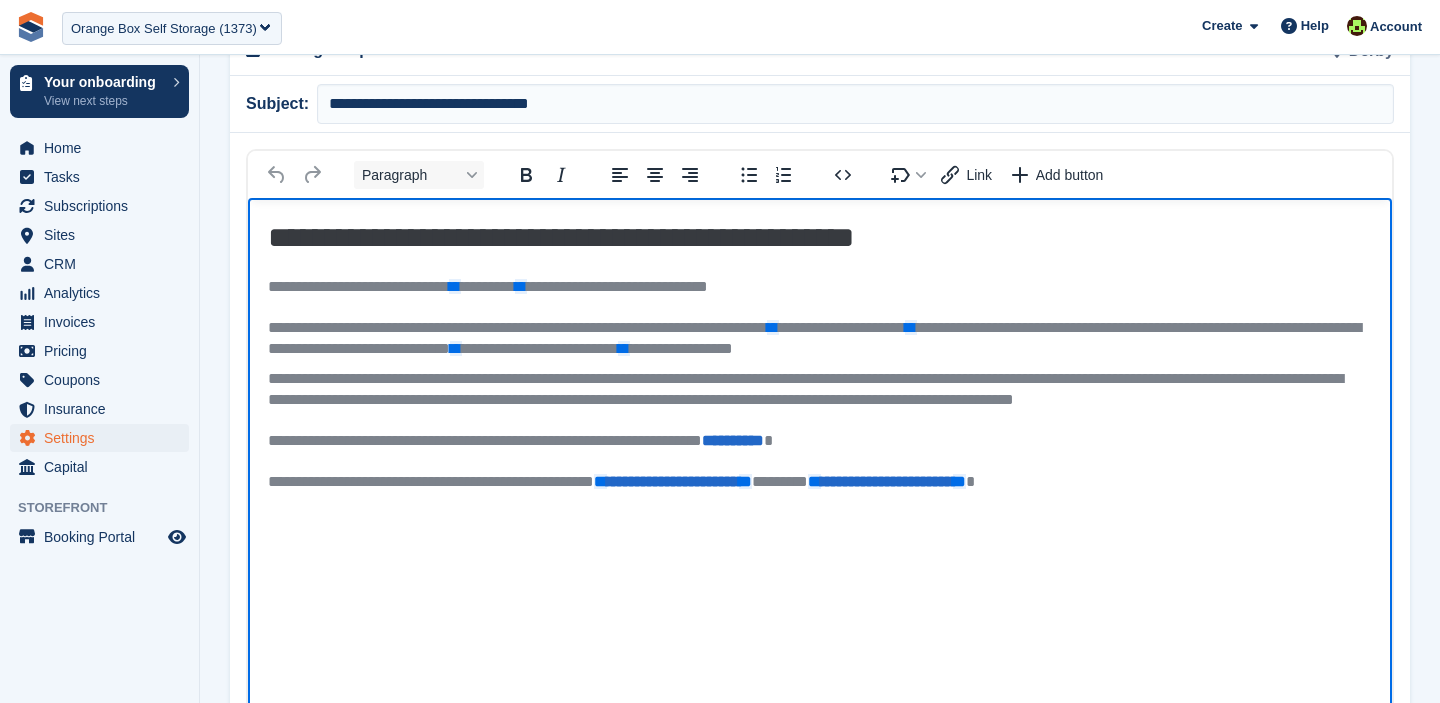 click on "**********" at bounding box center (820, 481) 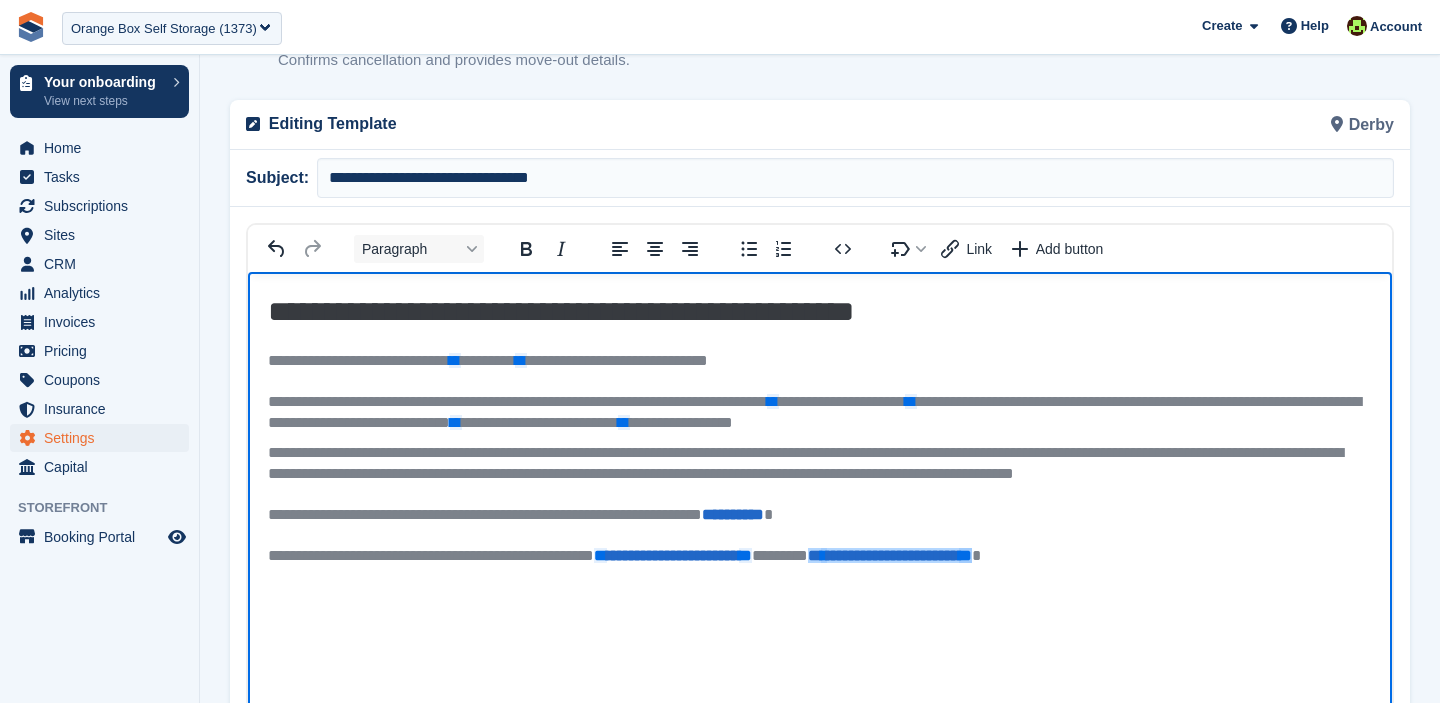 scroll, scrollTop: 0, scrollLeft: 0, axis: both 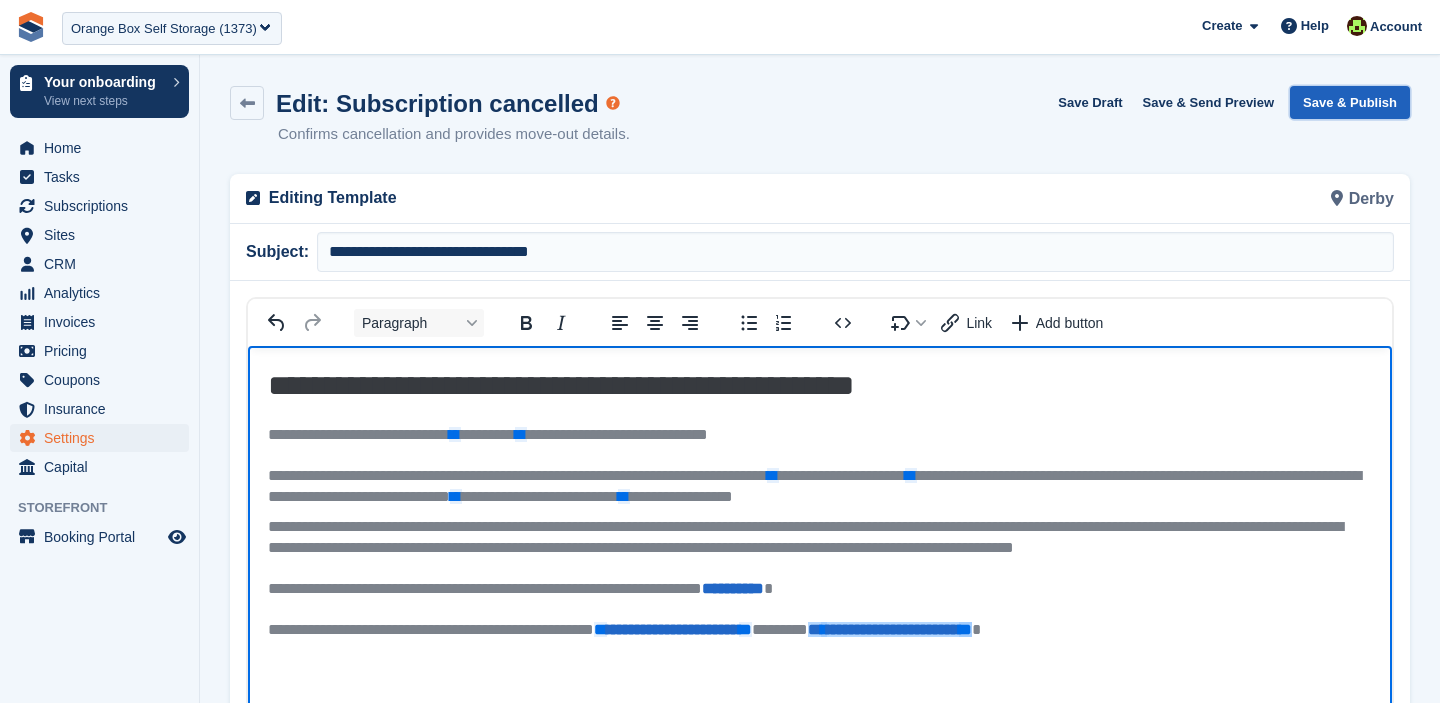 click on "Save & Publish" at bounding box center [1350, 102] 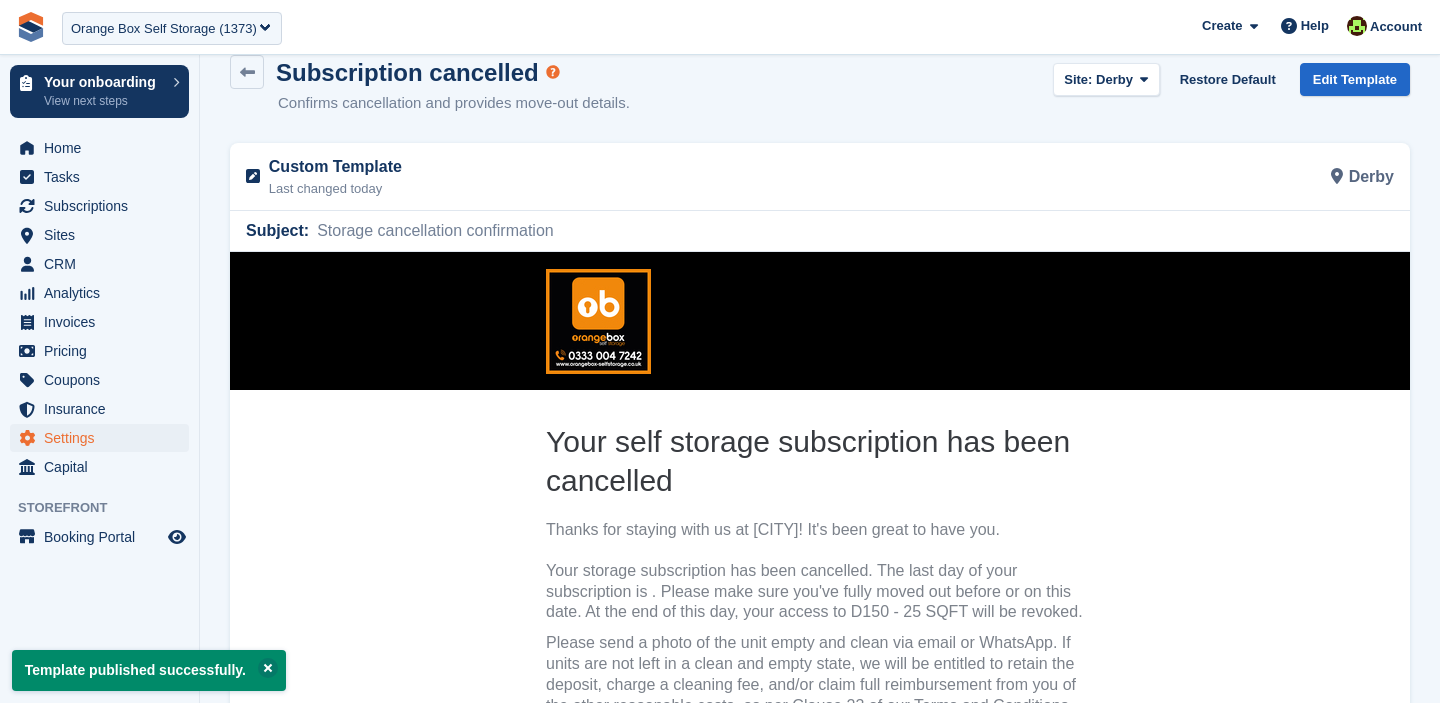 scroll, scrollTop: 0, scrollLeft: 0, axis: both 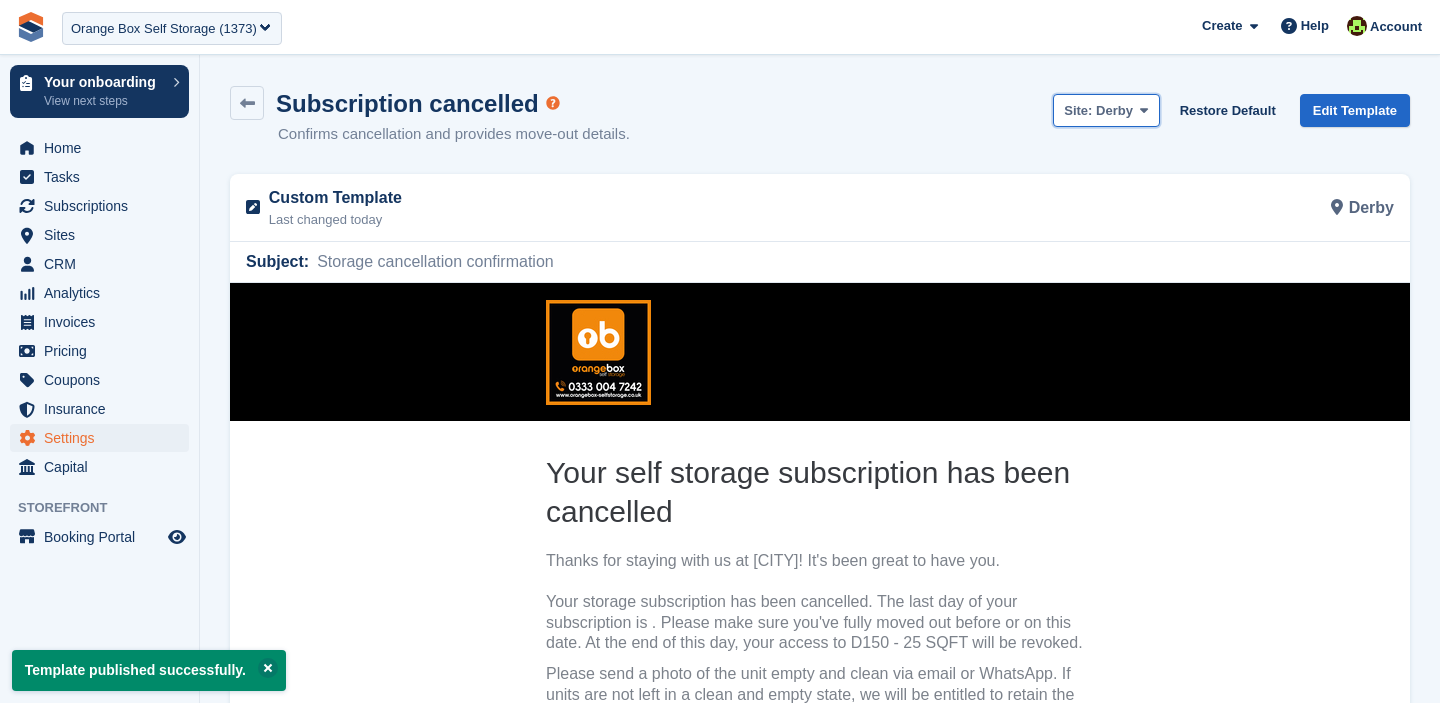 click on "Site:" at bounding box center [1078, 110] 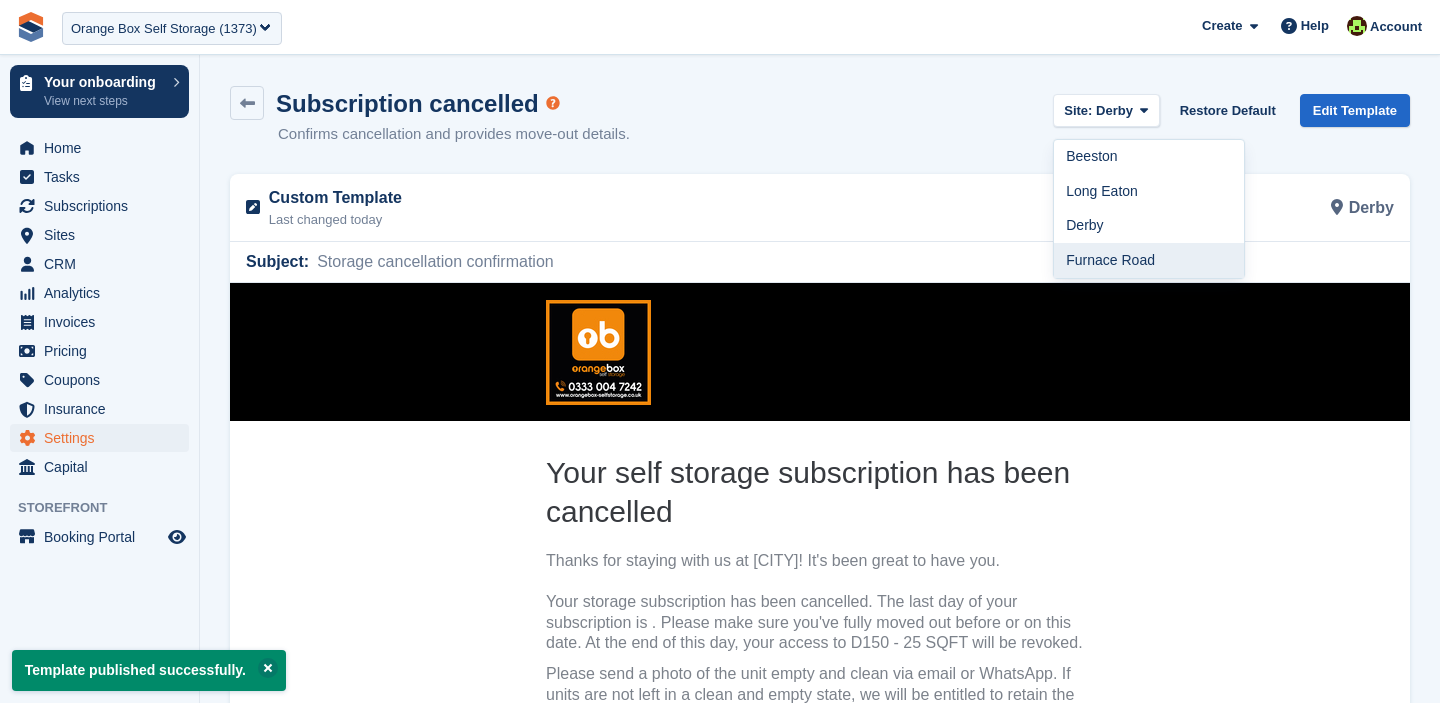 click on "Furnace Road" at bounding box center [1149, 260] 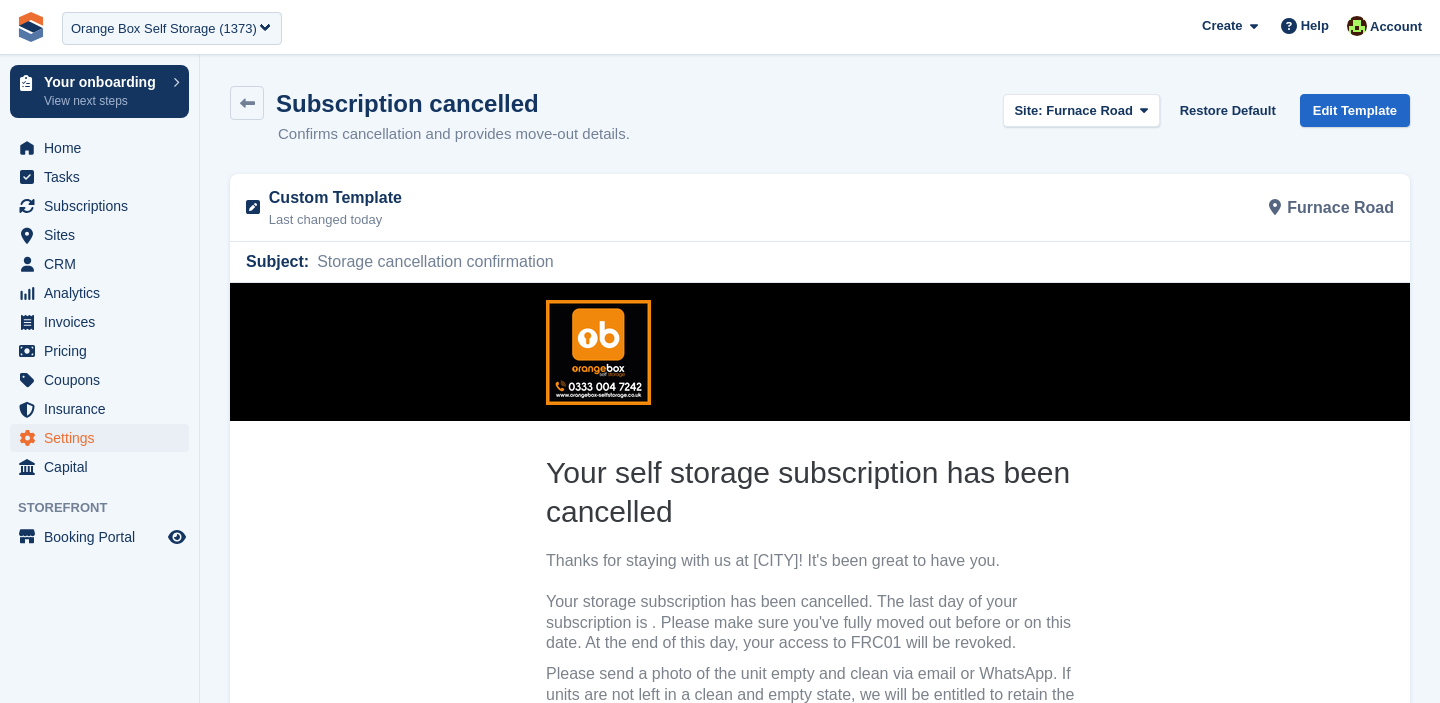 scroll, scrollTop: 0, scrollLeft: 0, axis: both 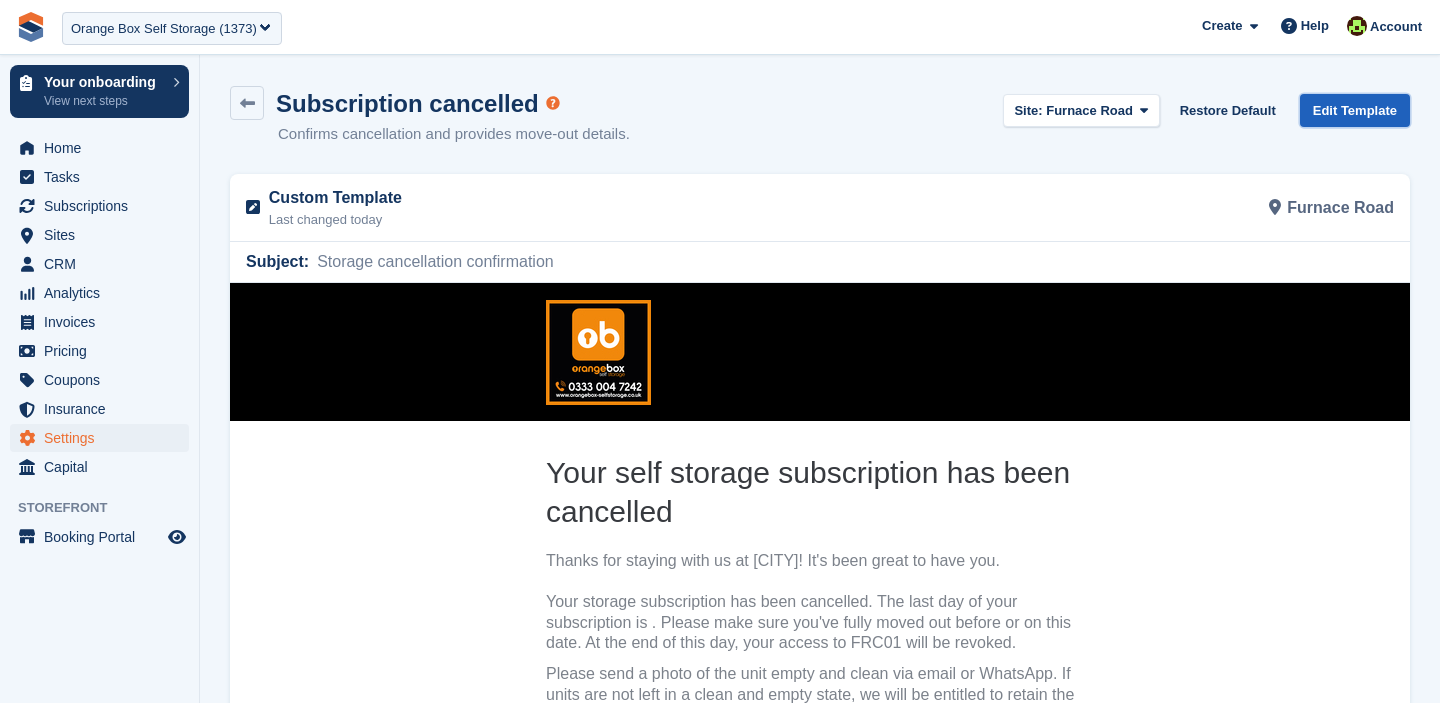 click on "Edit Template" at bounding box center (1355, 110) 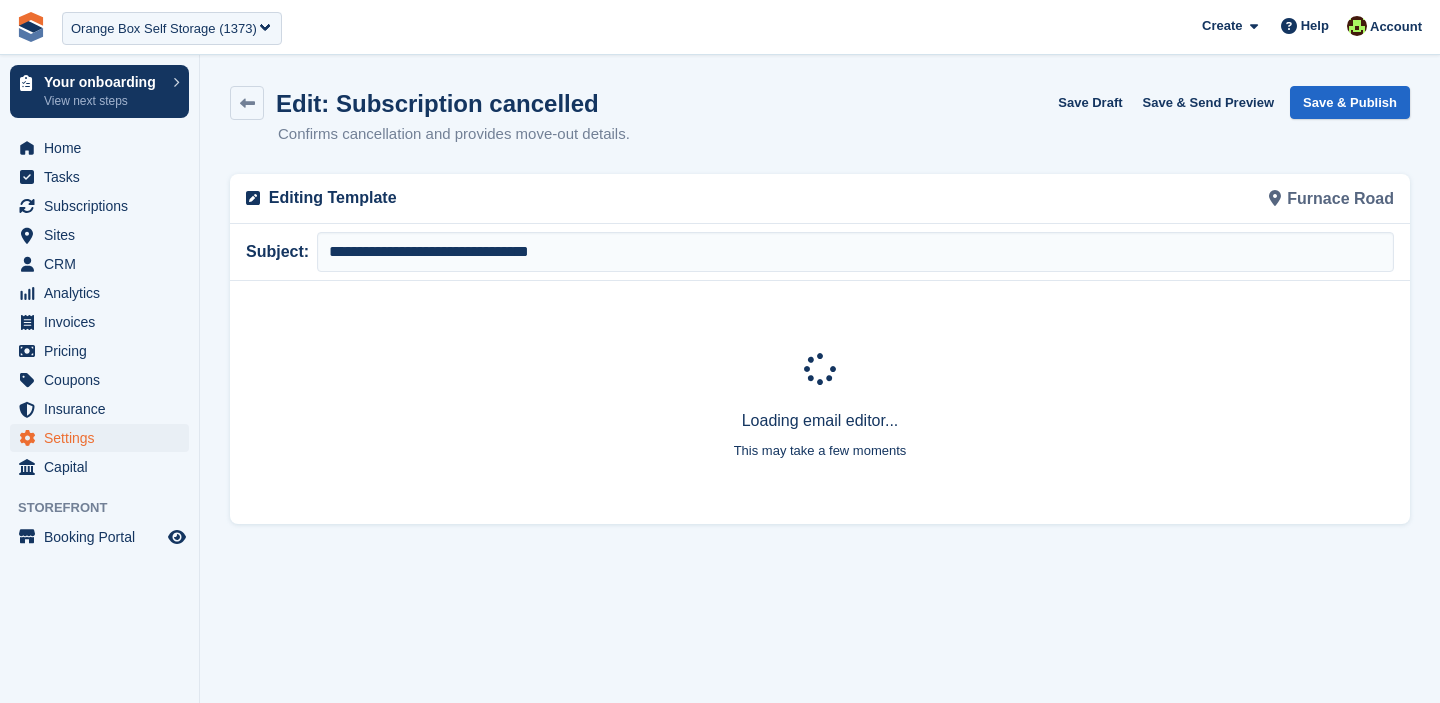scroll, scrollTop: 0, scrollLeft: 0, axis: both 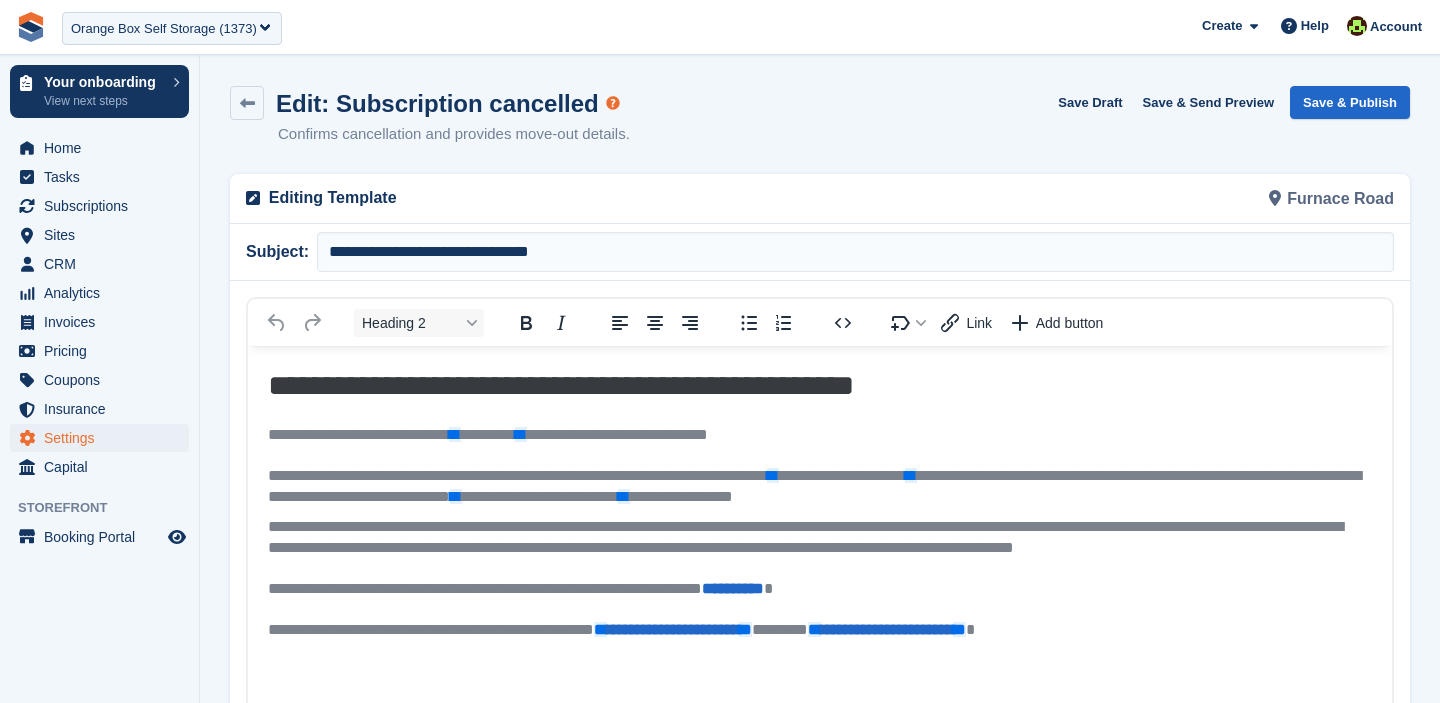 click on "**********" at bounding box center [820, 629] 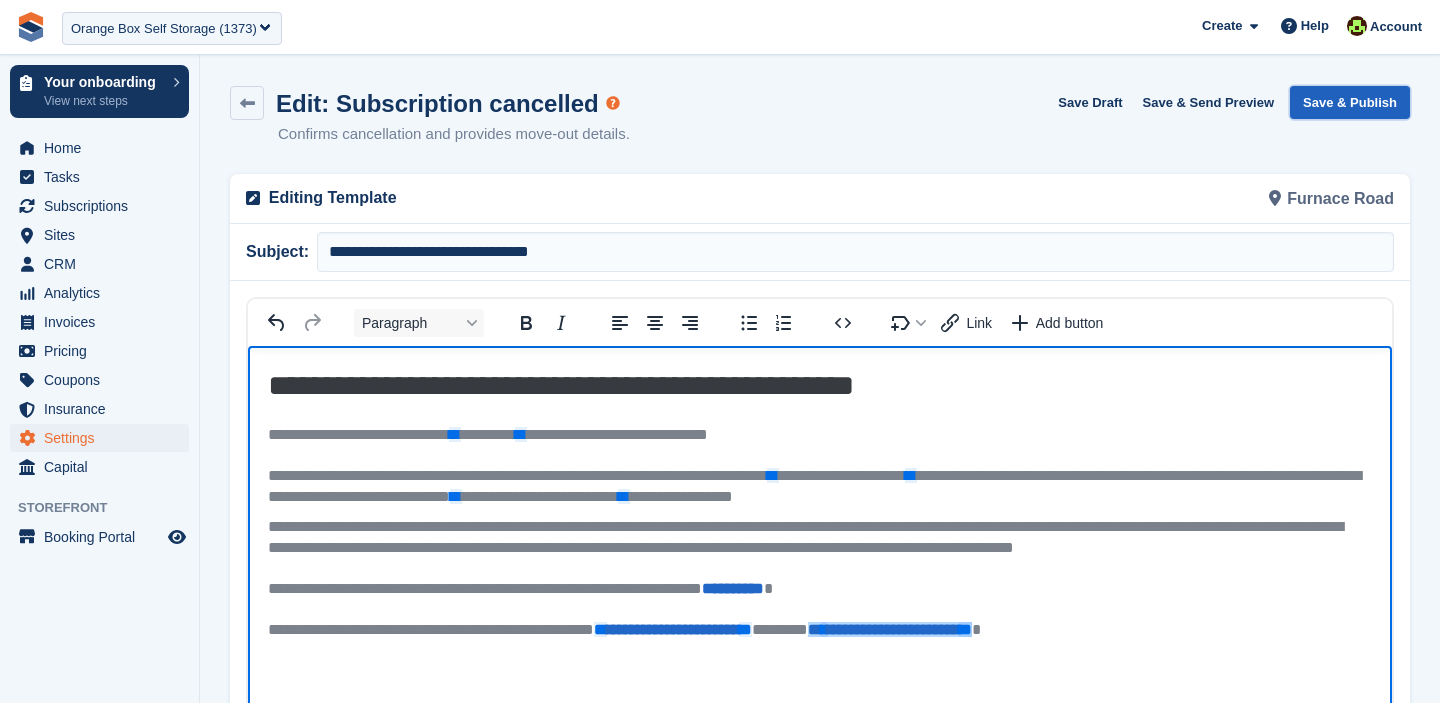 click on "Save & Publish" at bounding box center [1350, 102] 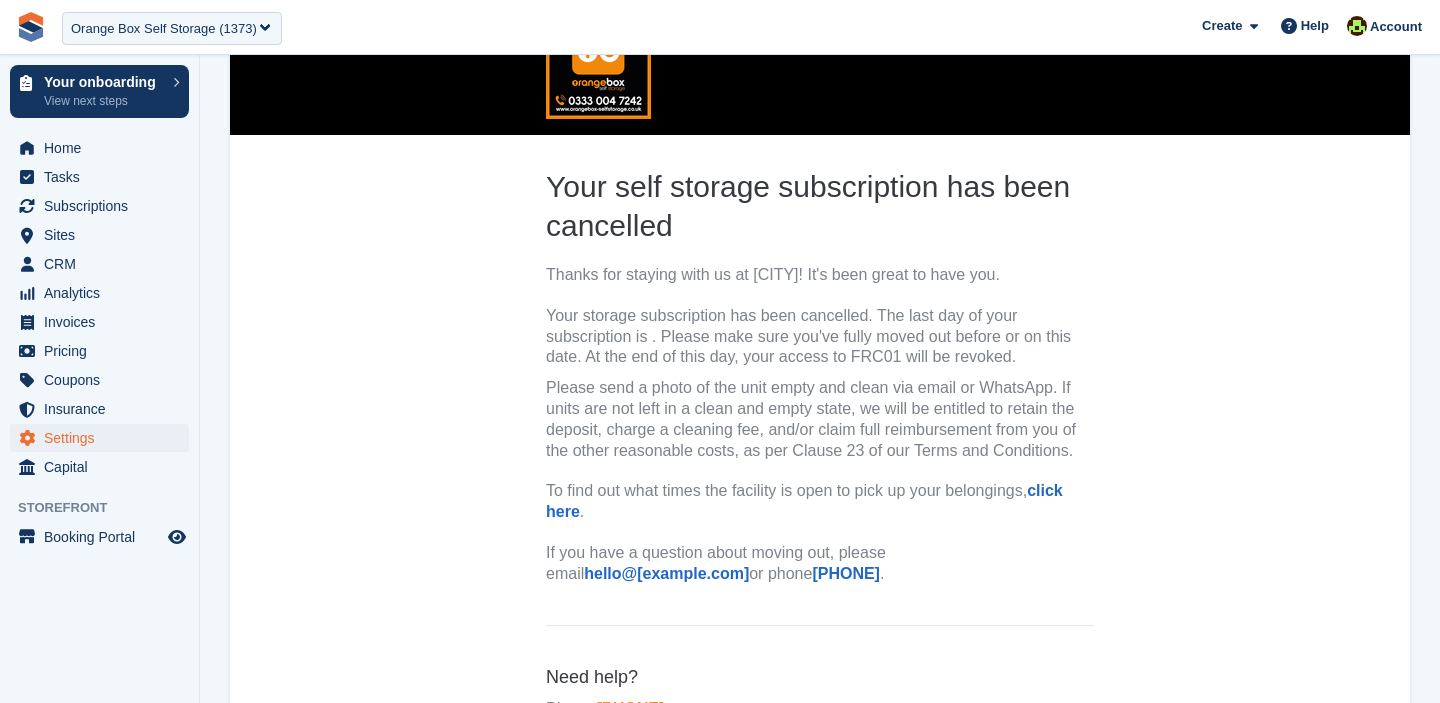 scroll, scrollTop: 356, scrollLeft: 0, axis: vertical 